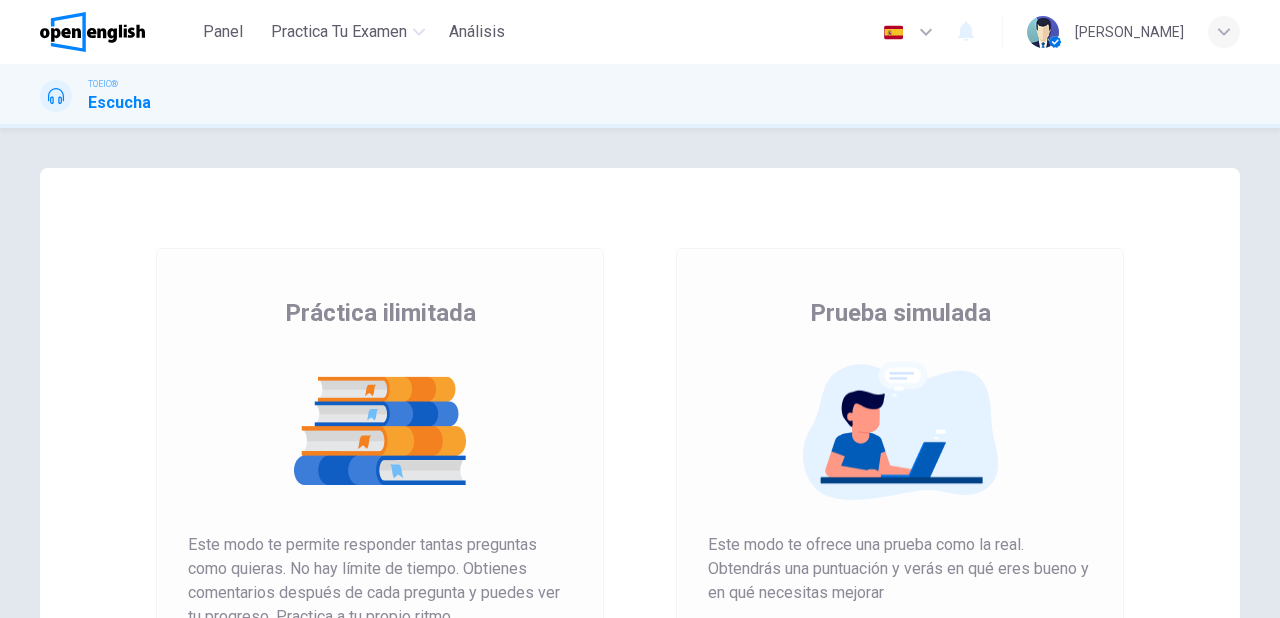 scroll, scrollTop: 0, scrollLeft: 0, axis: both 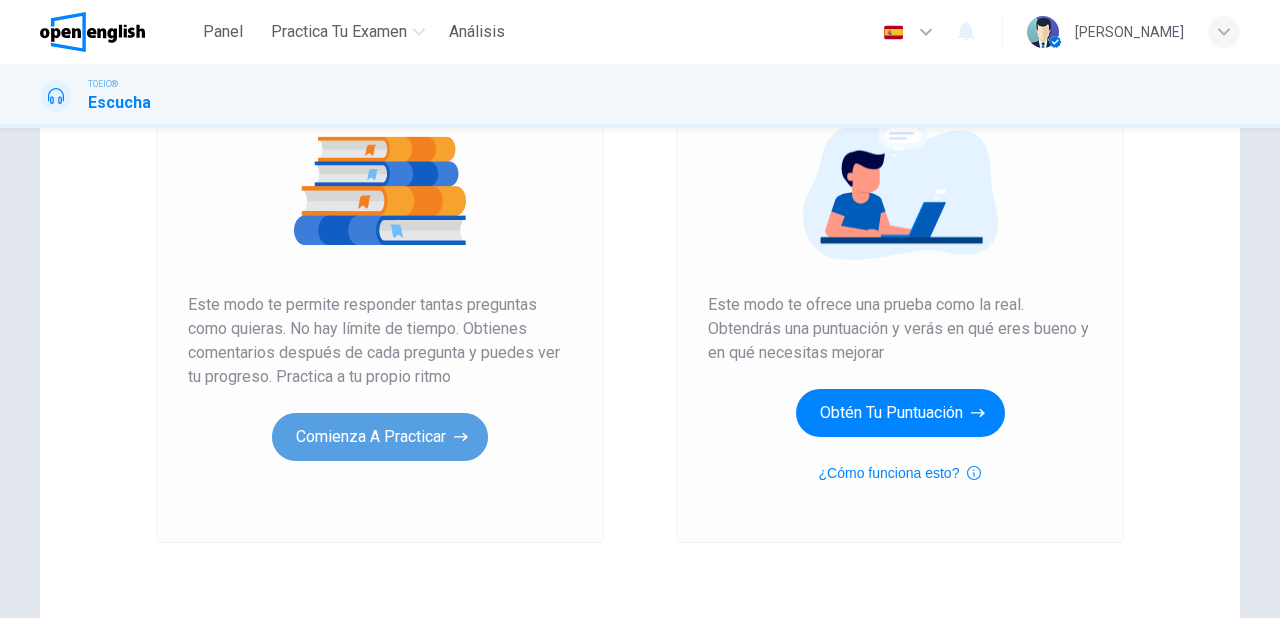 click on "Comienza a practicar" at bounding box center (380, 437) 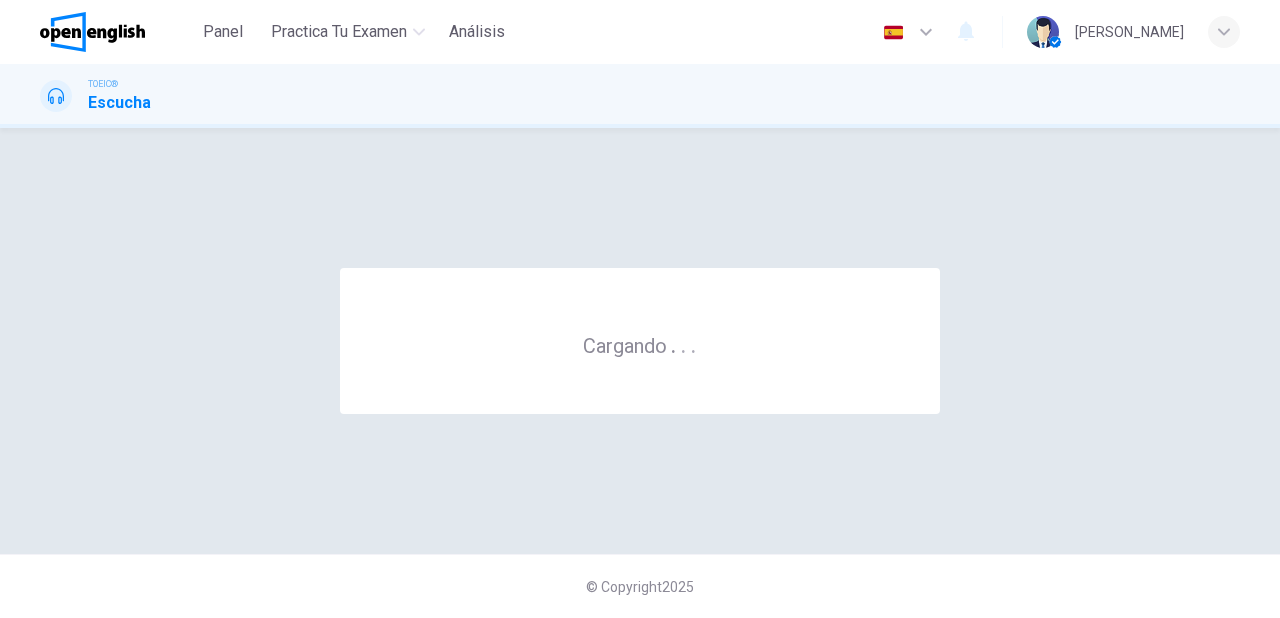 scroll, scrollTop: 0, scrollLeft: 0, axis: both 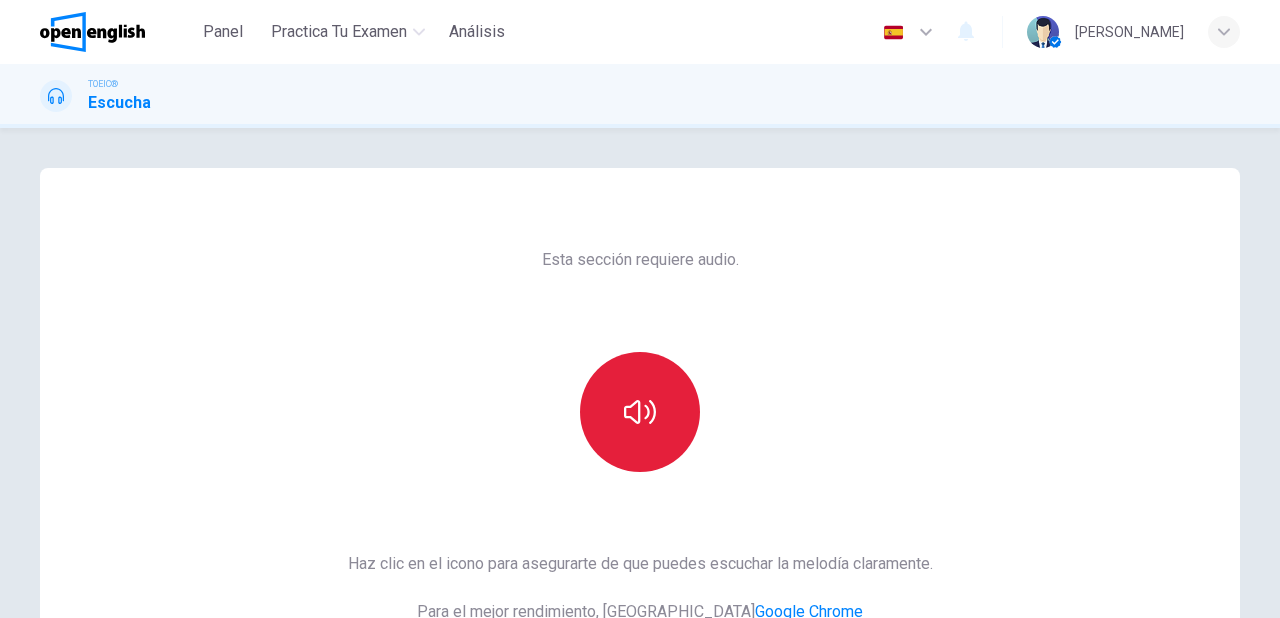 click 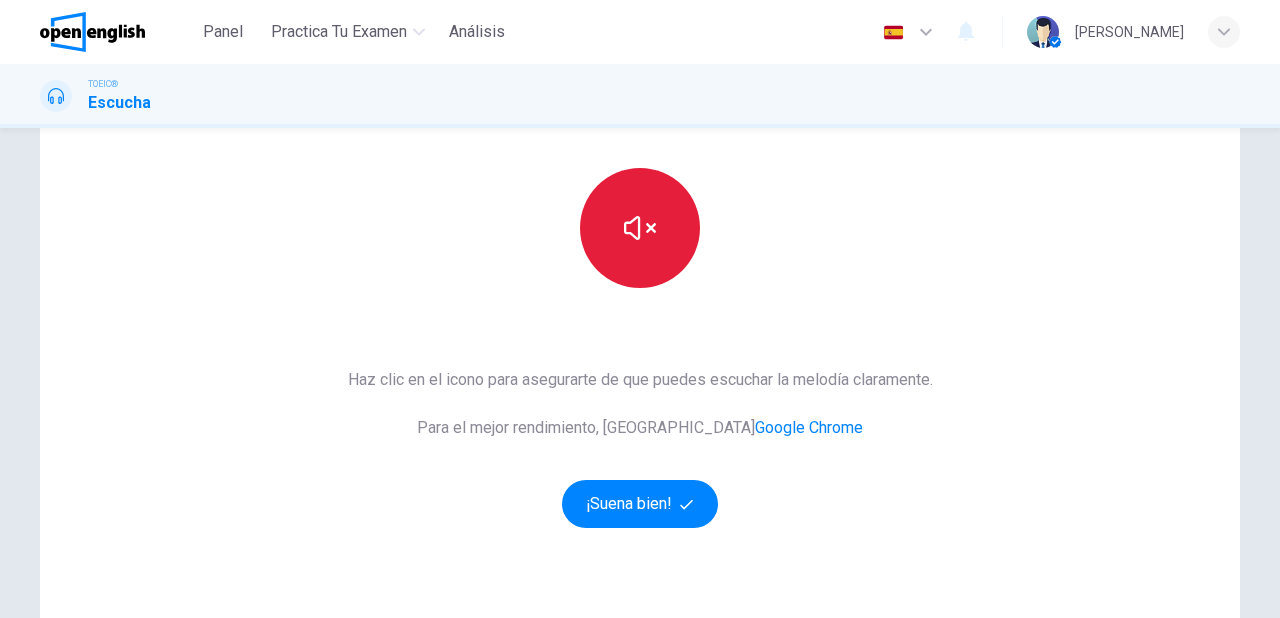 scroll, scrollTop: 240, scrollLeft: 0, axis: vertical 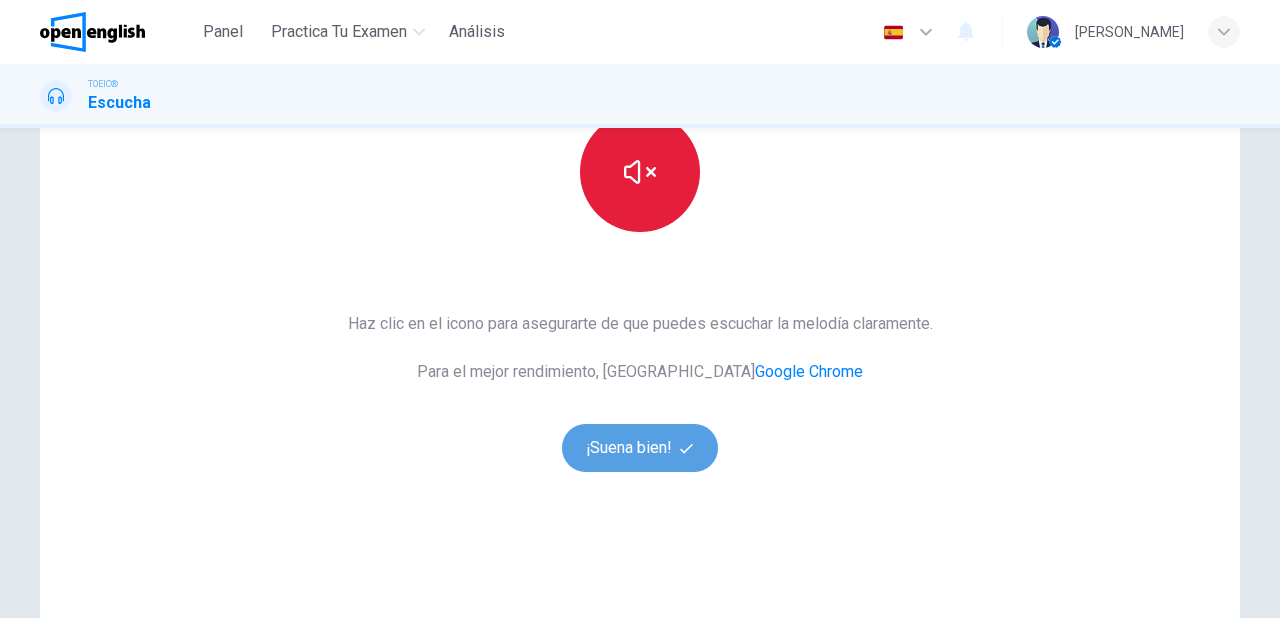 click on "¡Suena bien!" at bounding box center (640, 448) 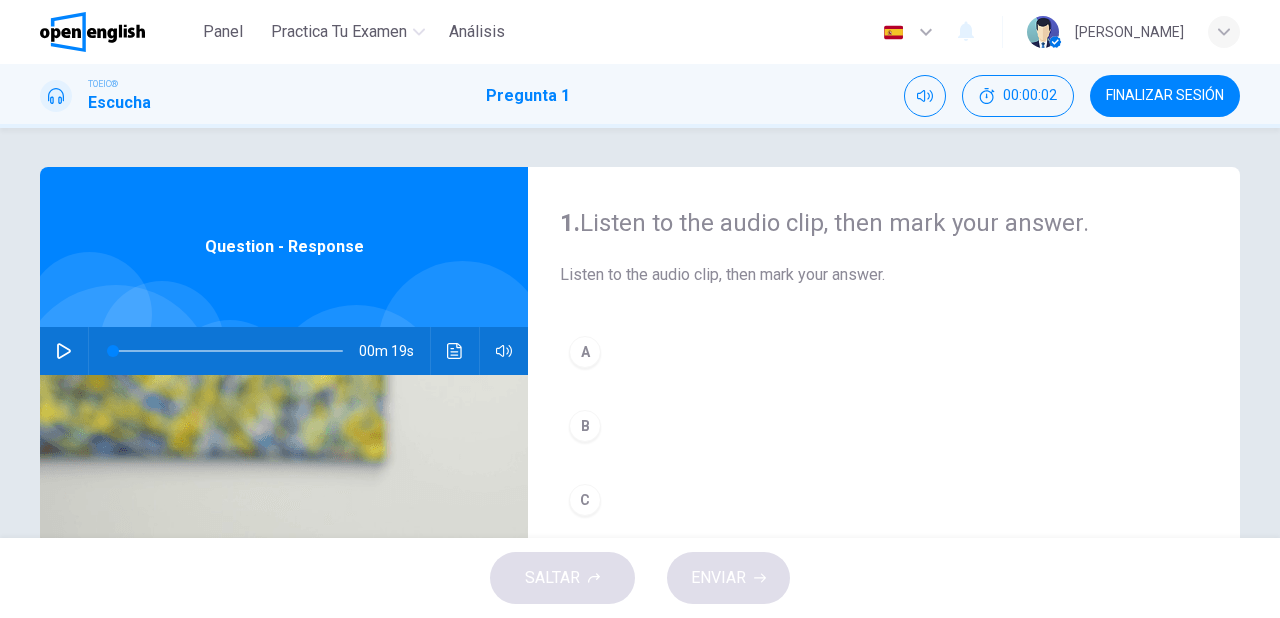 scroll, scrollTop: 0, scrollLeft: 0, axis: both 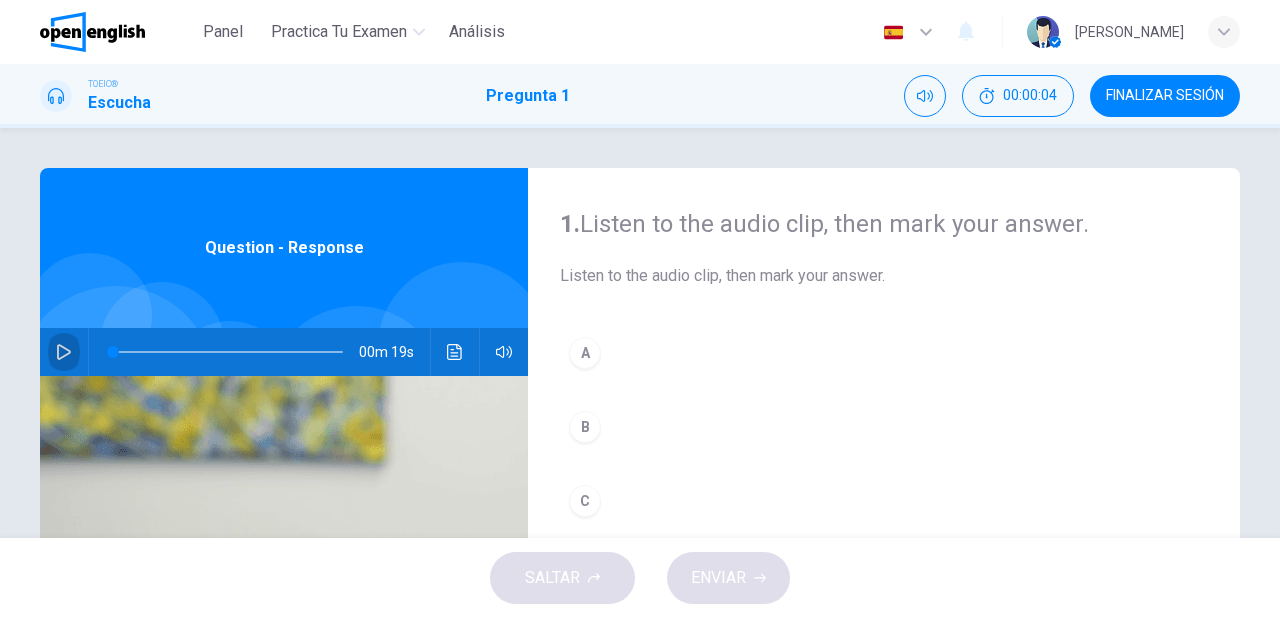 click 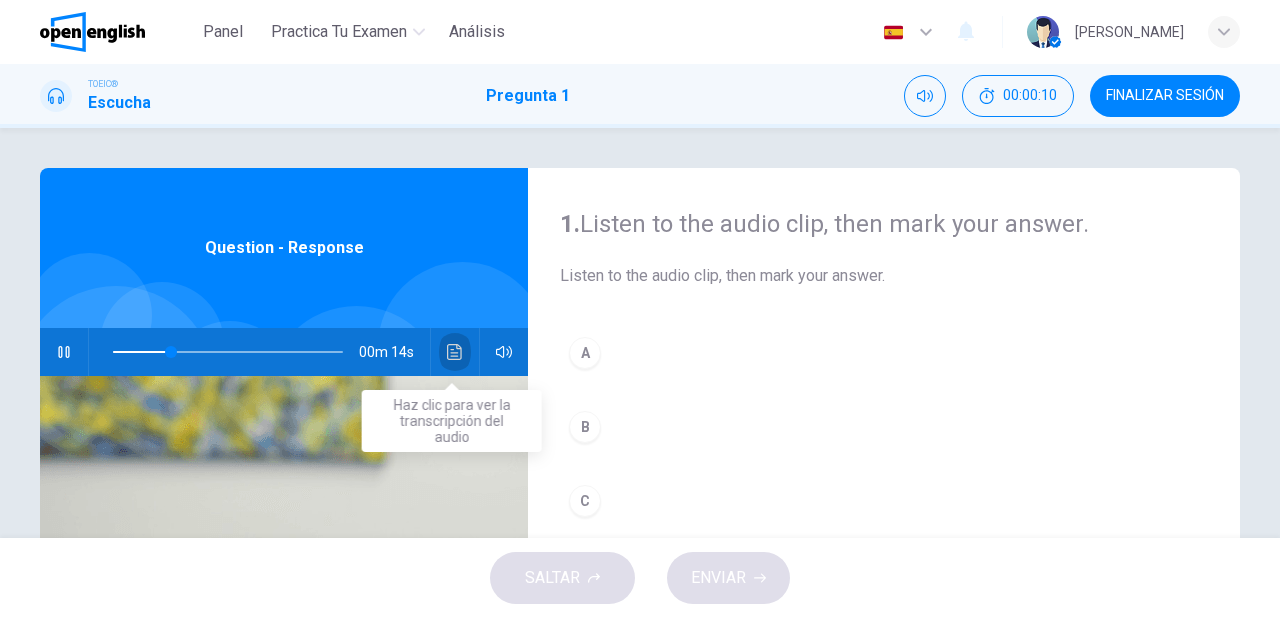 click 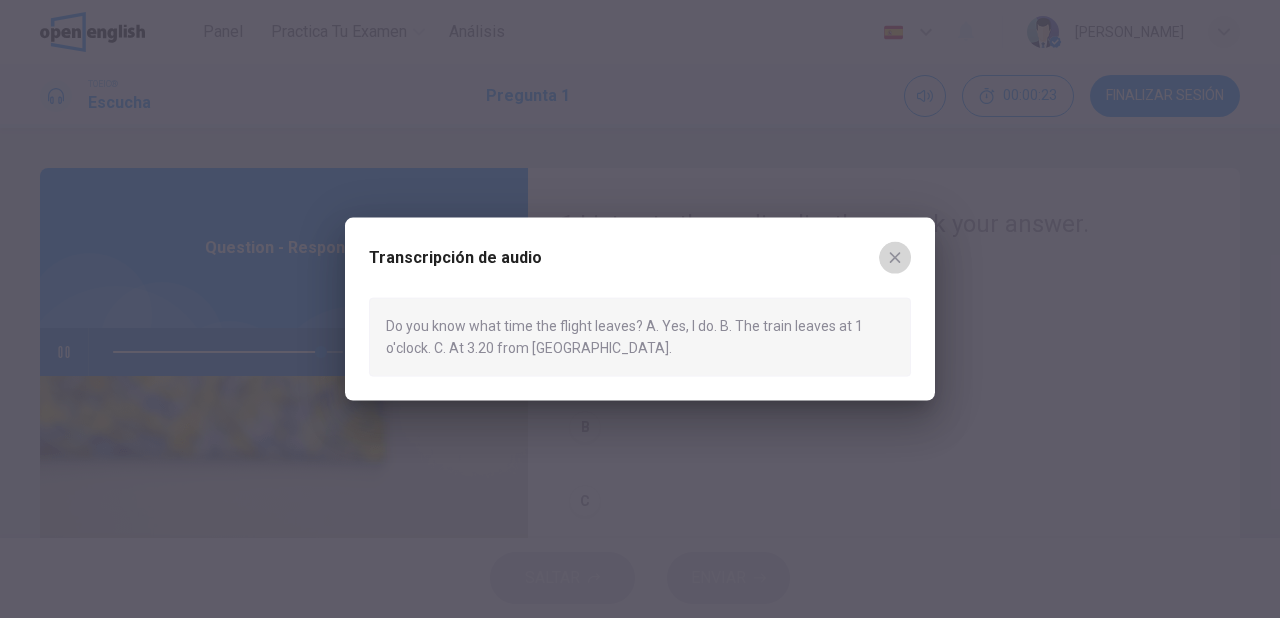 click 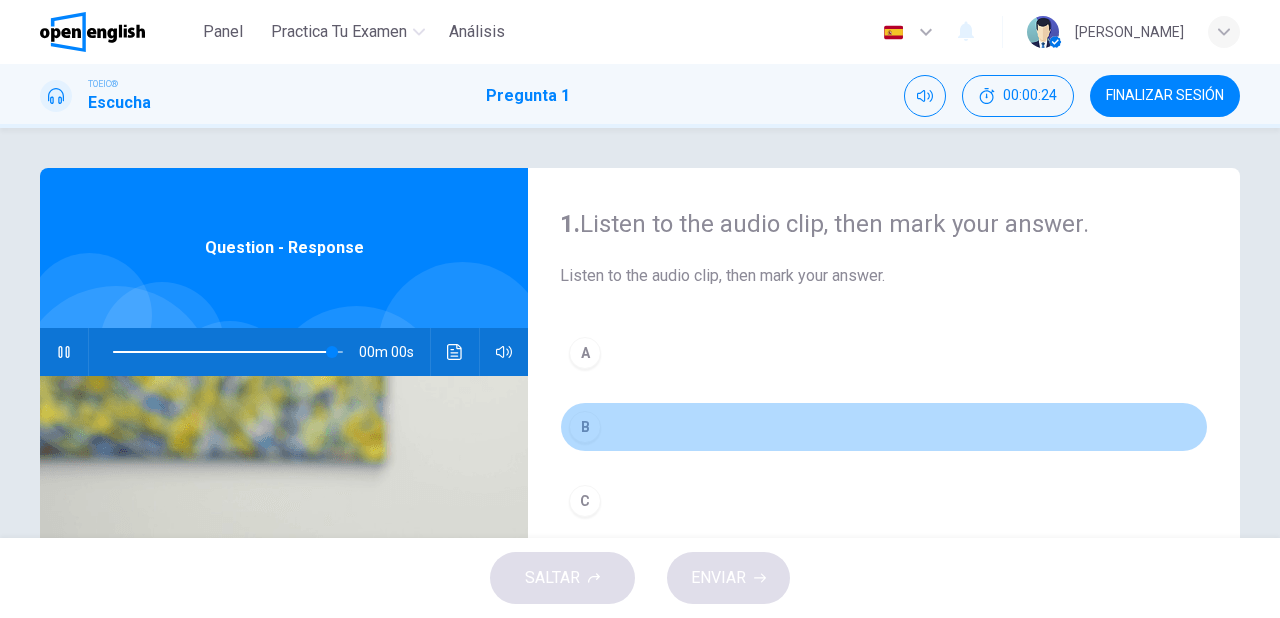 click on "B" at bounding box center [585, 427] 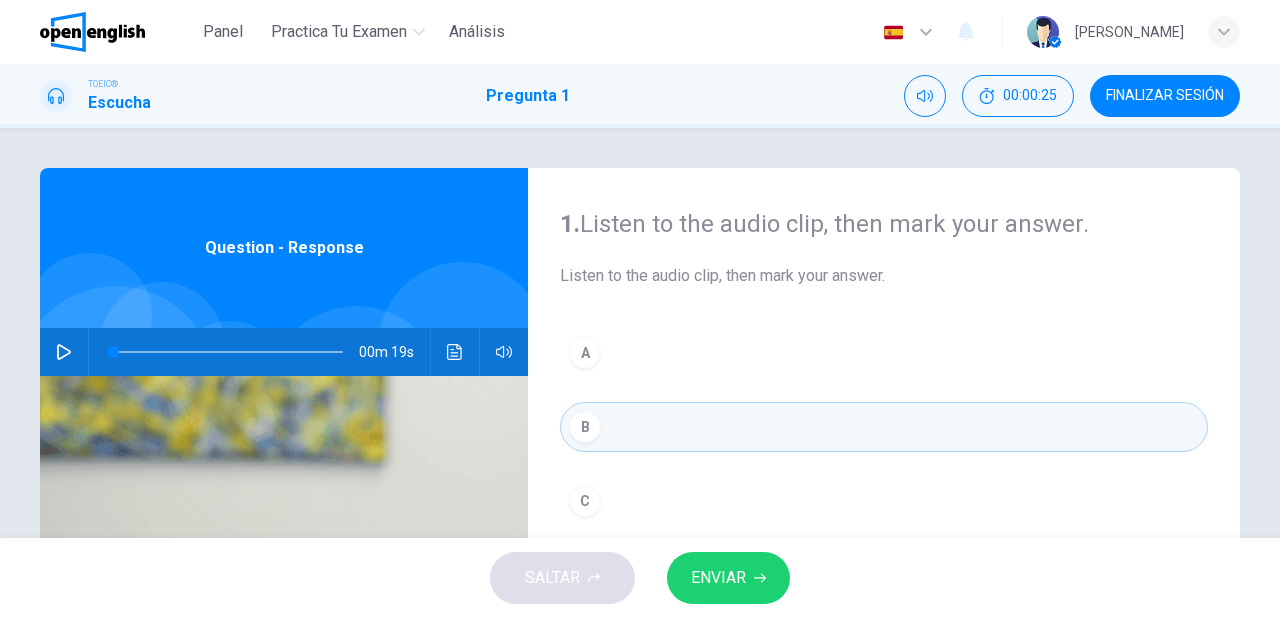 click on "ENVIAR" at bounding box center (718, 578) 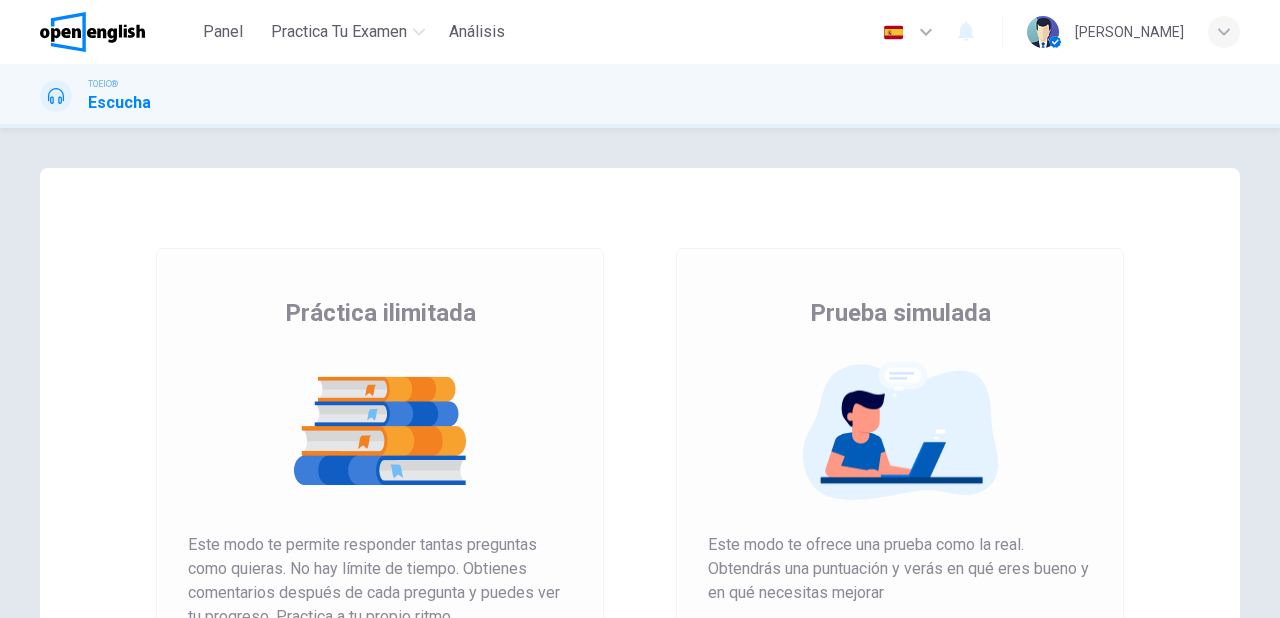 scroll, scrollTop: 0, scrollLeft: 0, axis: both 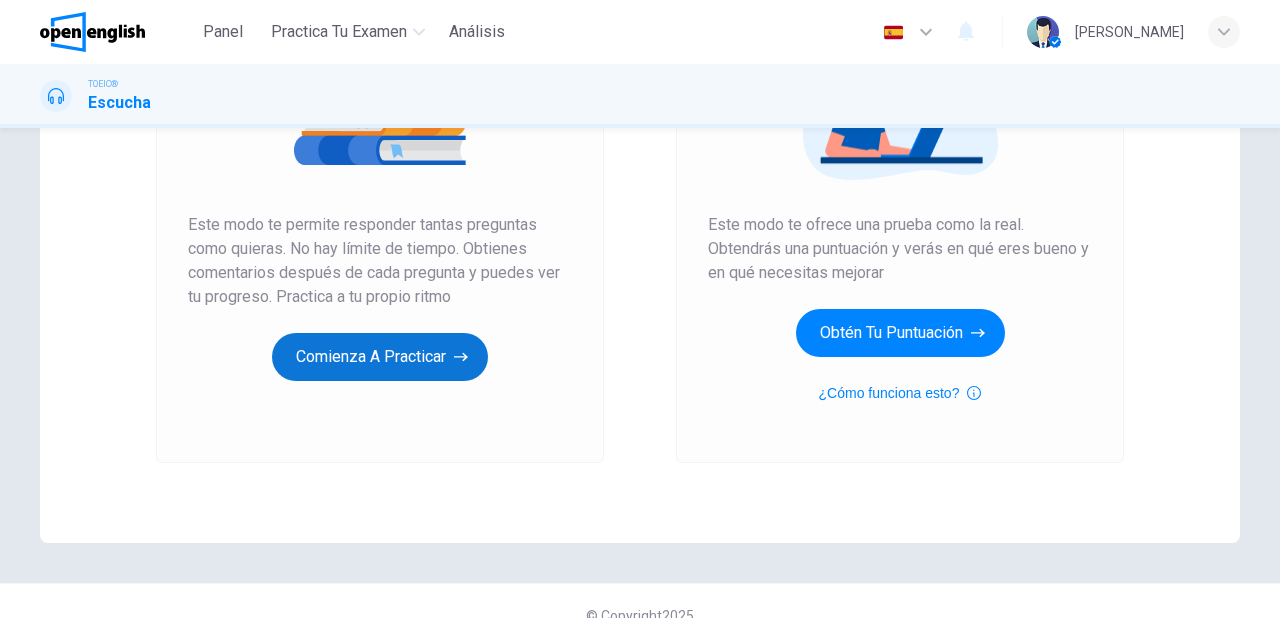 click on "Comienza a practicar" at bounding box center [380, 357] 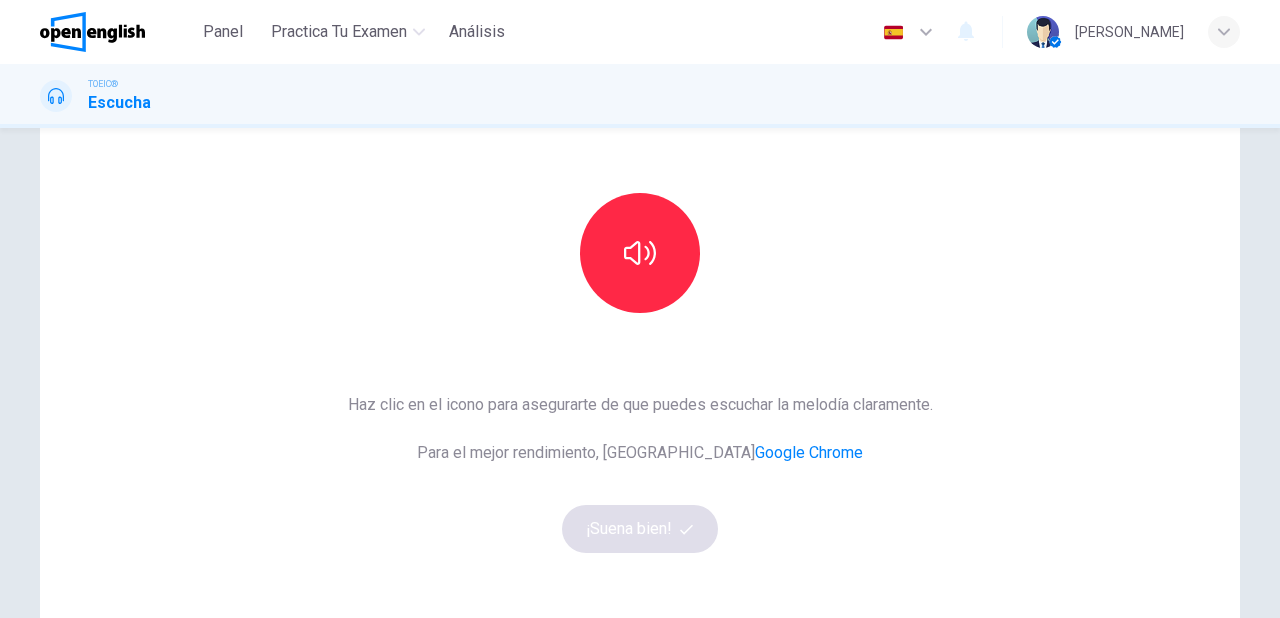 scroll, scrollTop: 160, scrollLeft: 0, axis: vertical 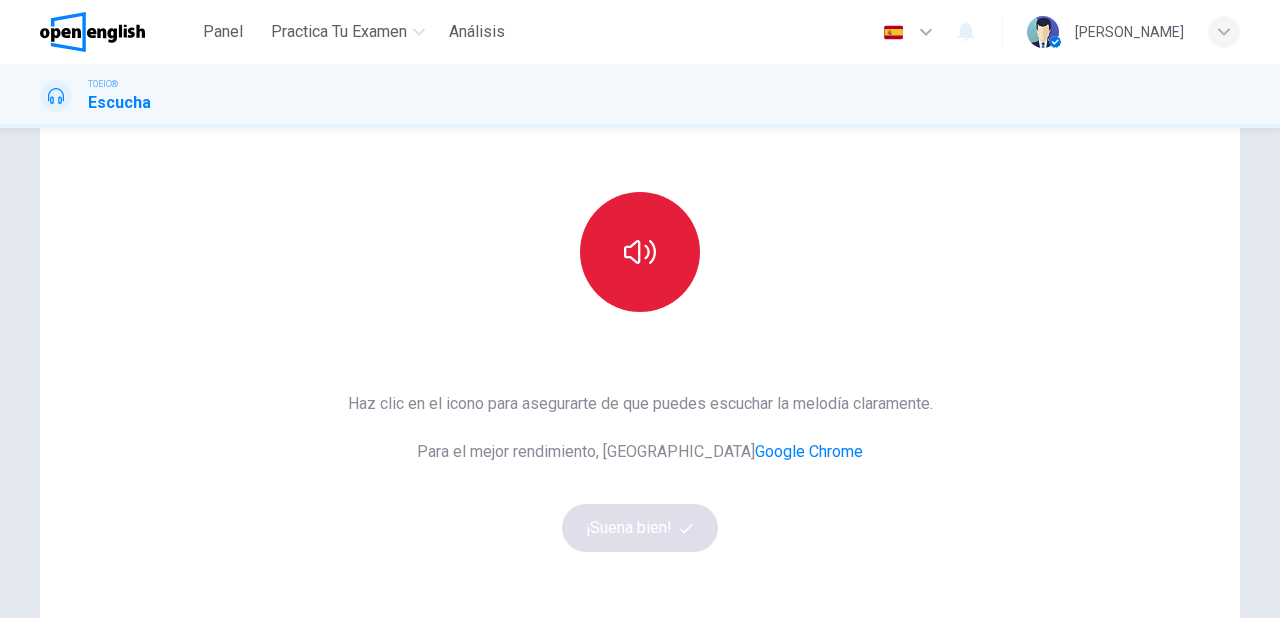 click at bounding box center (640, 252) 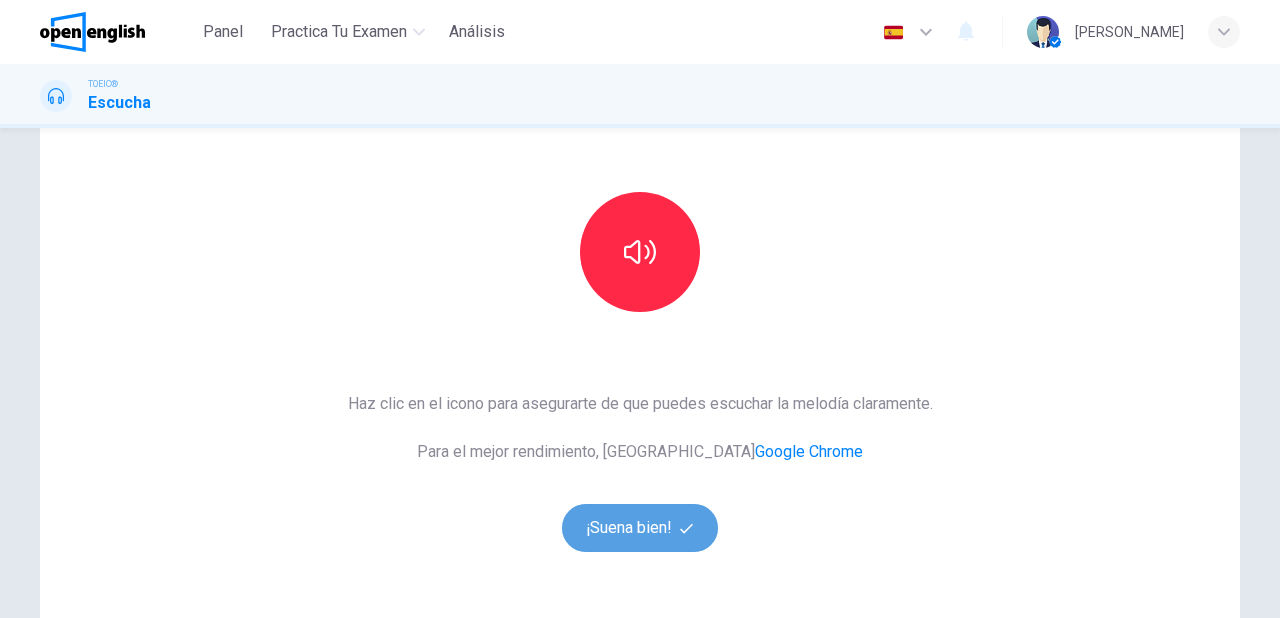 click on "¡Suena bien!" at bounding box center [640, 528] 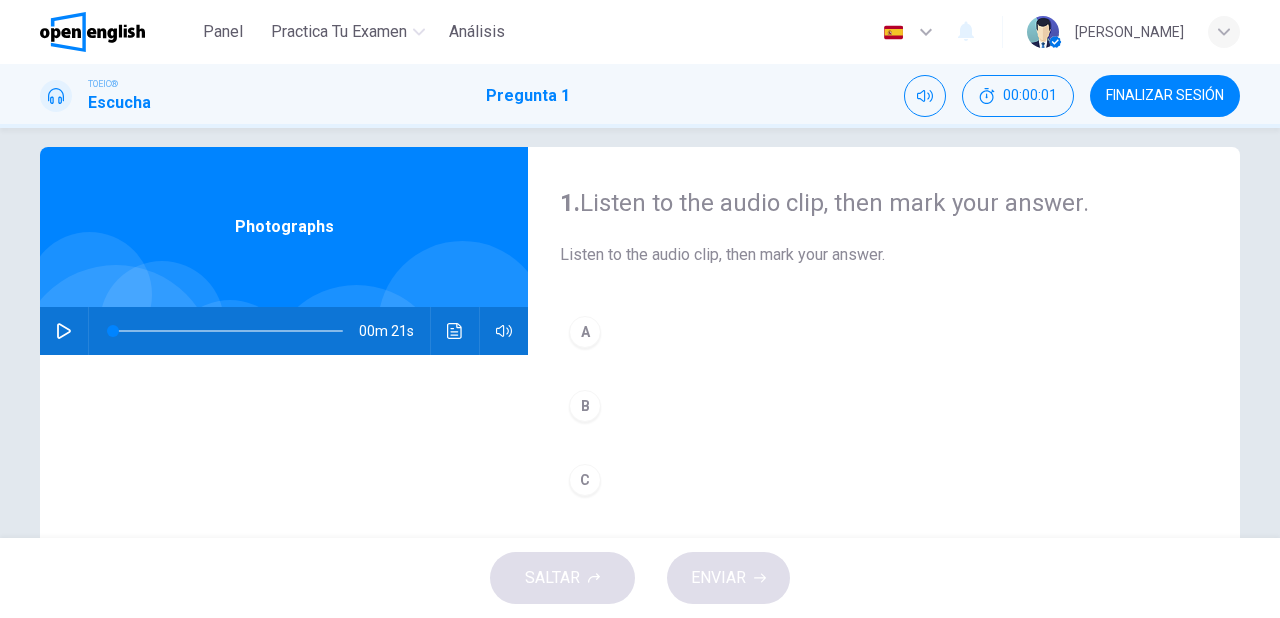 scroll, scrollTop: 0, scrollLeft: 0, axis: both 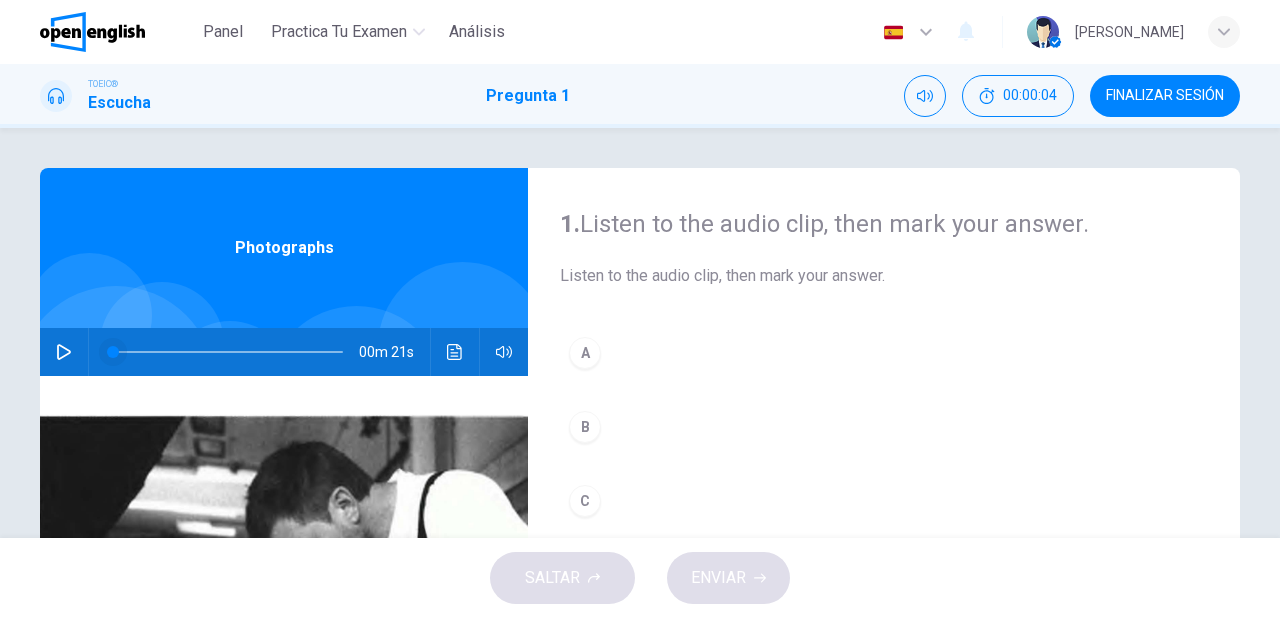 drag, startPoint x: 57, startPoint y: 349, endPoint x: 90, endPoint y: 351, distance: 33.06055 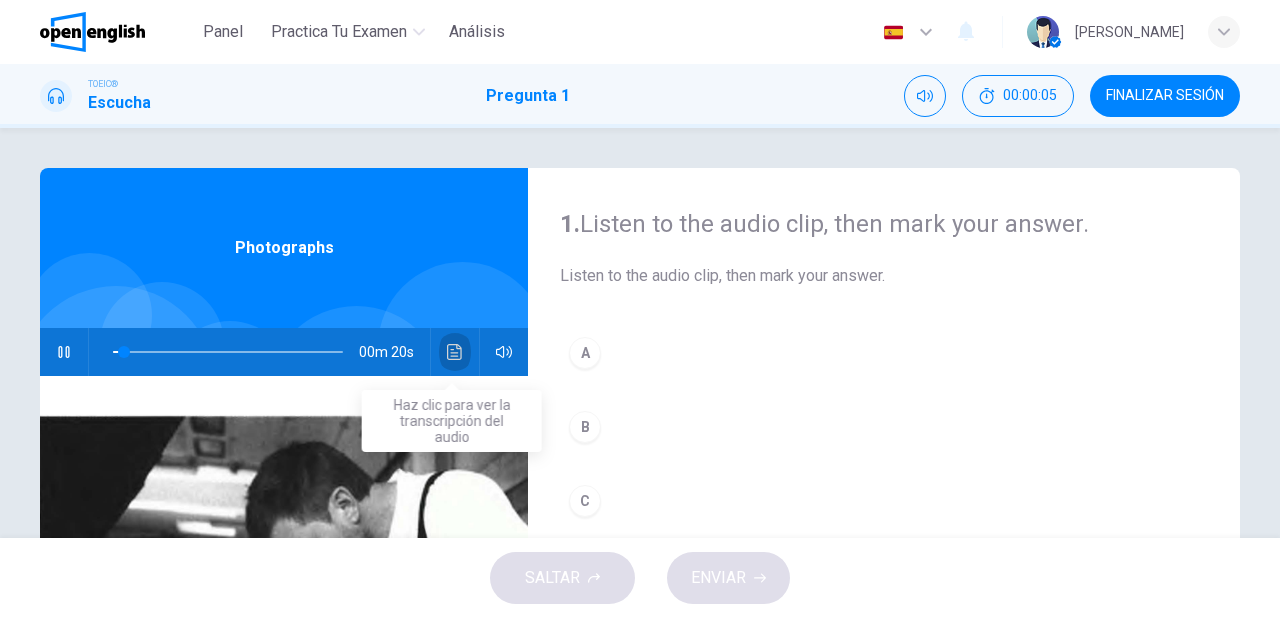 click 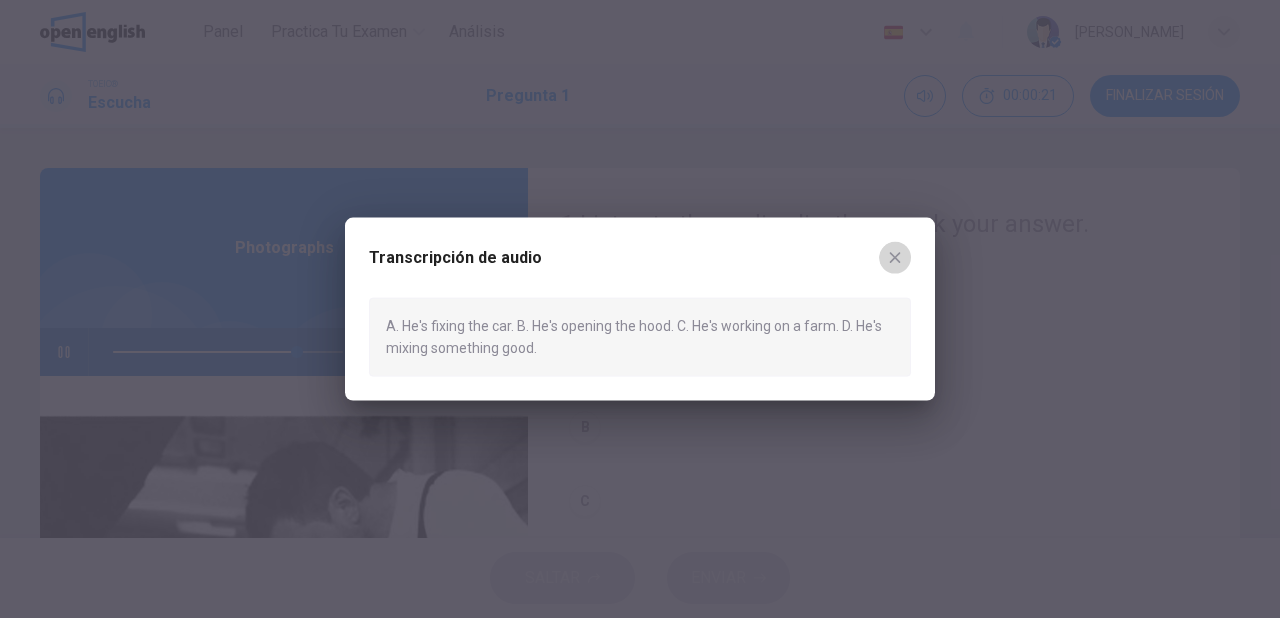click 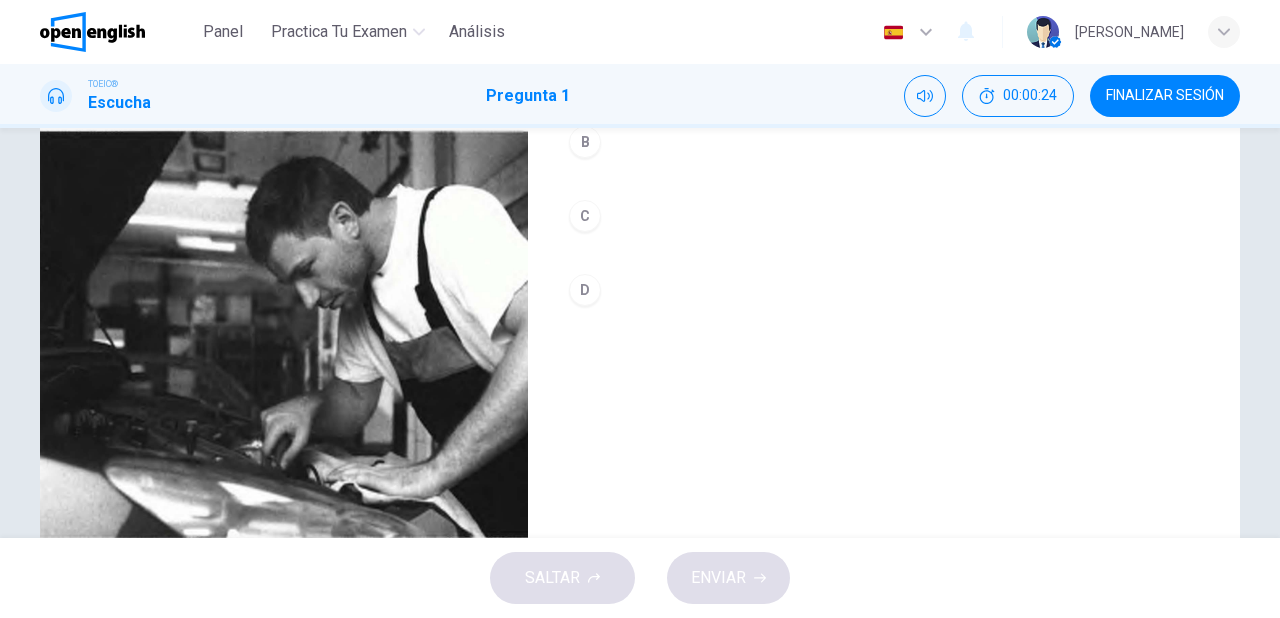 scroll, scrollTop: 320, scrollLeft: 0, axis: vertical 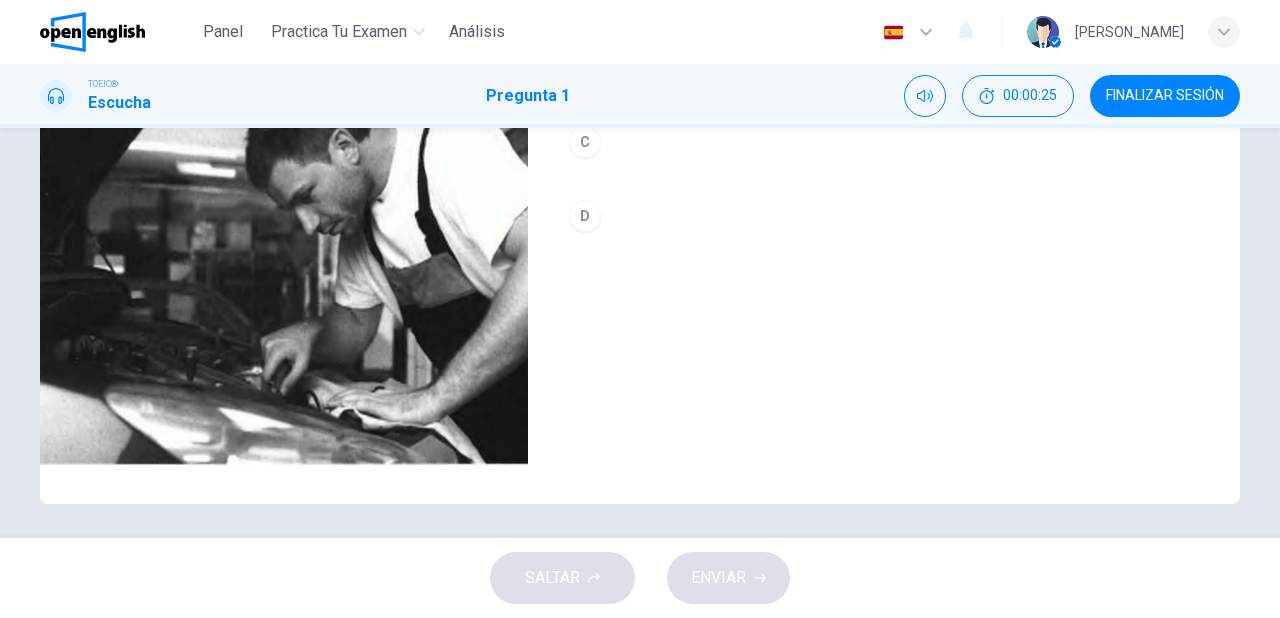 type on "*" 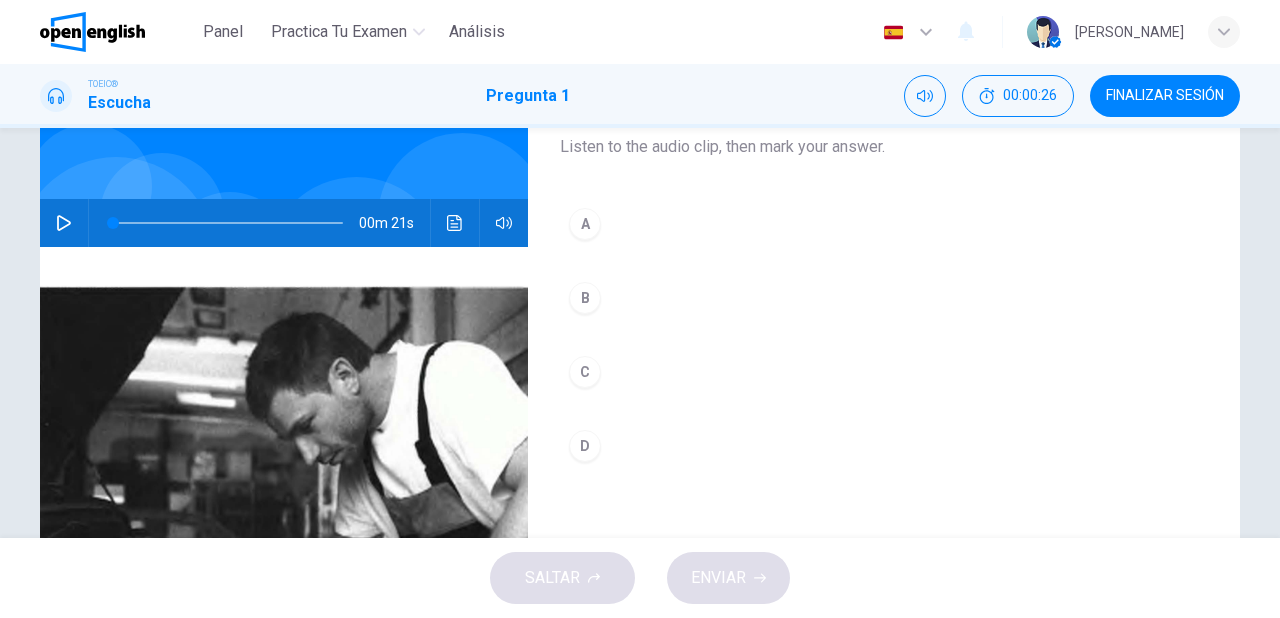 scroll, scrollTop: 124, scrollLeft: 0, axis: vertical 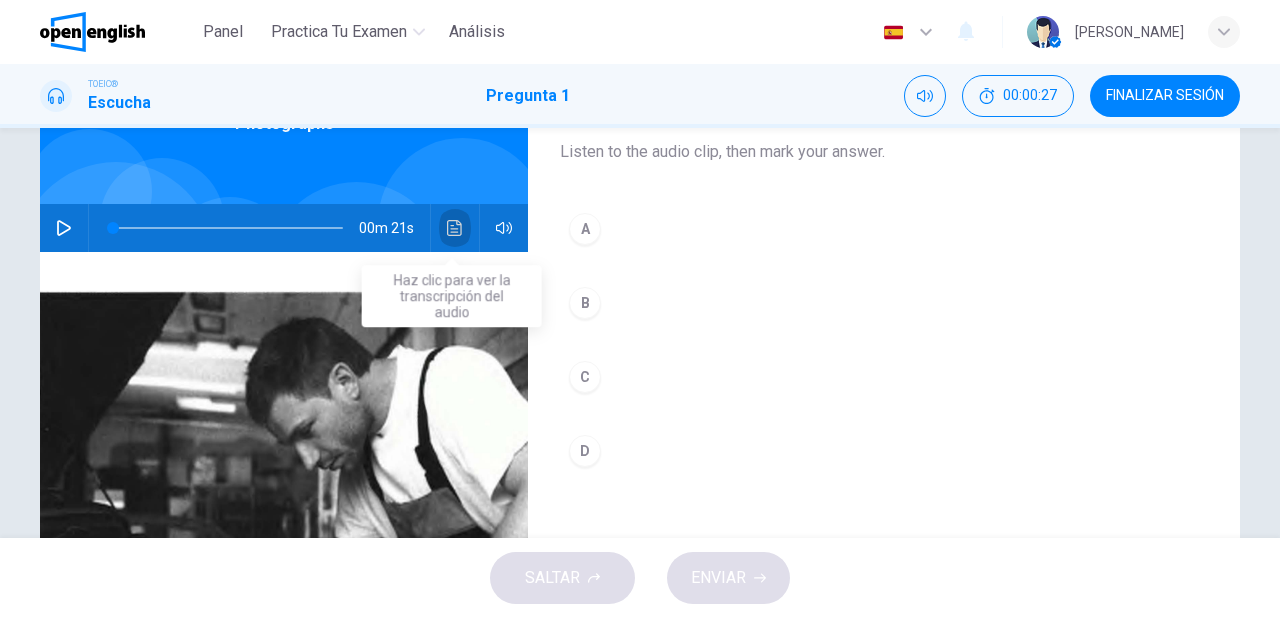 click 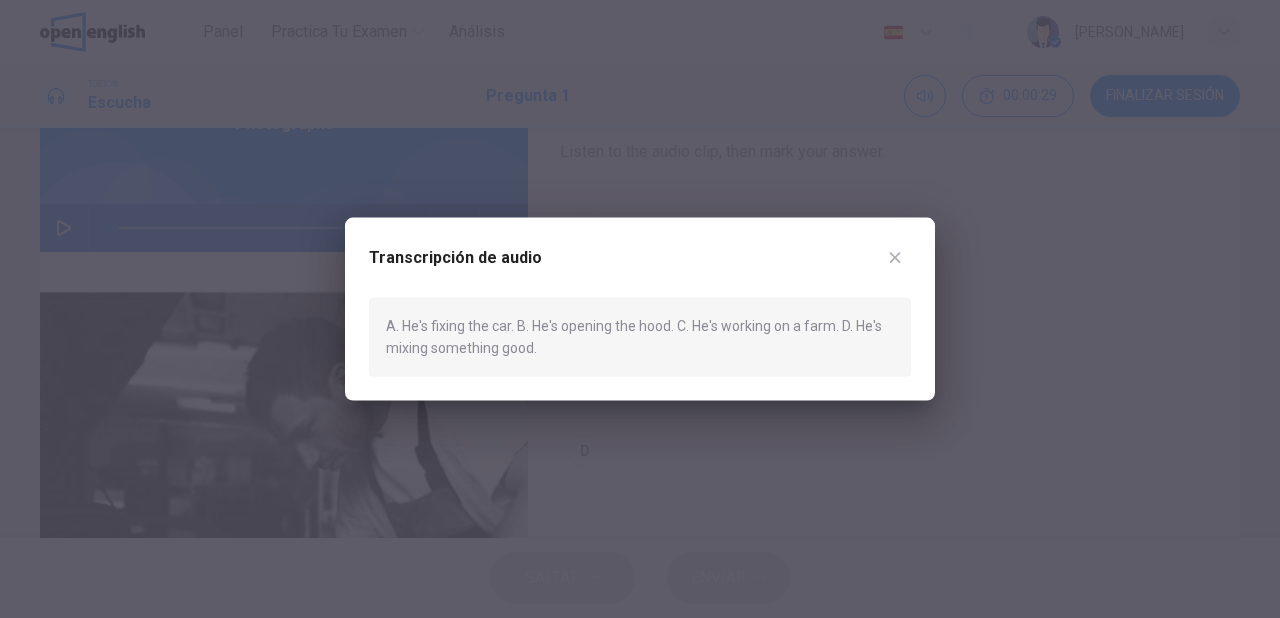 click on "Transcripción de audio A. He's fixing the car. B. He's opening the hood. C. He's working on a farm. D. He's mixing something good." at bounding box center [640, 309] 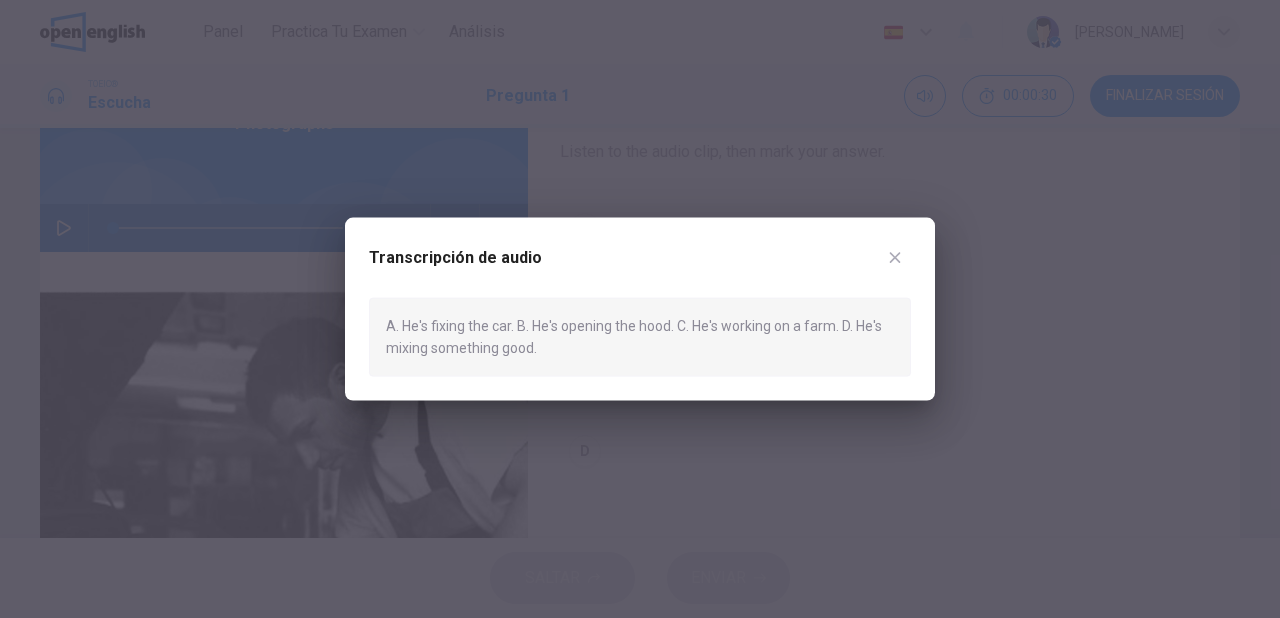 click 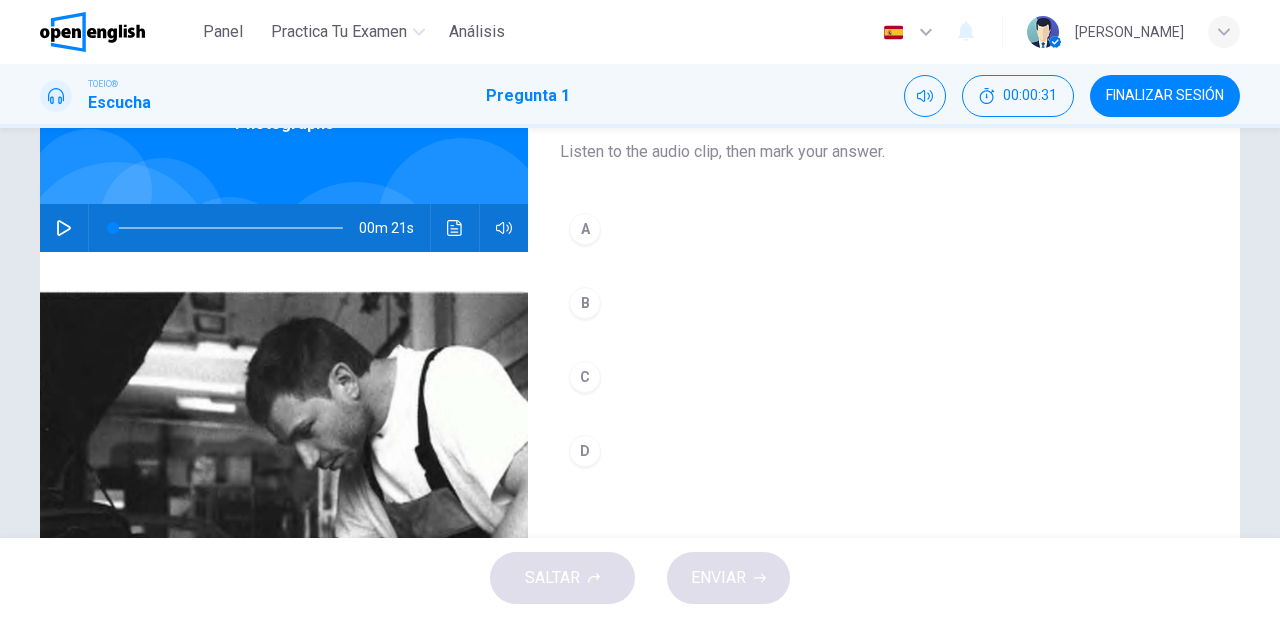 click on "A" at bounding box center [585, 229] 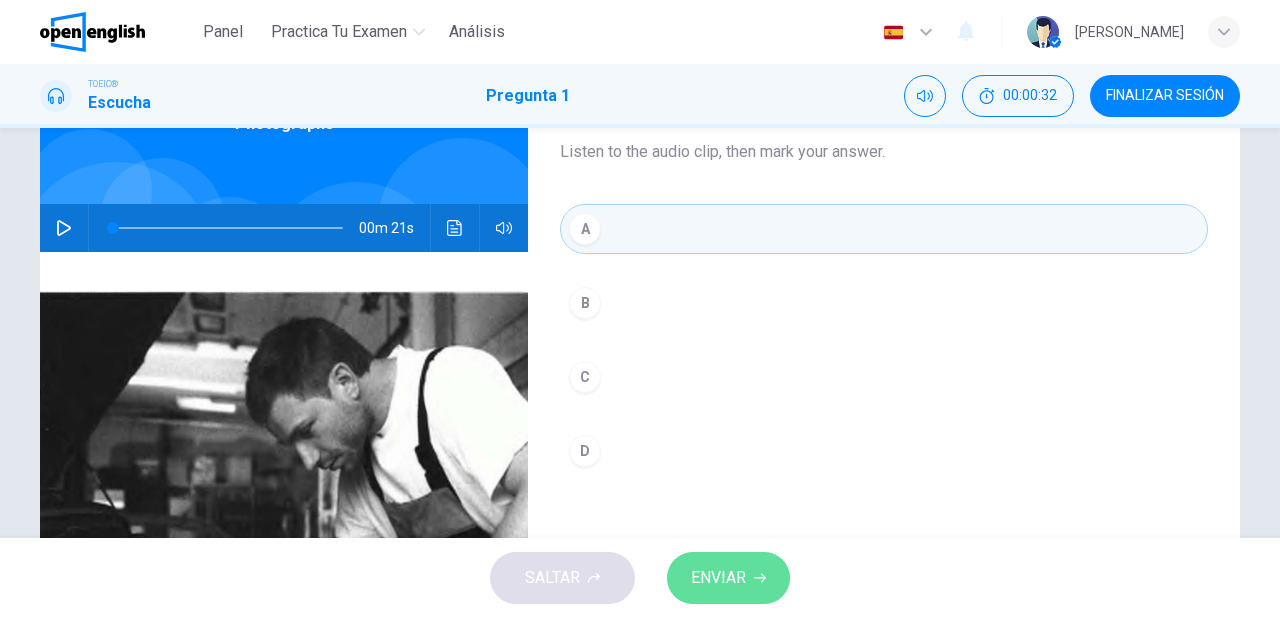 click on "ENVIAR" at bounding box center (718, 578) 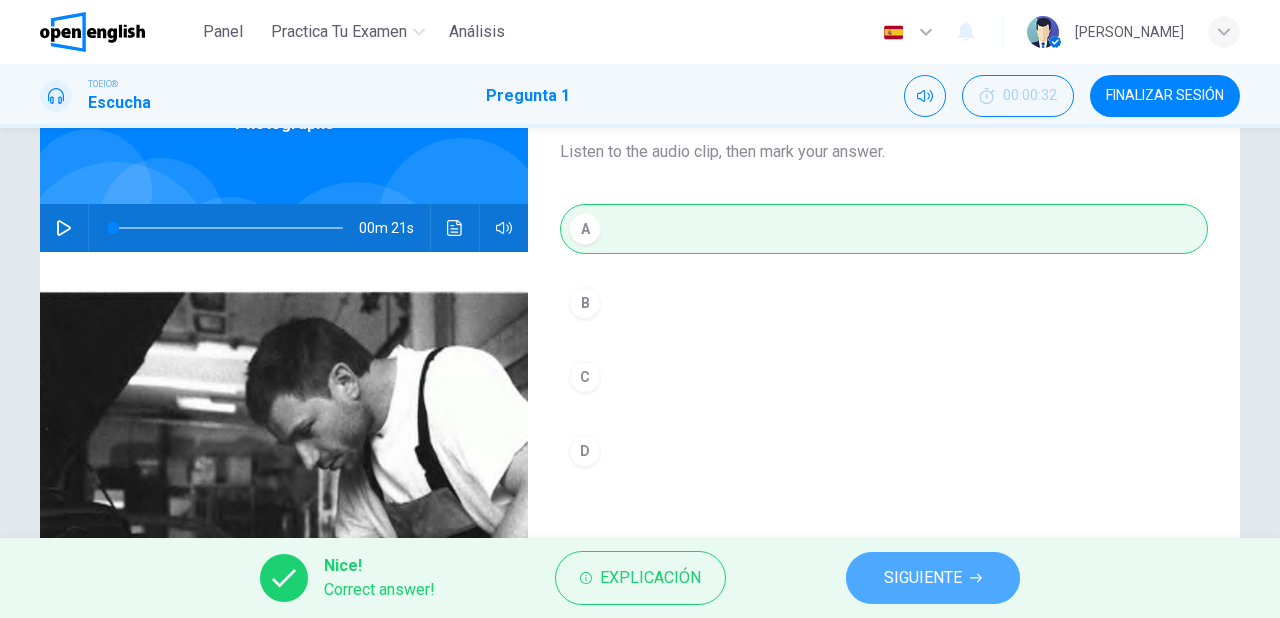 click on "SIGUIENTE" at bounding box center [923, 578] 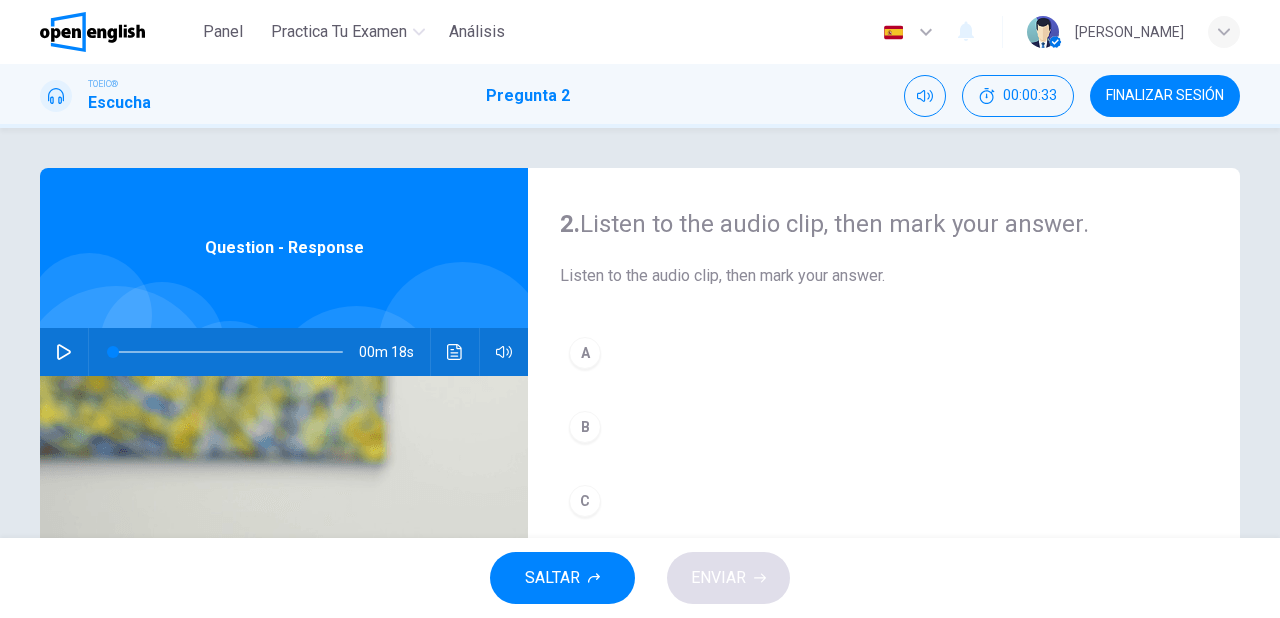 scroll, scrollTop: 80, scrollLeft: 0, axis: vertical 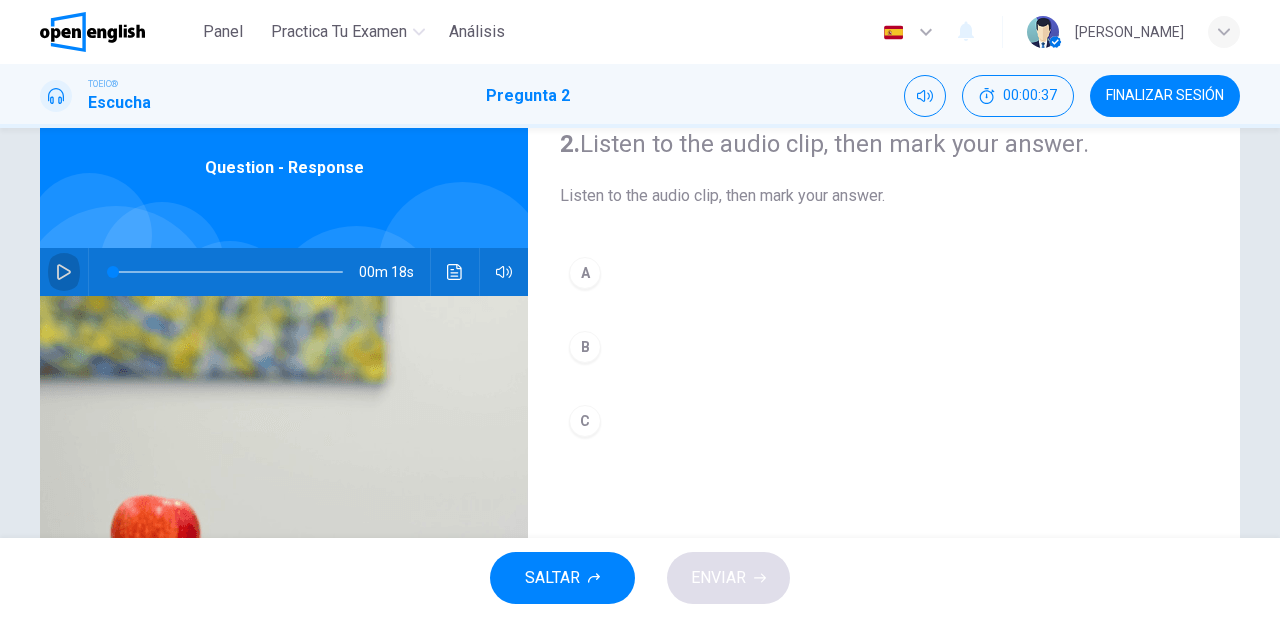 click 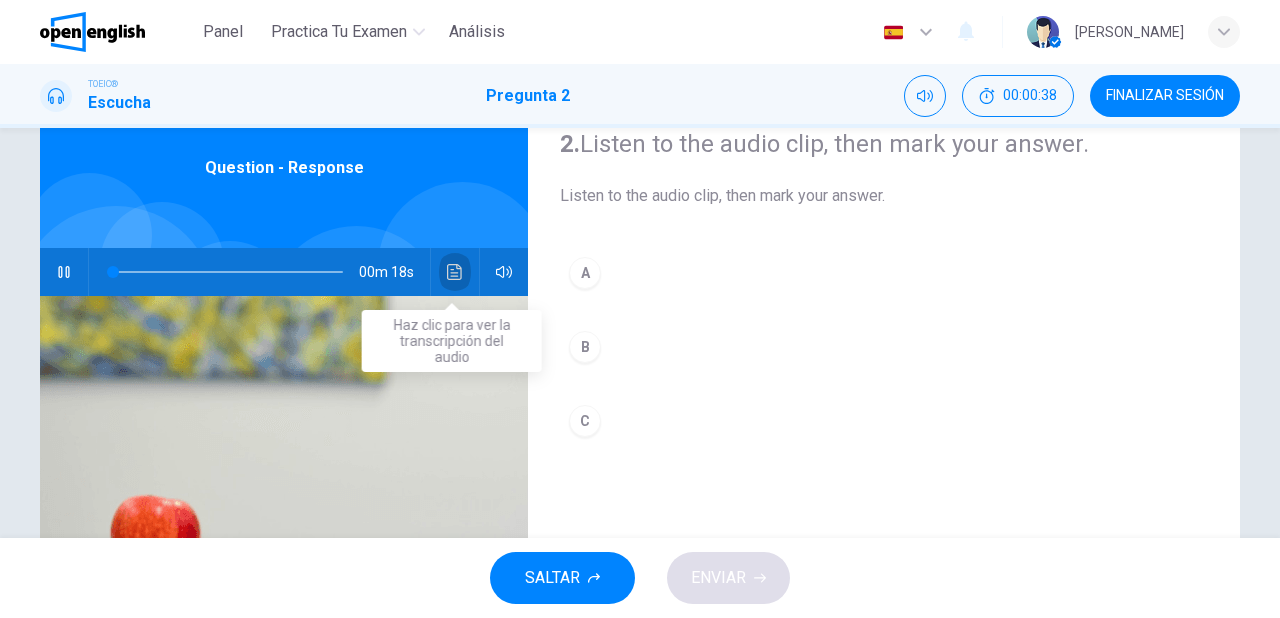click 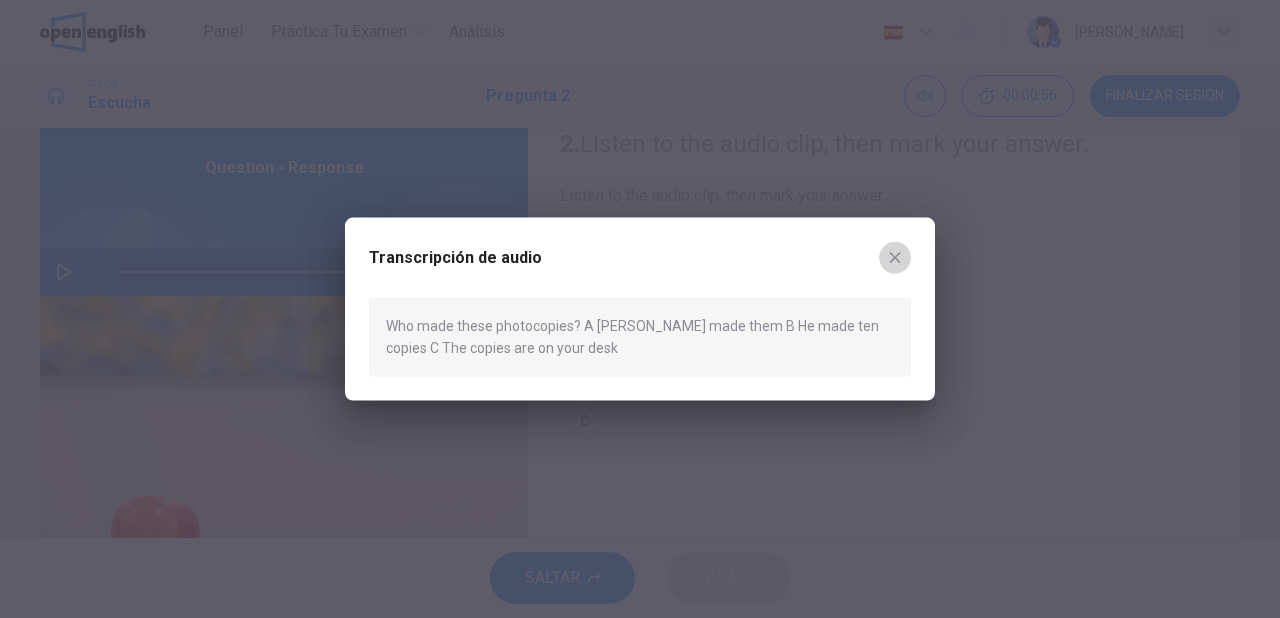 click 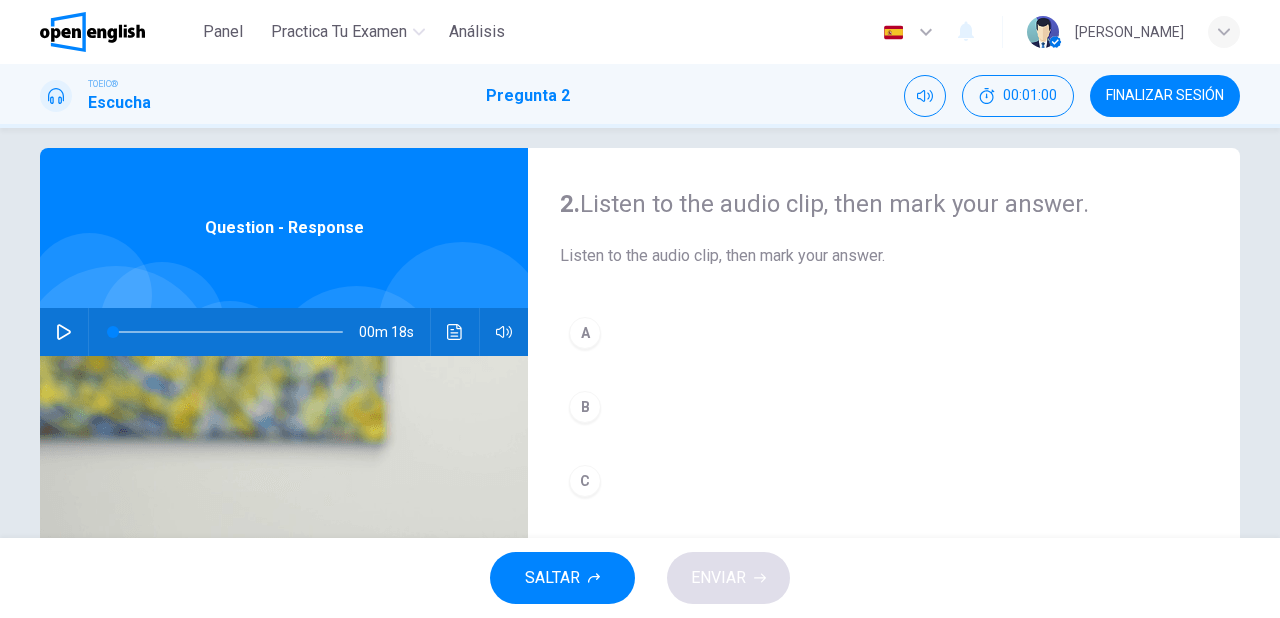 scroll, scrollTop: 0, scrollLeft: 0, axis: both 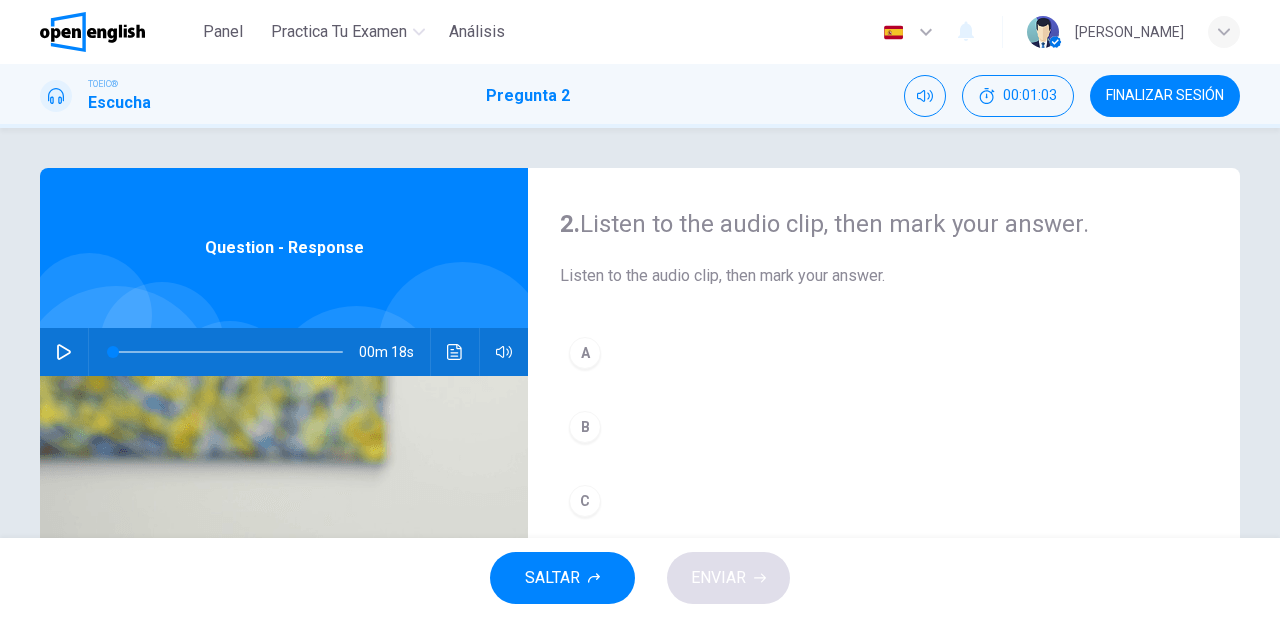 click on "Question - Response" at bounding box center (284, 248) 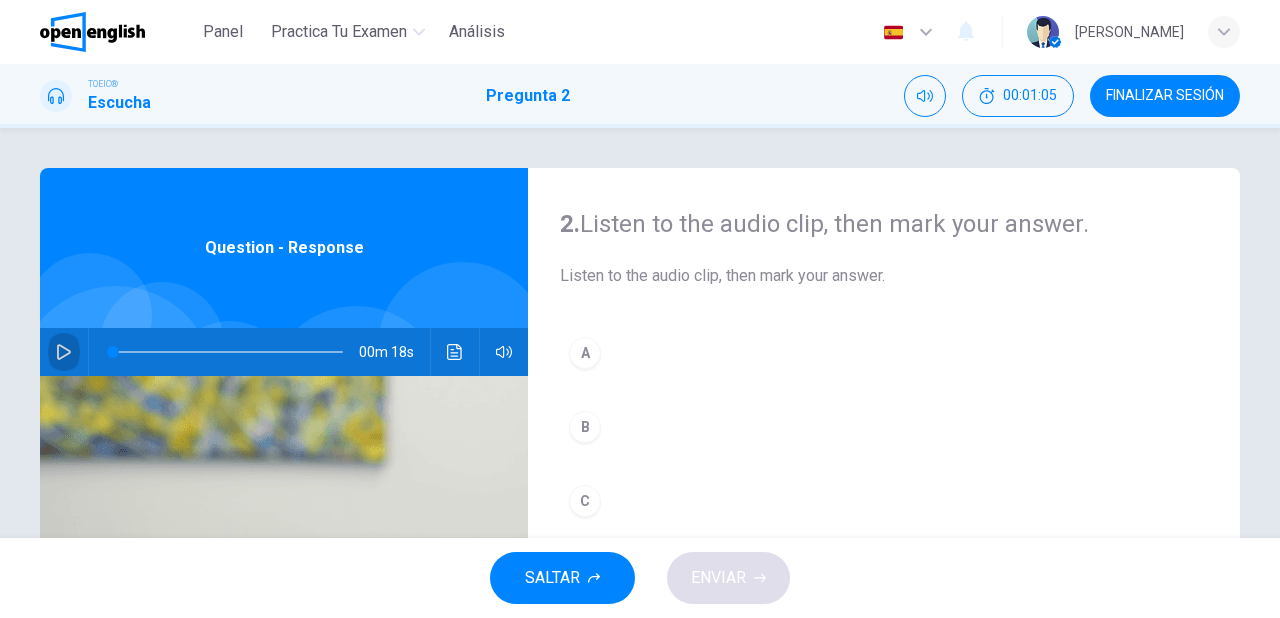 click 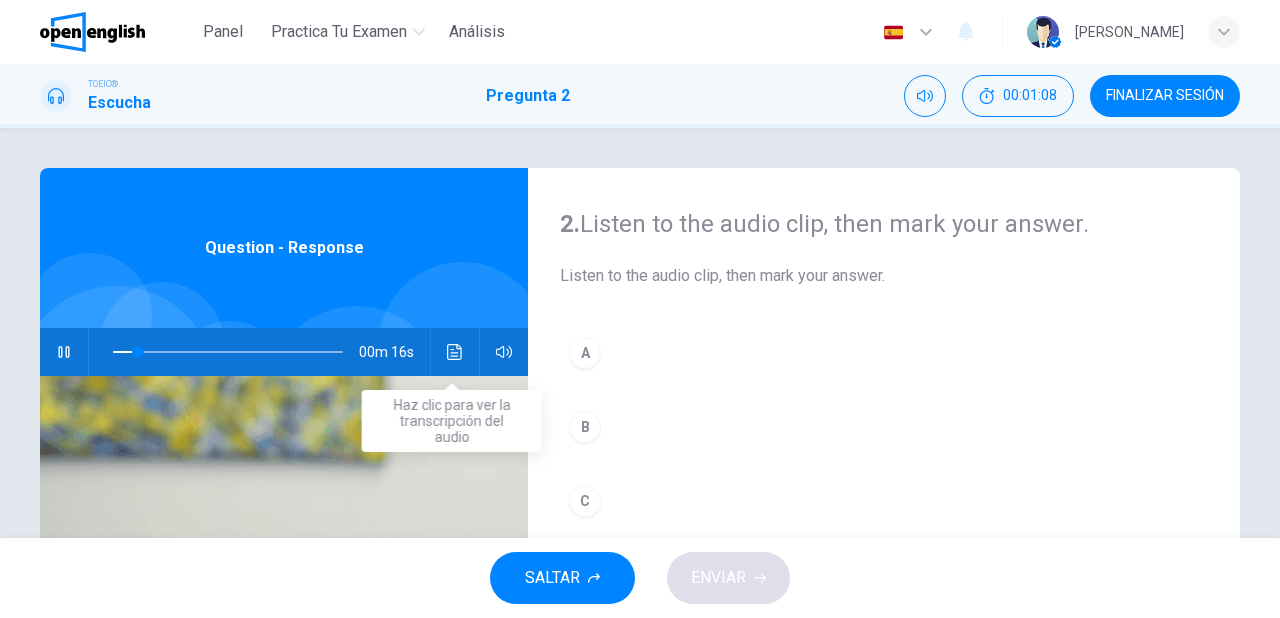 click 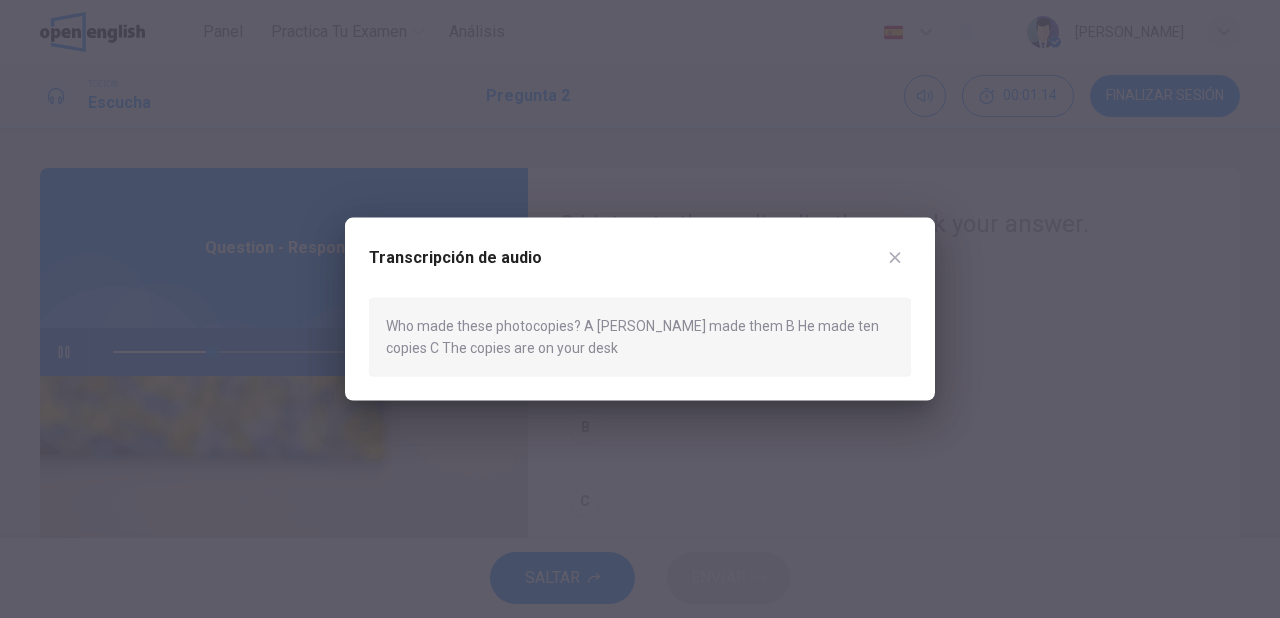 click 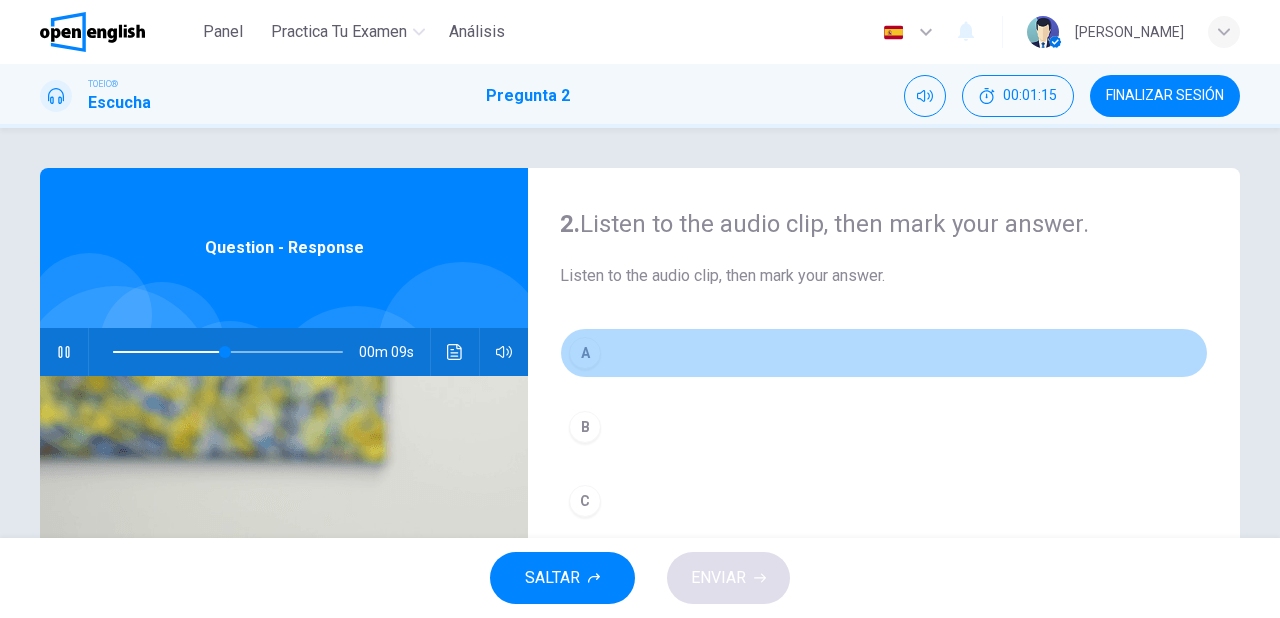 click on "A" at bounding box center [585, 353] 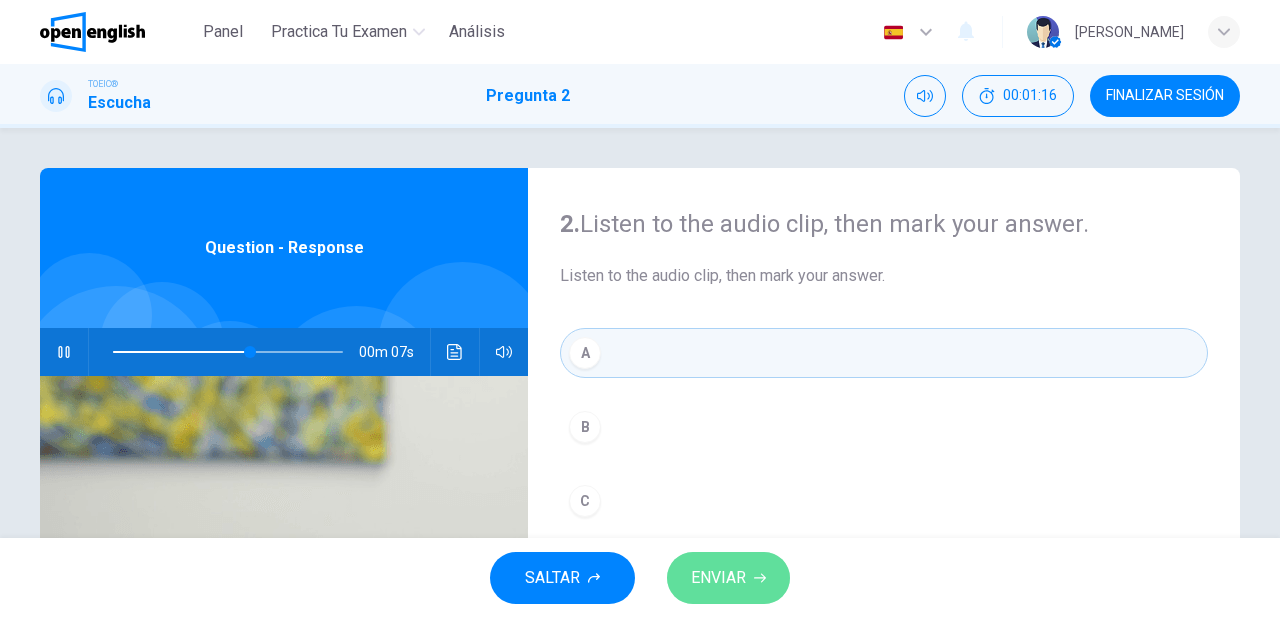 click on "ENVIAR" at bounding box center (718, 578) 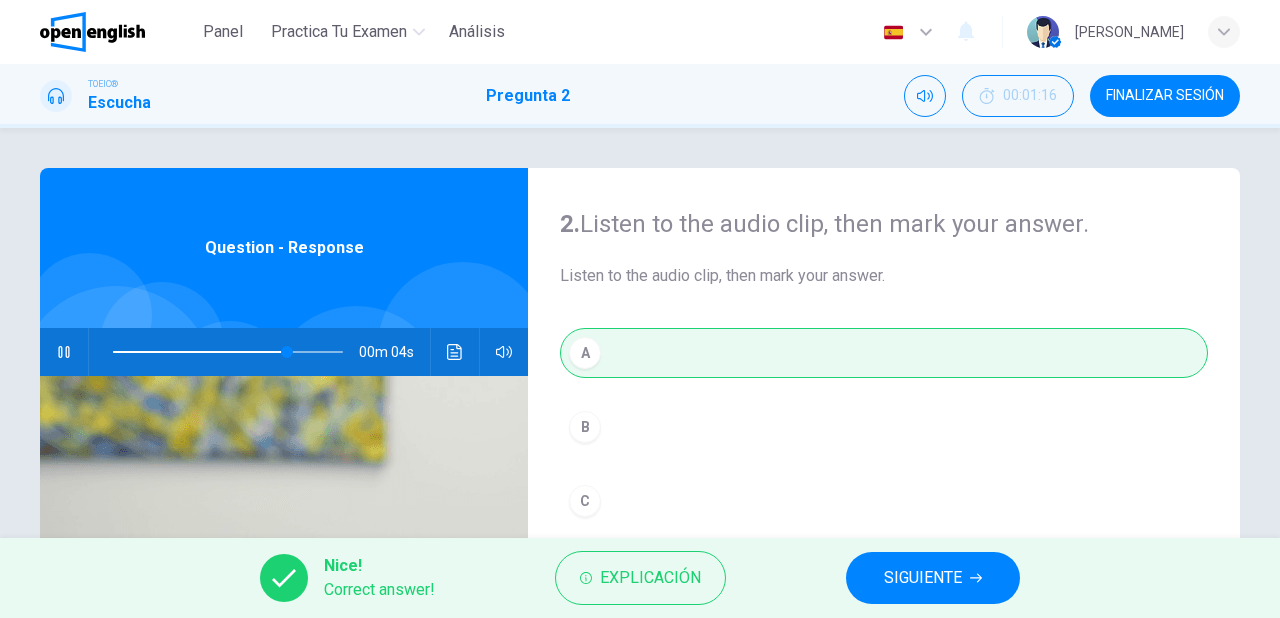 type on "**" 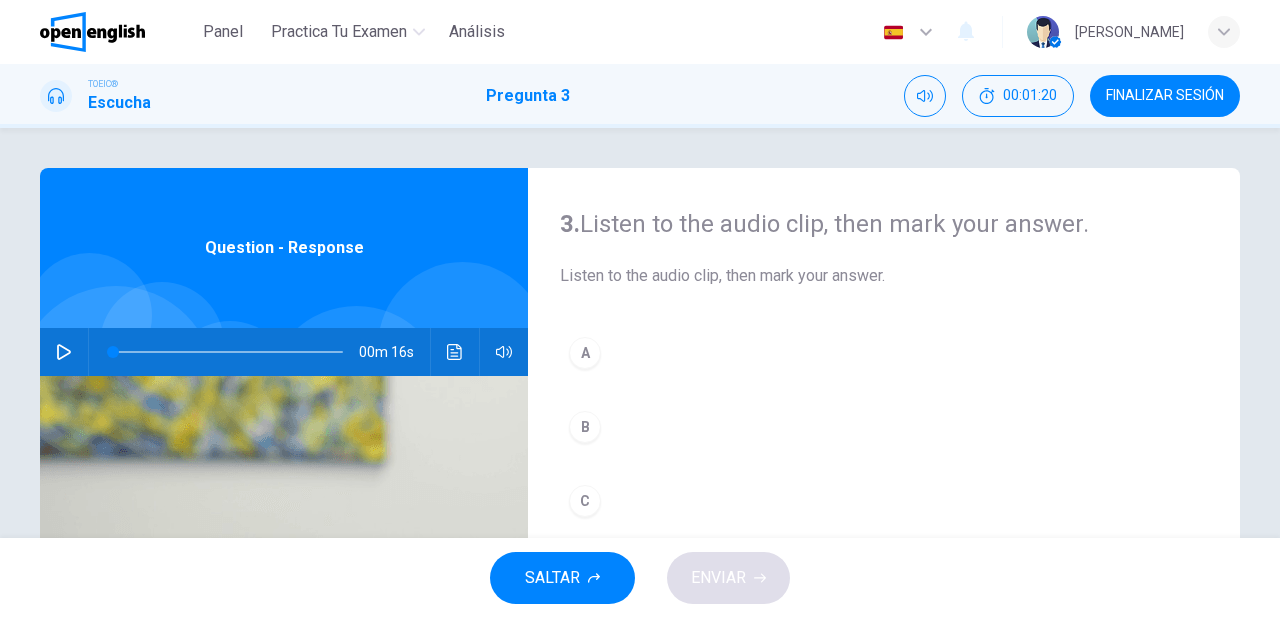 click 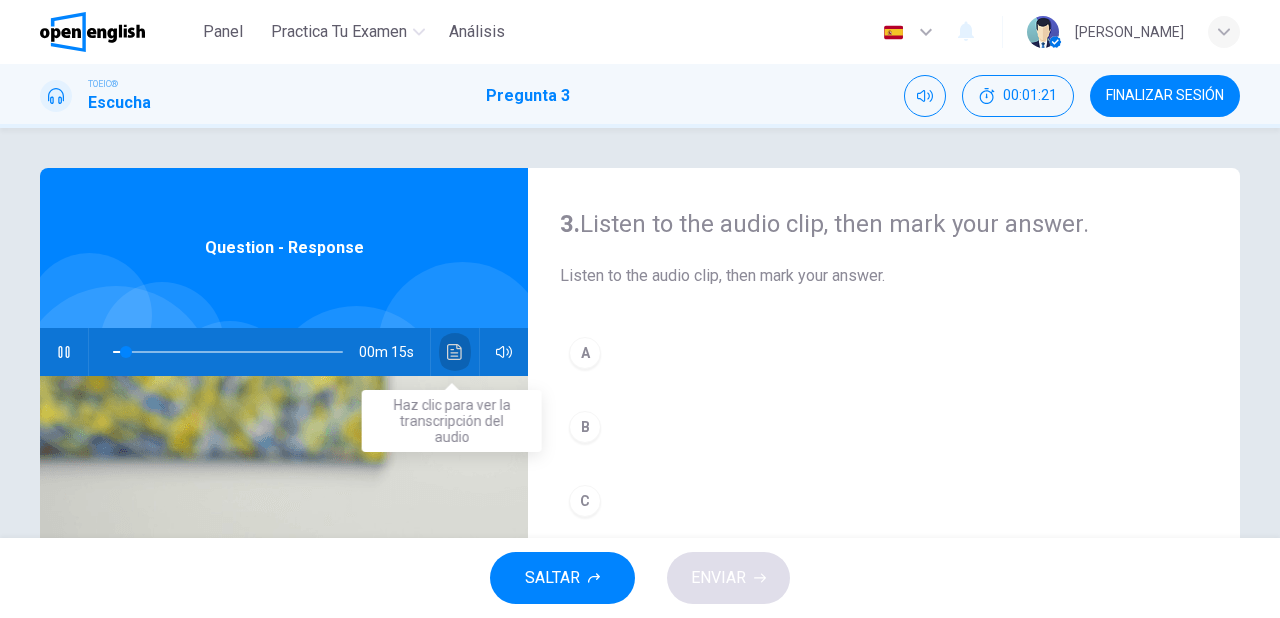 click 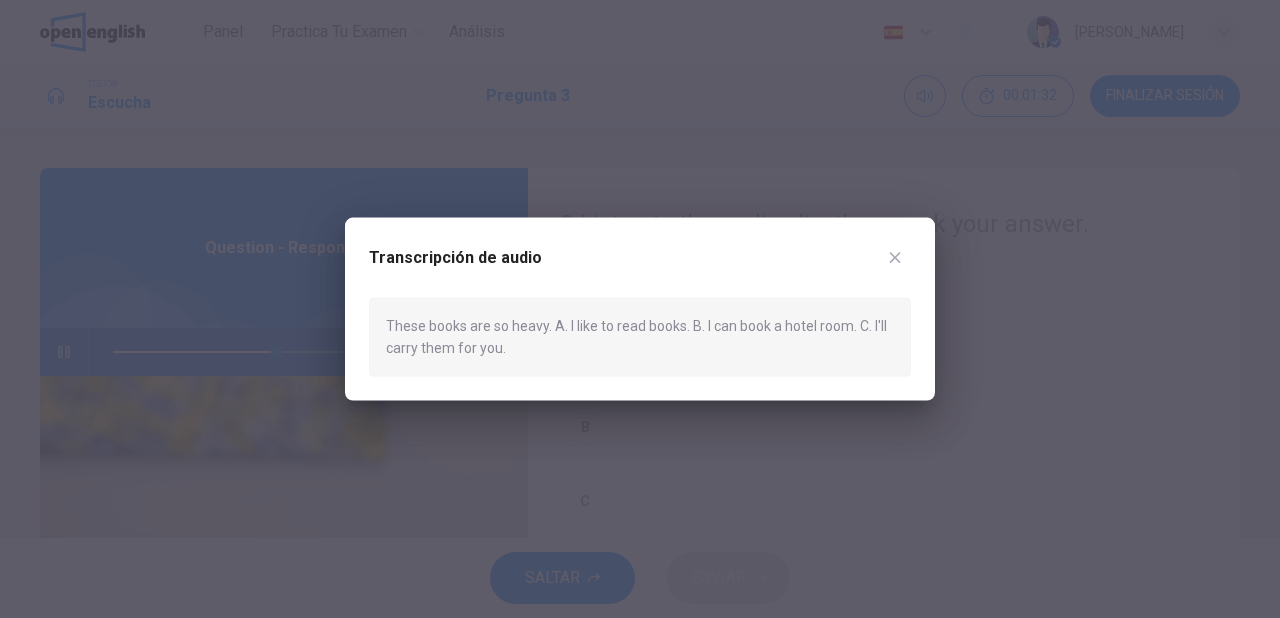 click 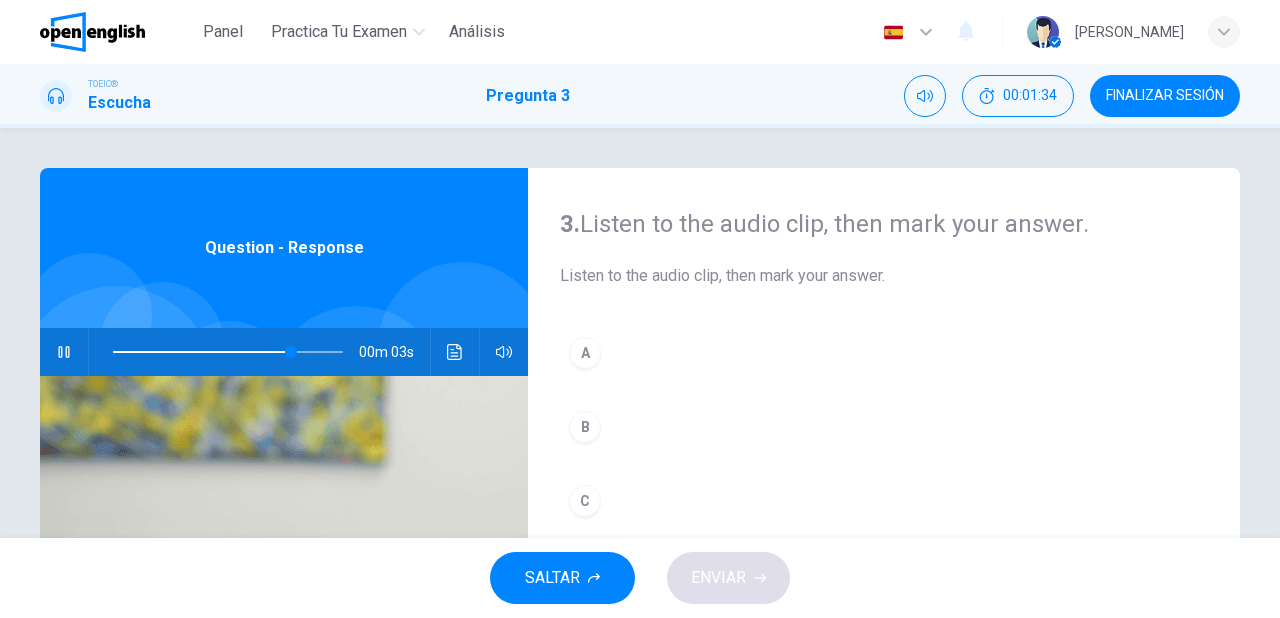 click on "C" at bounding box center [585, 501] 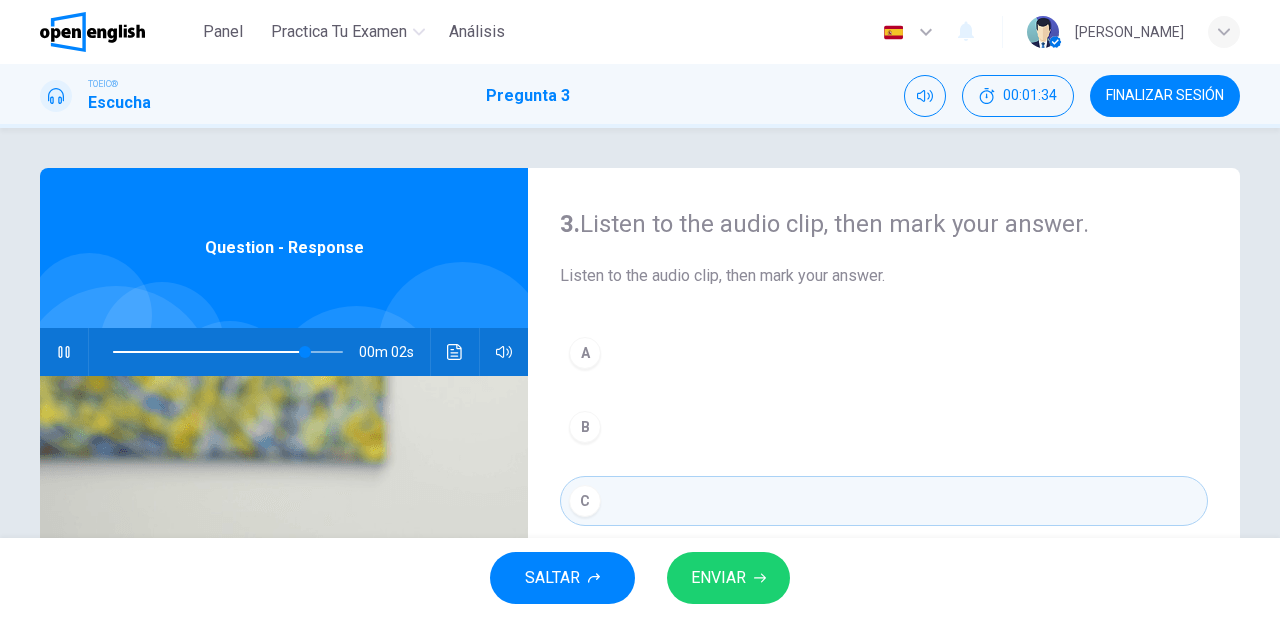 click on "ENVIAR" at bounding box center [718, 578] 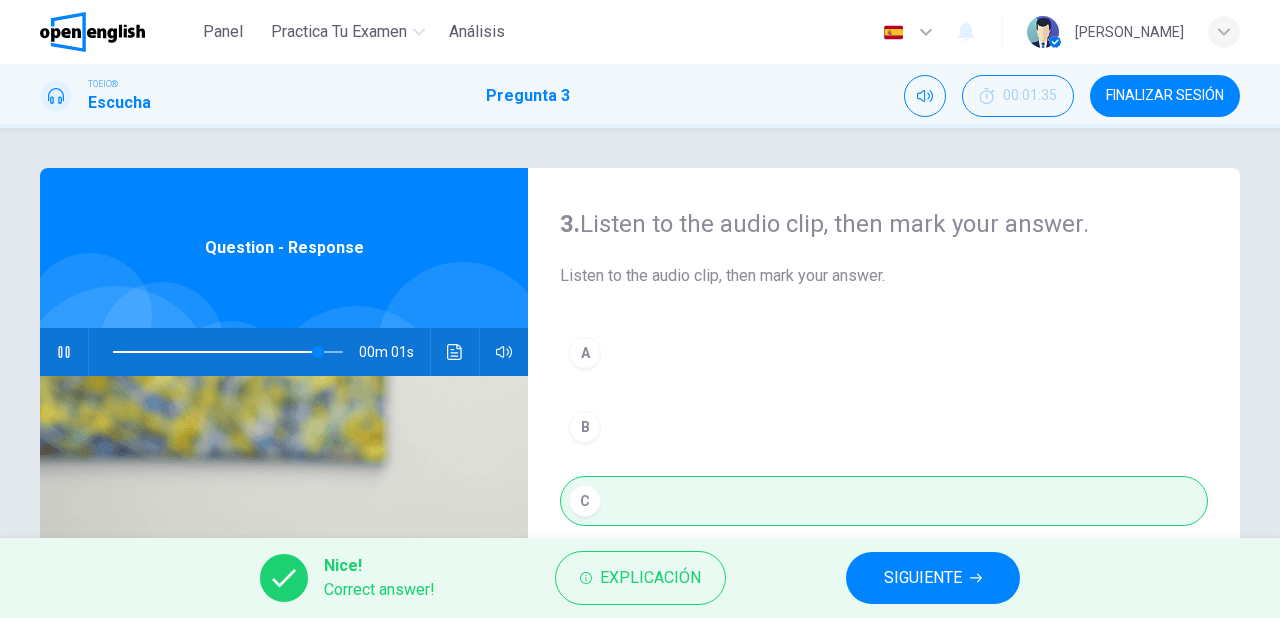 type on "**" 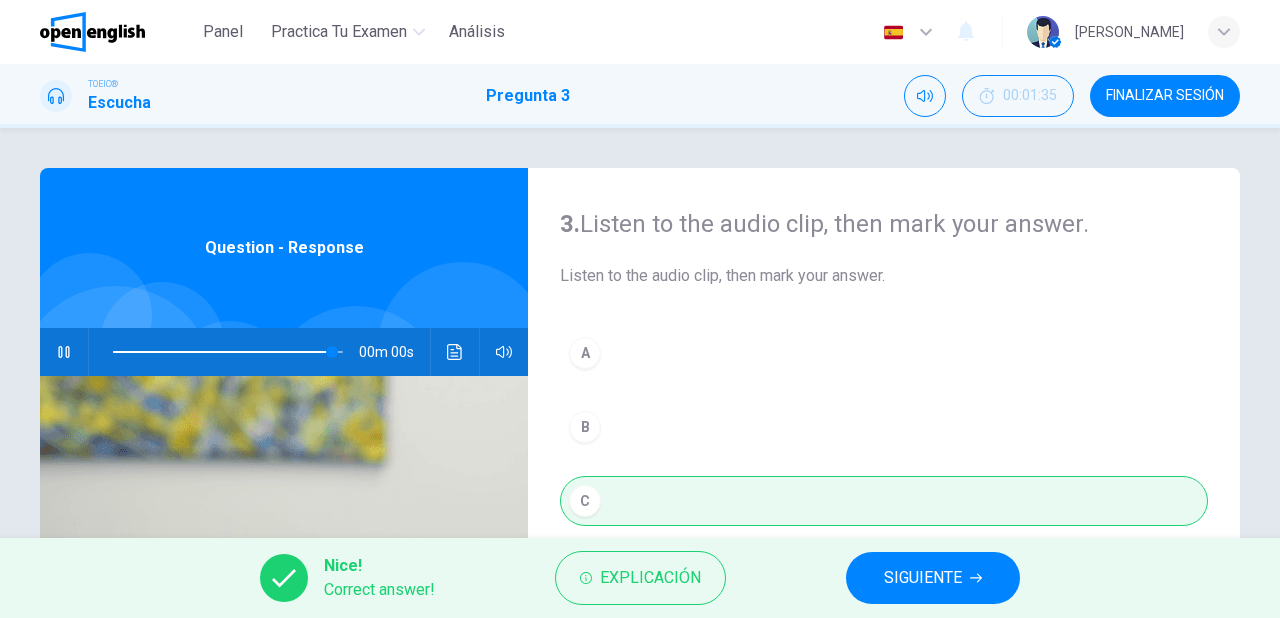 click on "SIGUIENTE" at bounding box center [933, 578] 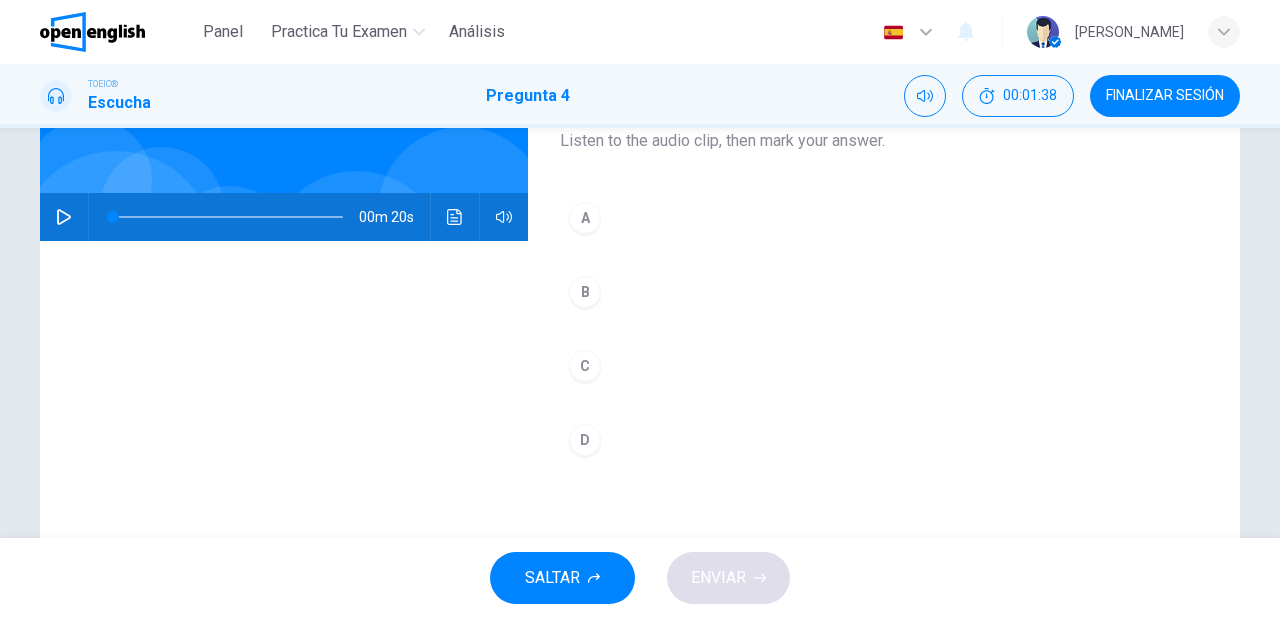 scroll, scrollTop: 80, scrollLeft: 0, axis: vertical 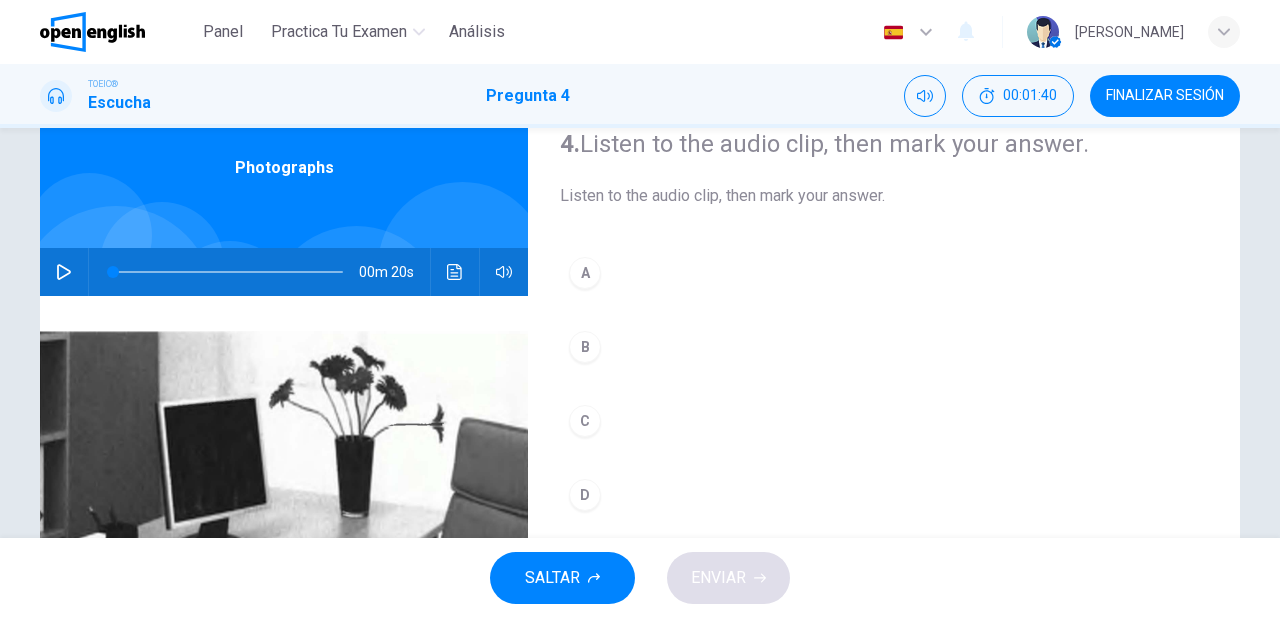 click 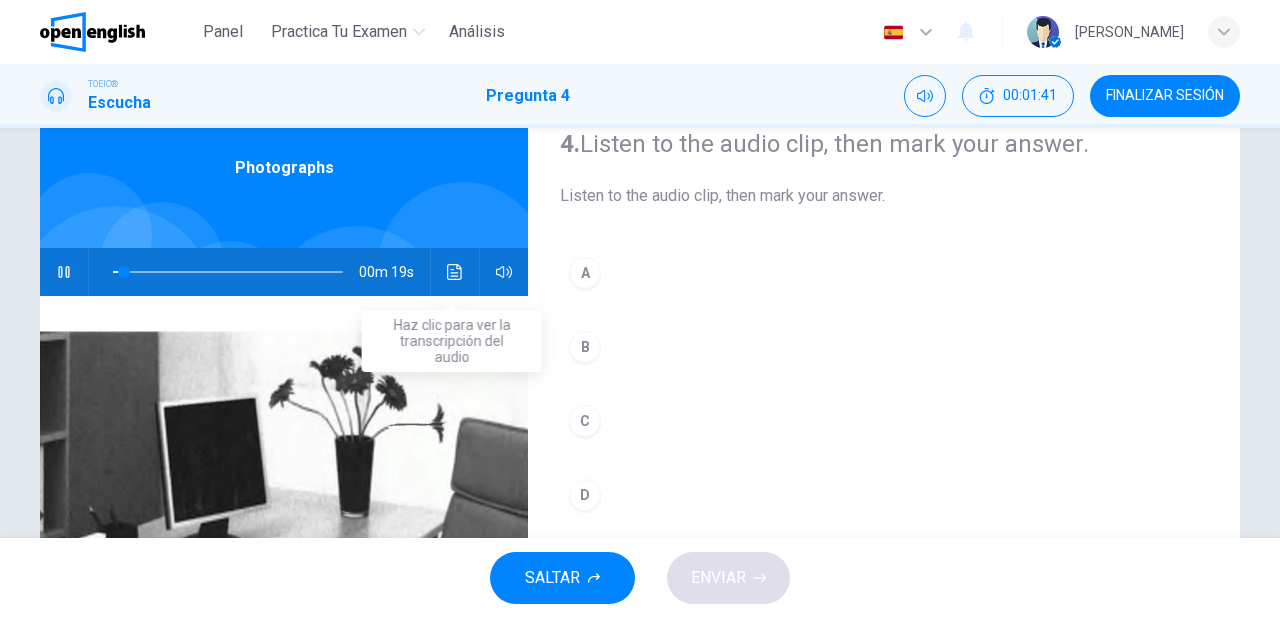 click 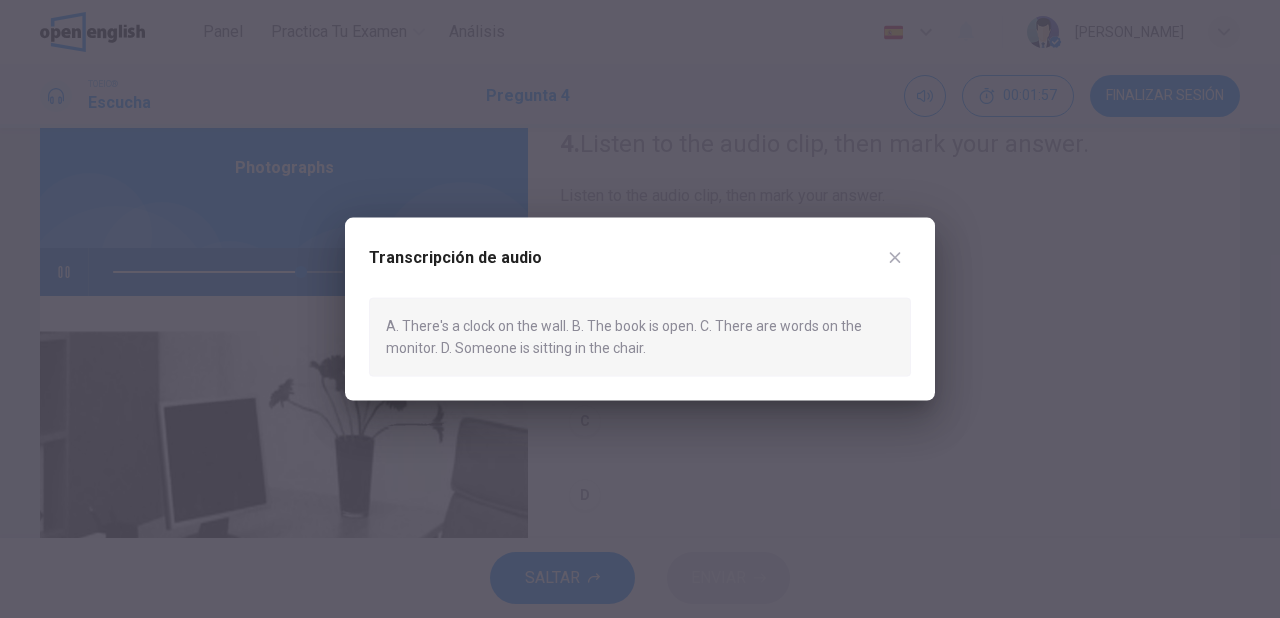 click 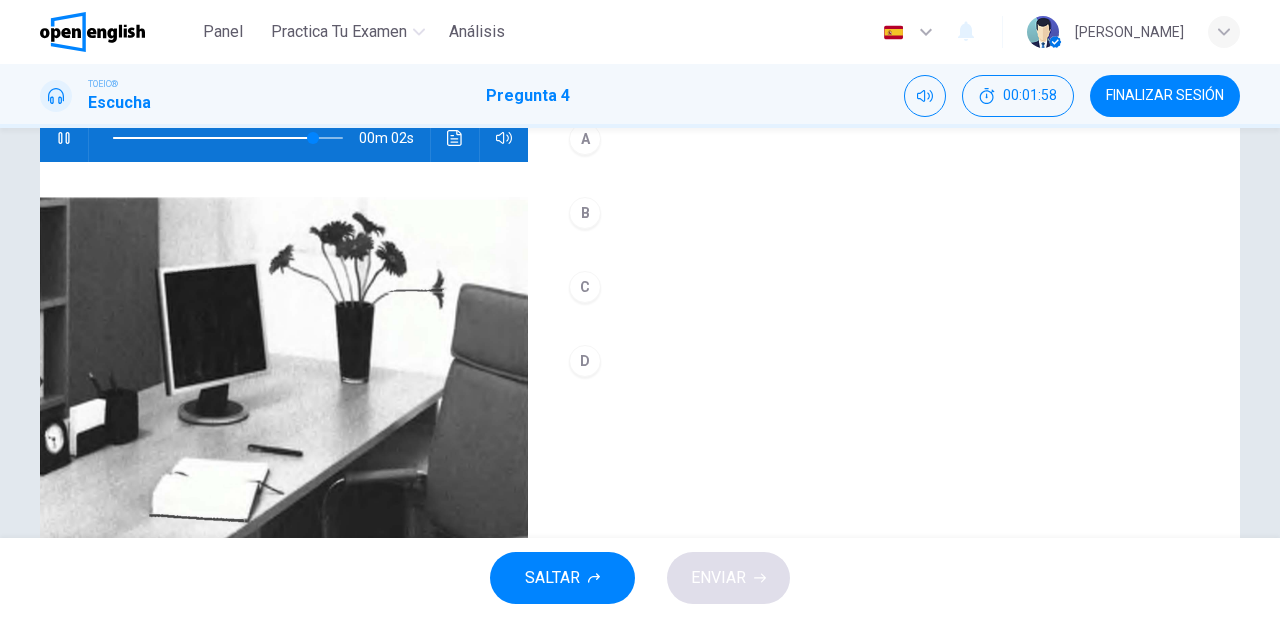 scroll, scrollTop: 240, scrollLeft: 0, axis: vertical 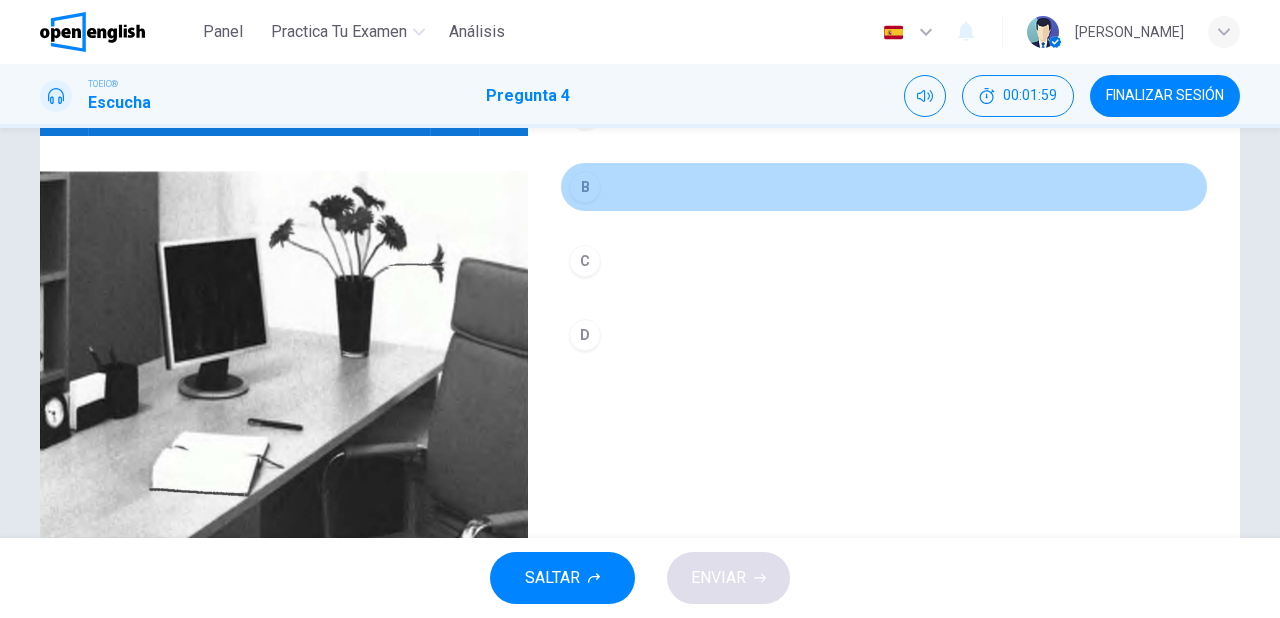 click on "B" at bounding box center [585, 187] 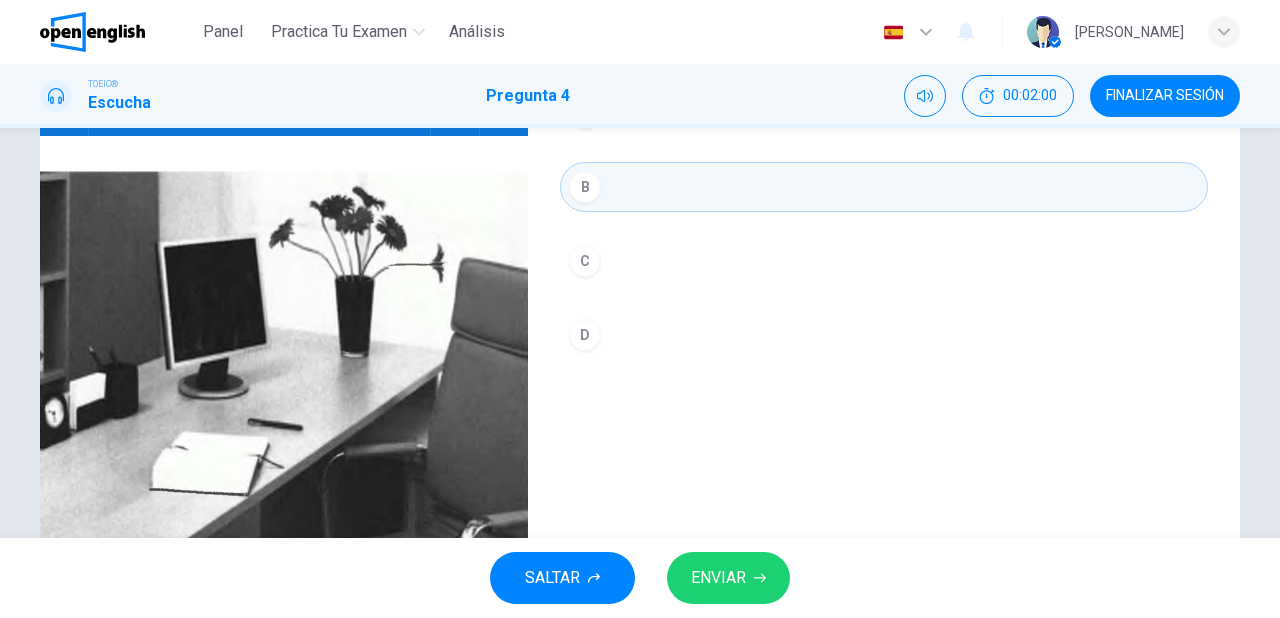 type on "*" 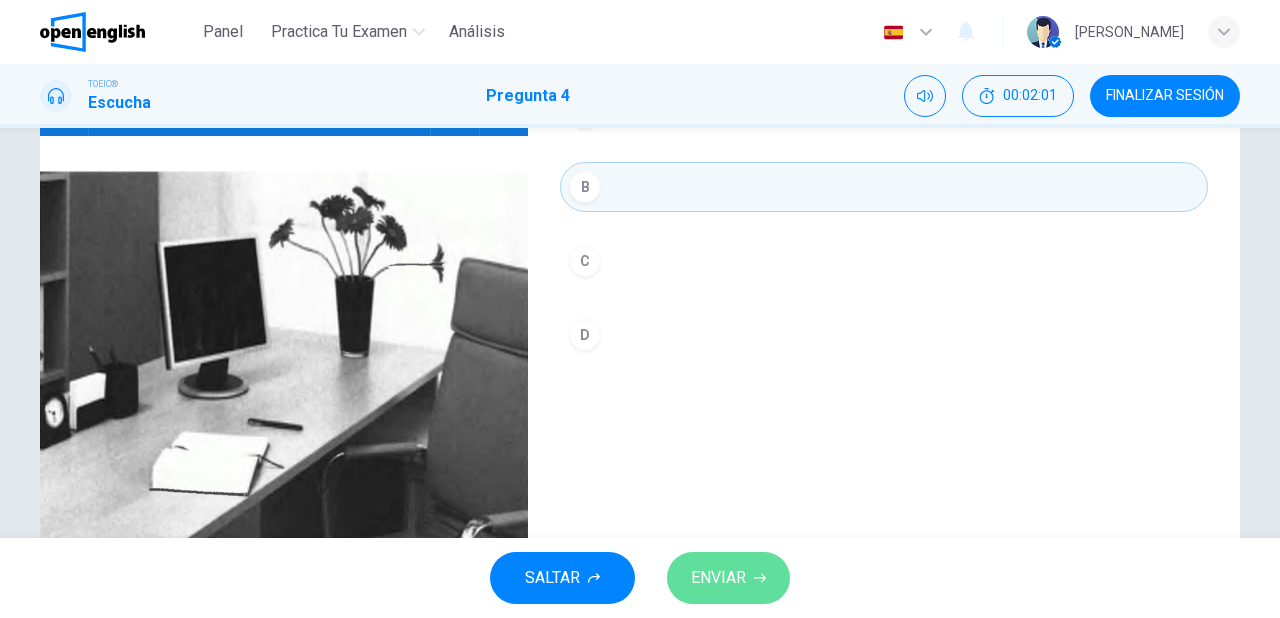 click on "ENVIAR" at bounding box center (728, 578) 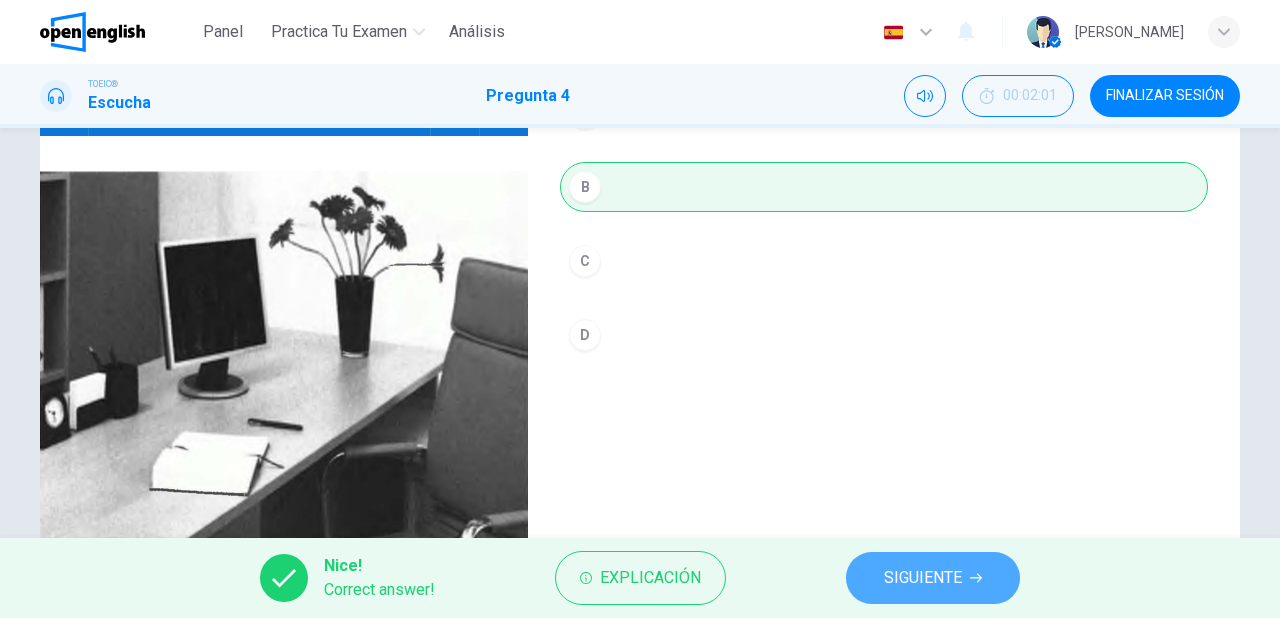 click on "SIGUIENTE" at bounding box center [923, 578] 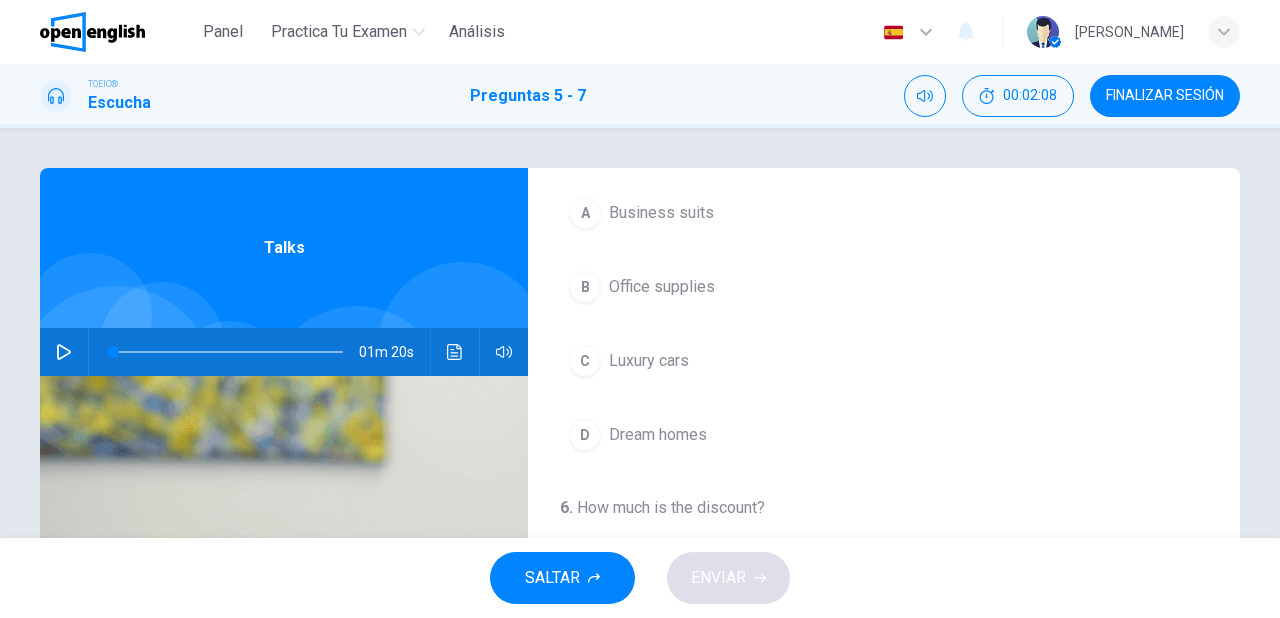 scroll, scrollTop: 0, scrollLeft: 0, axis: both 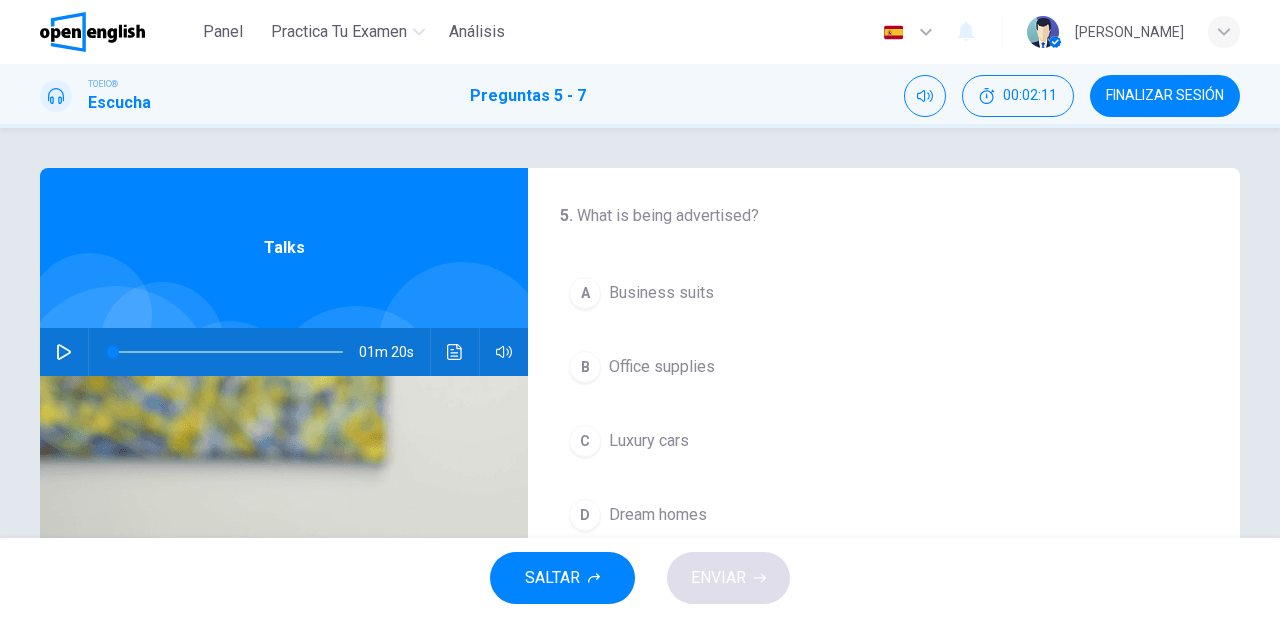 click 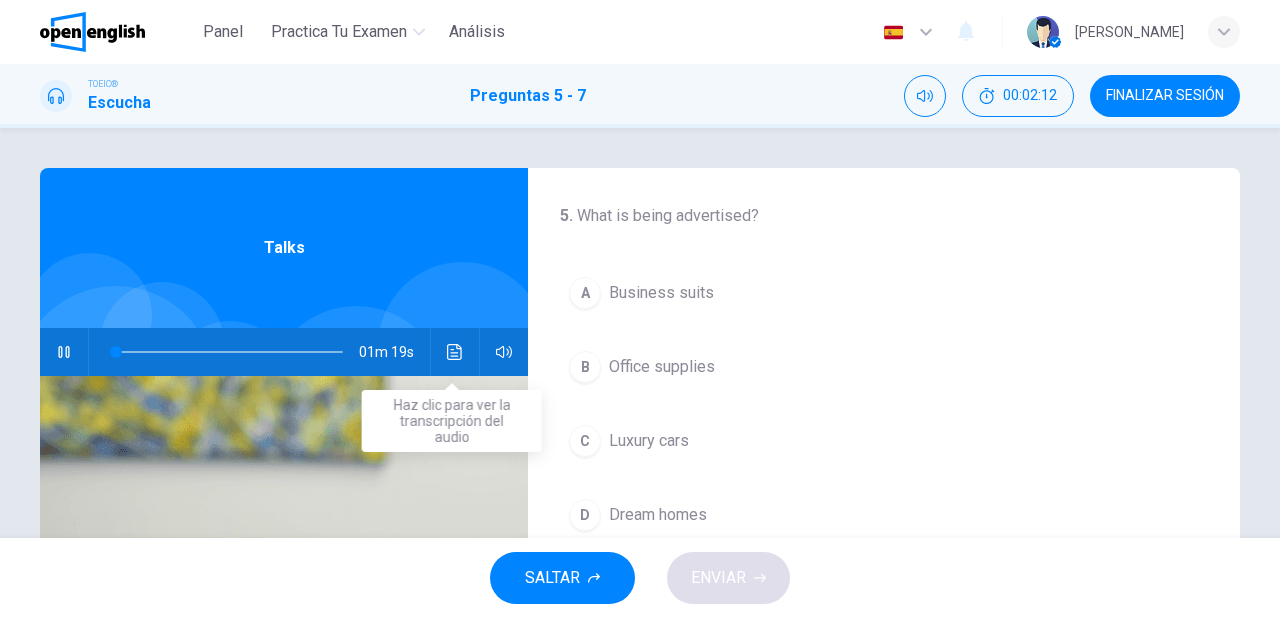 click 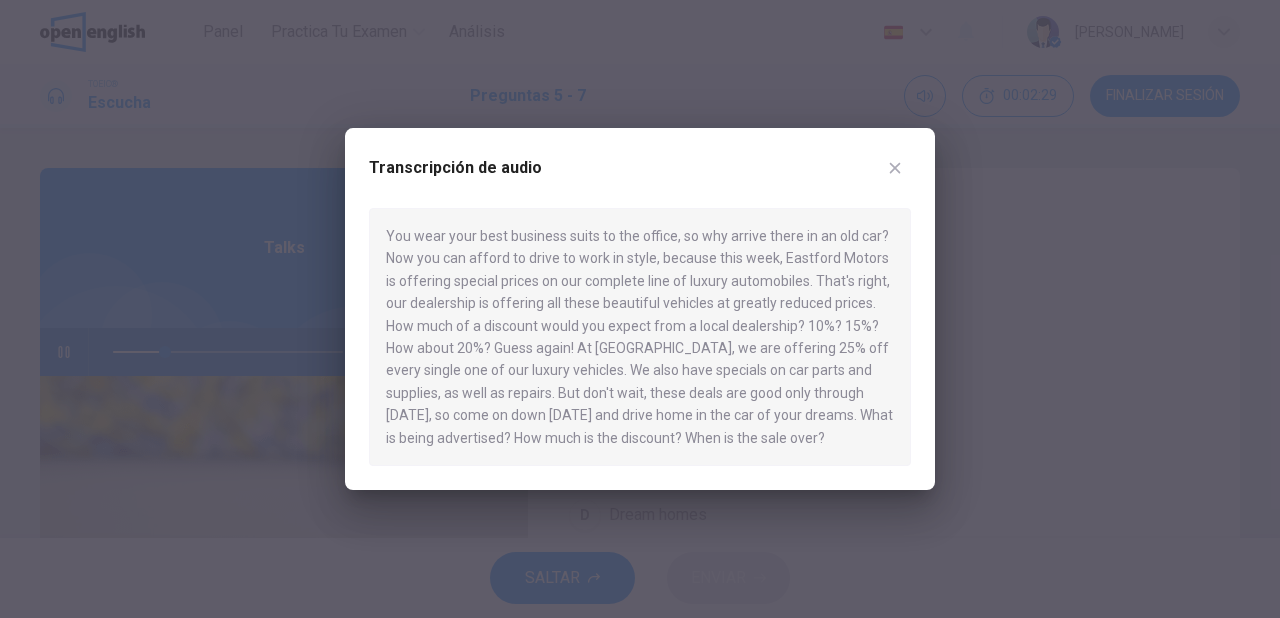 click 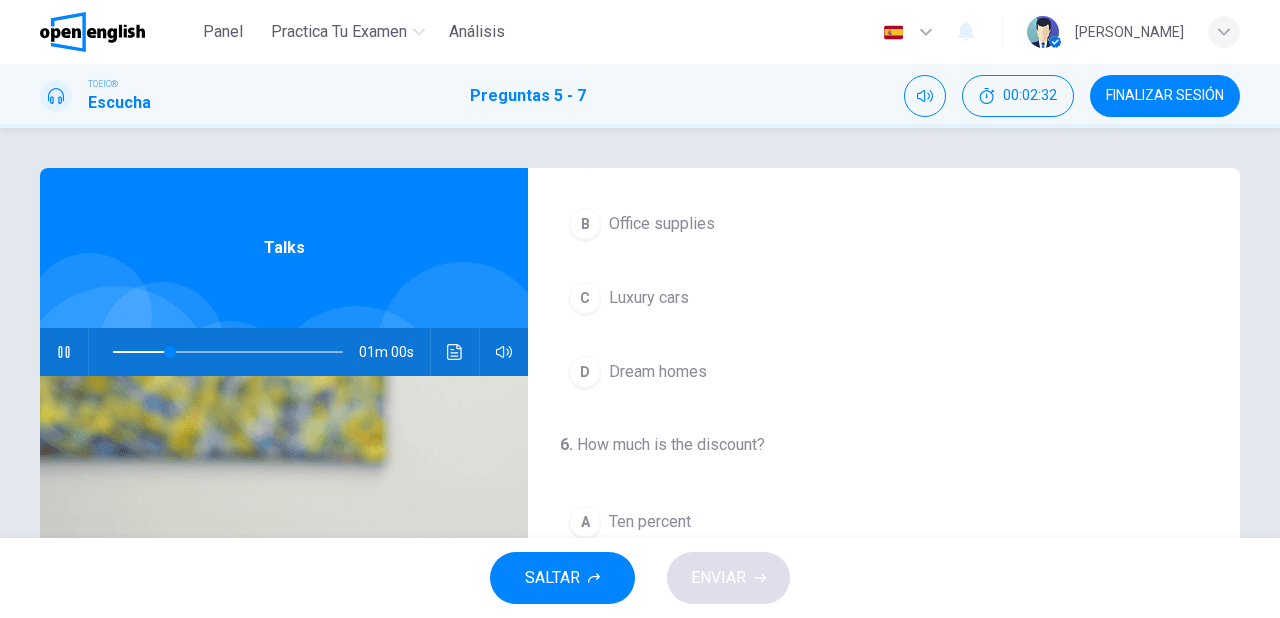 scroll, scrollTop: 160, scrollLeft: 0, axis: vertical 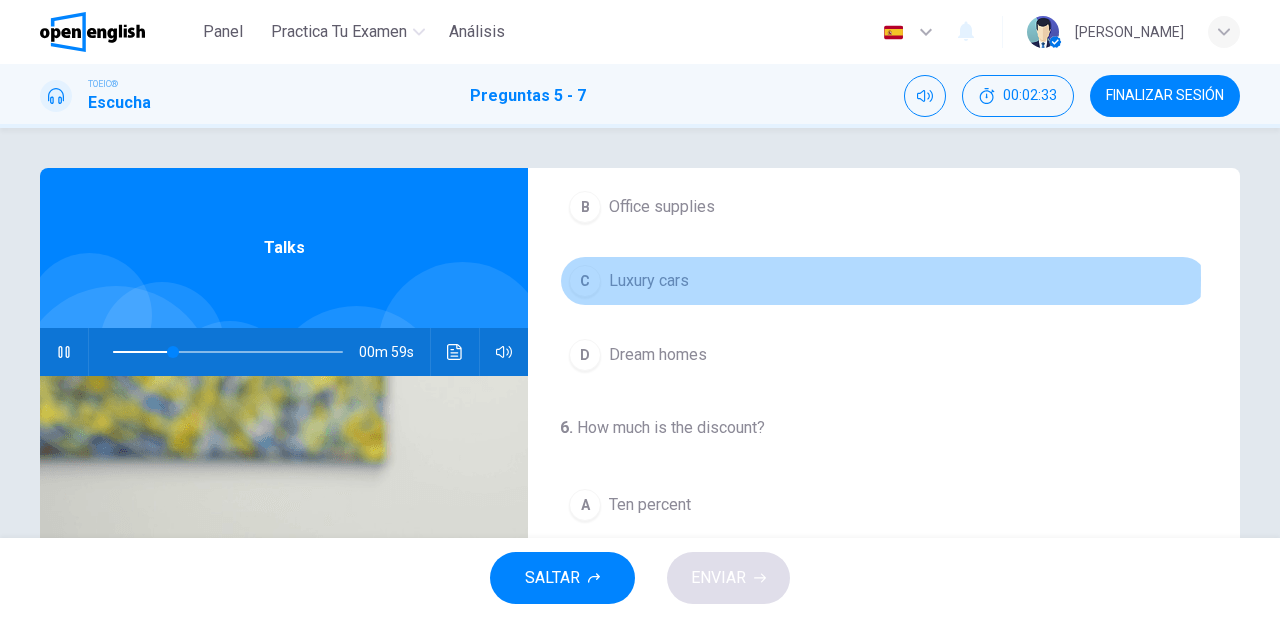 click on "Luxury cars" at bounding box center (649, 281) 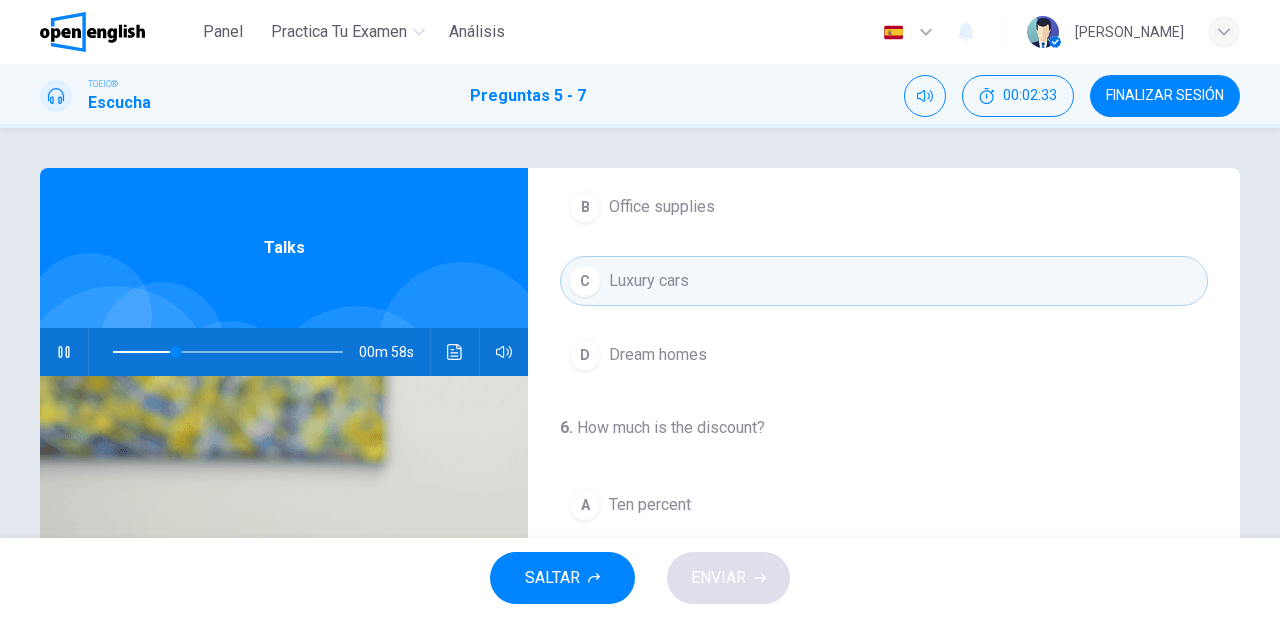 scroll, scrollTop: 240, scrollLeft: 0, axis: vertical 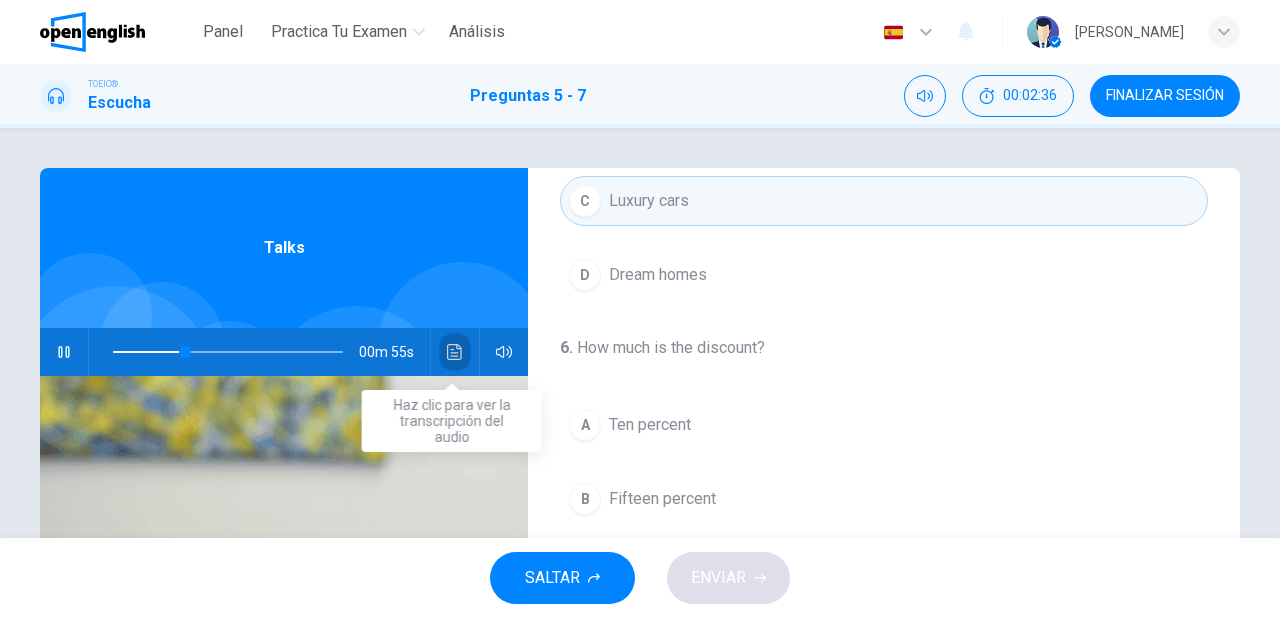 click at bounding box center [455, 352] 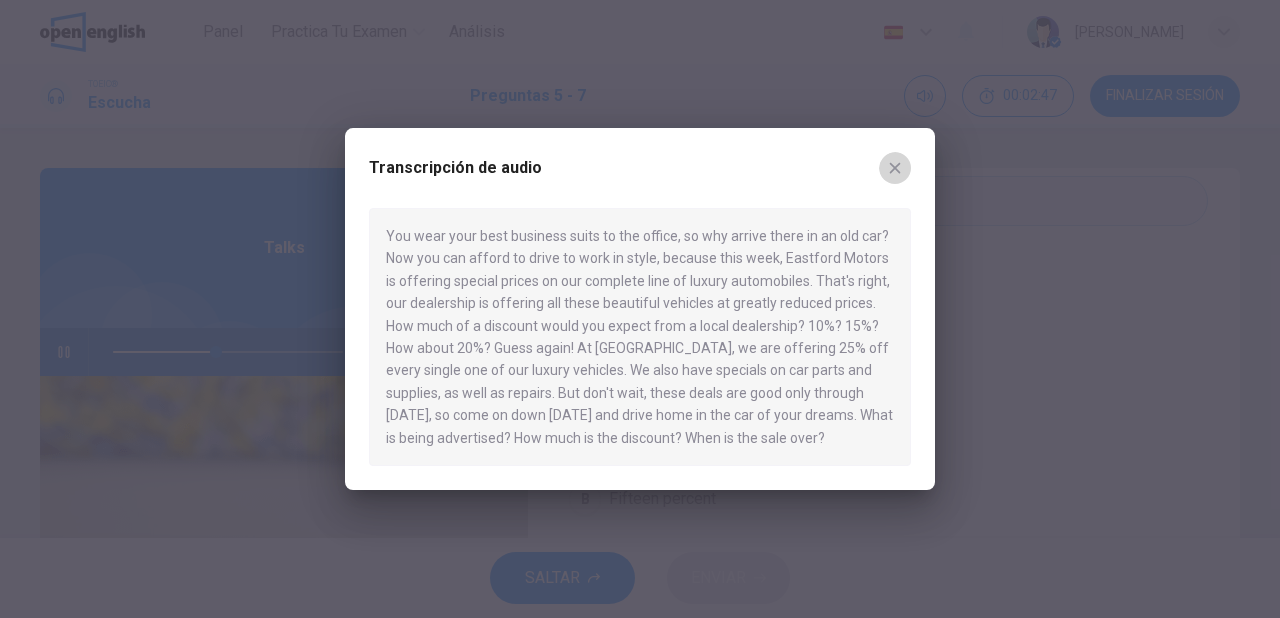 click 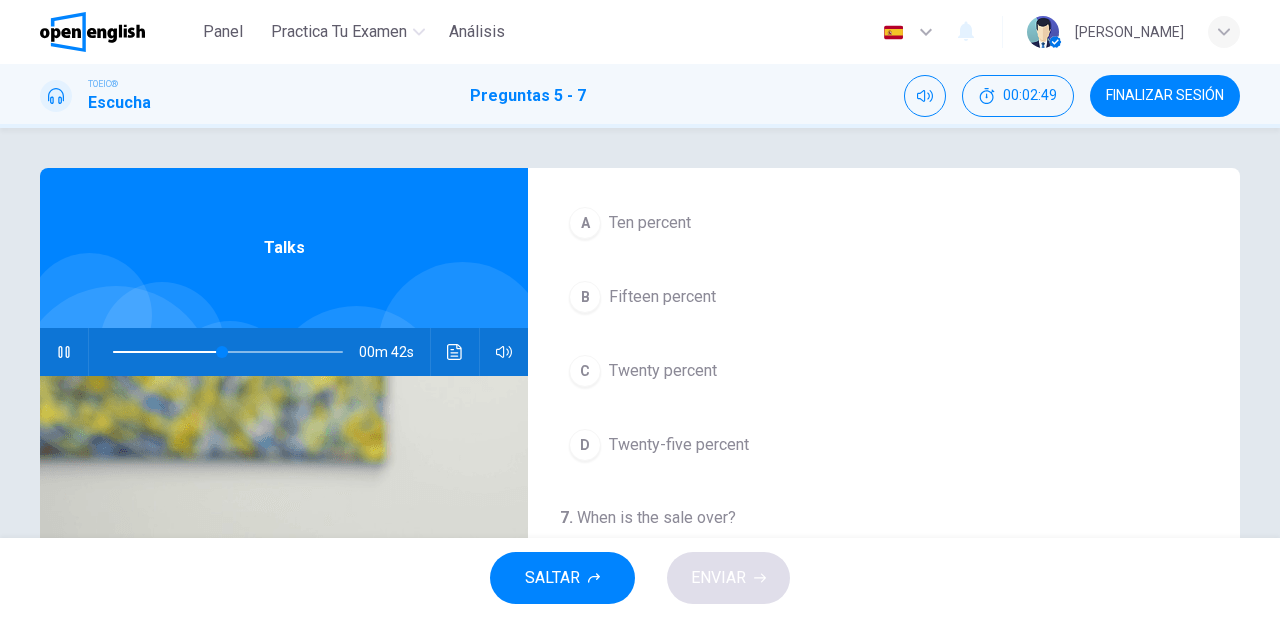 scroll, scrollTop: 452, scrollLeft: 0, axis: vertical 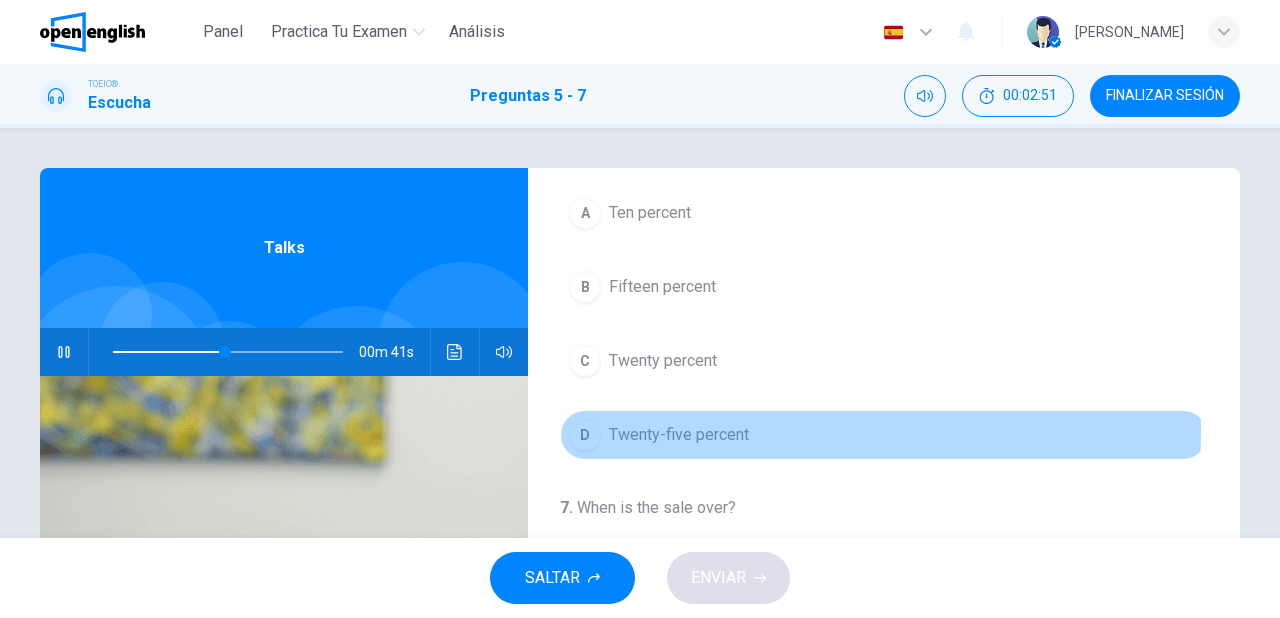 click on "Twenty-five percent" at bounding box center [679, 435] 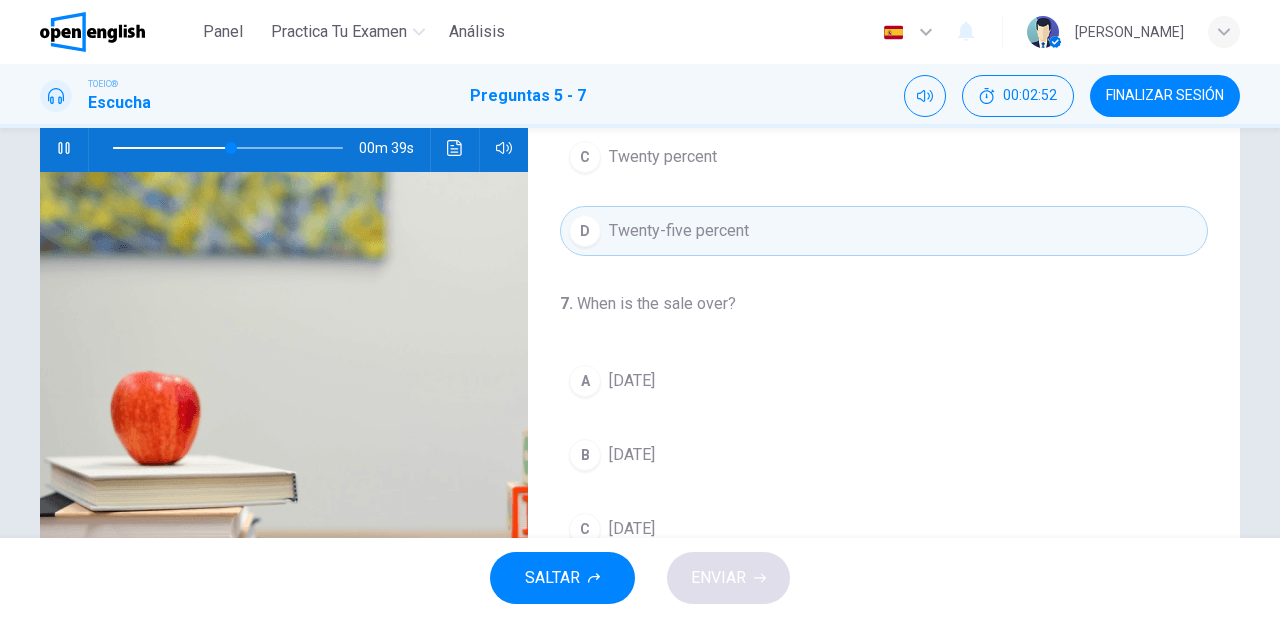 scroll, scrollTop: 240, scrollLeft: 0, axis: vertical 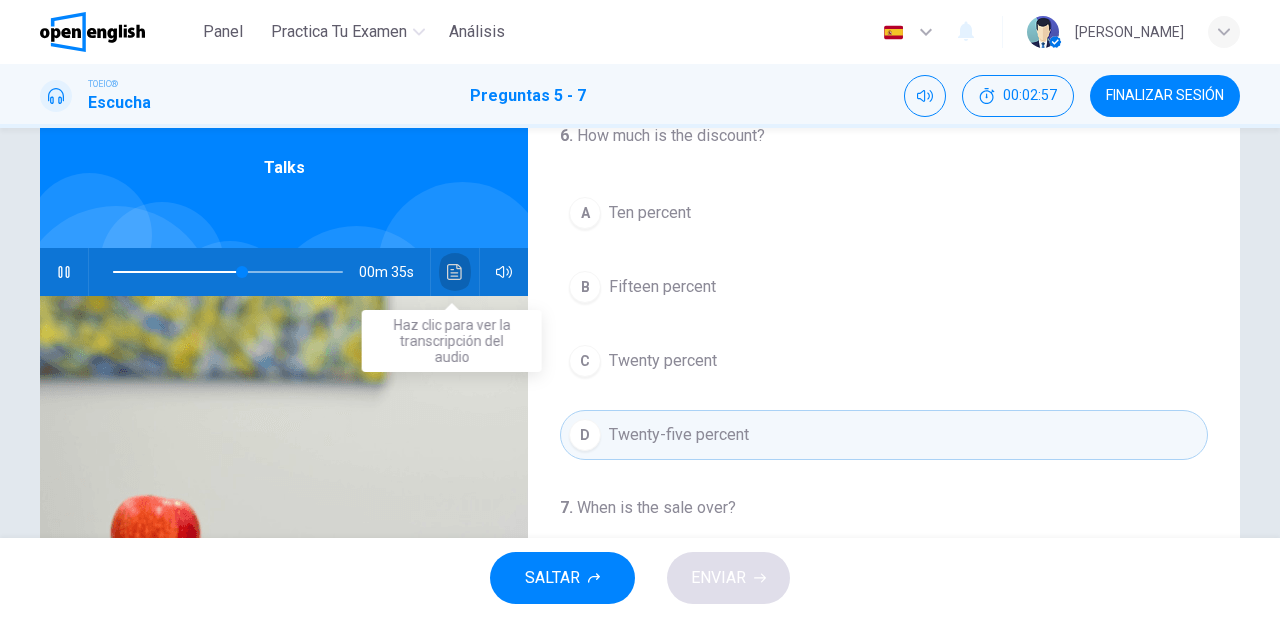 click 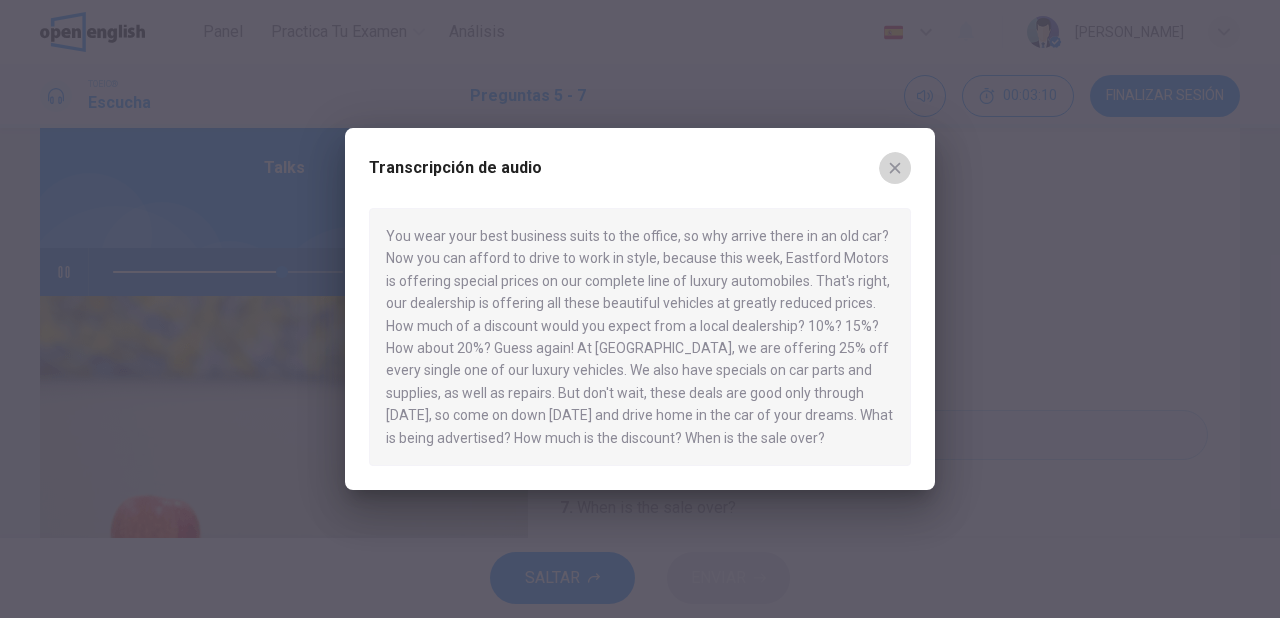 click 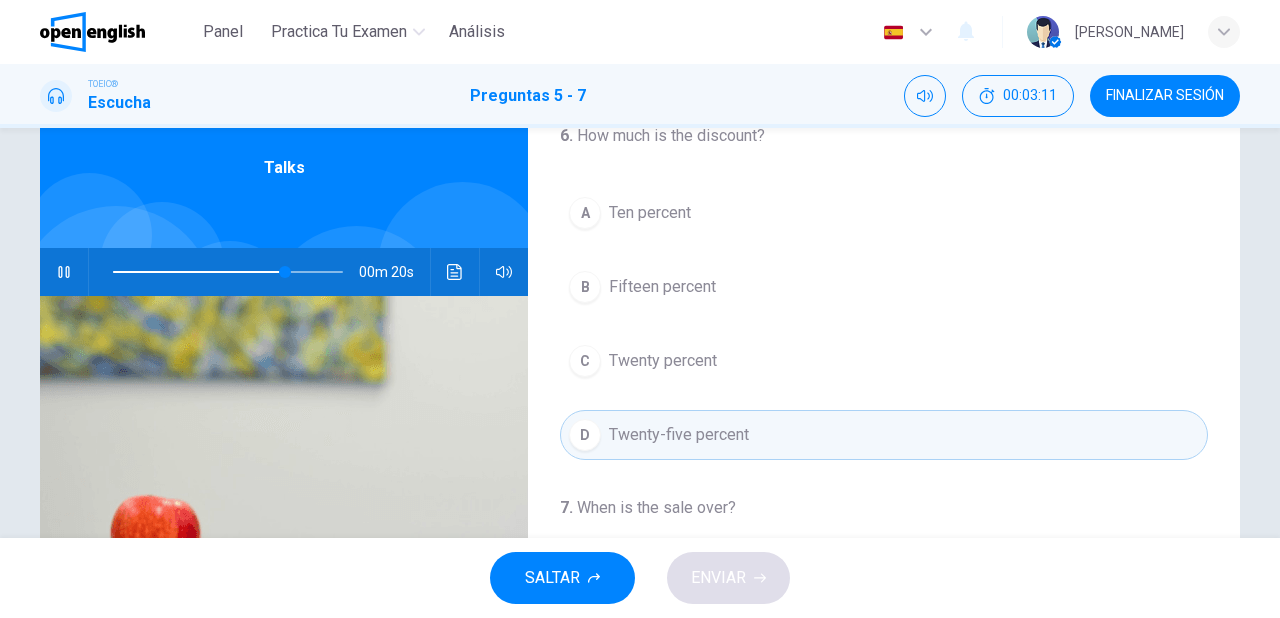 scroll, scrollTop: 452, scrollLeft: 0, axis: vertical 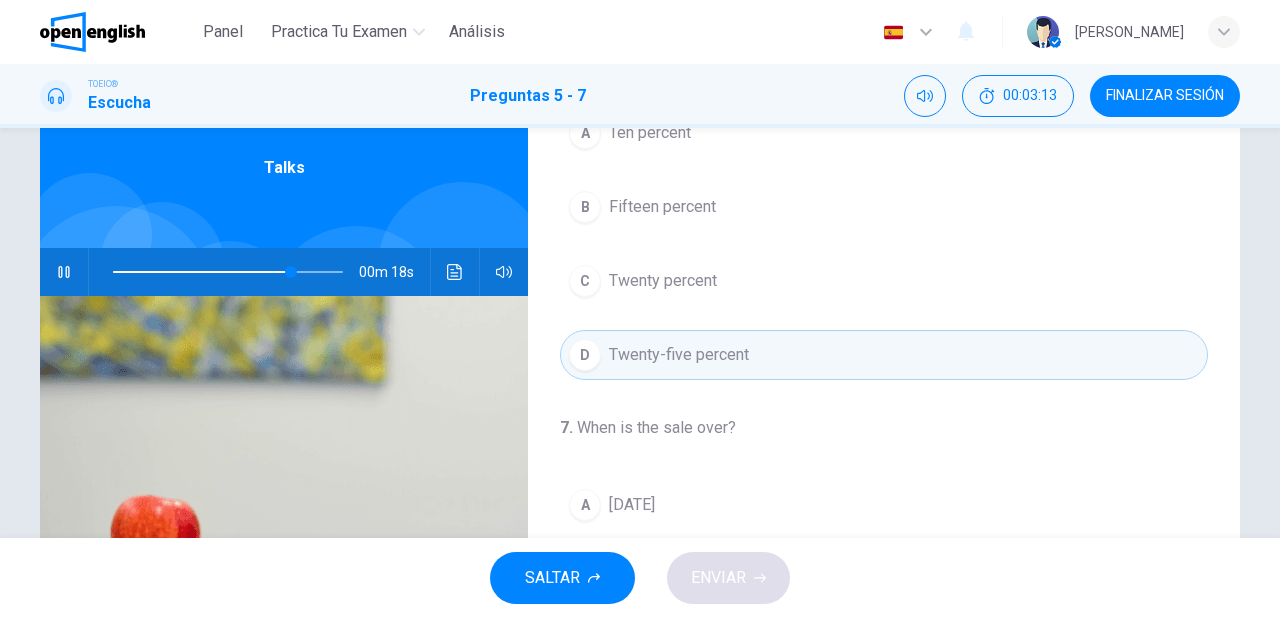 click on "A" at bounding box center [585, 505] 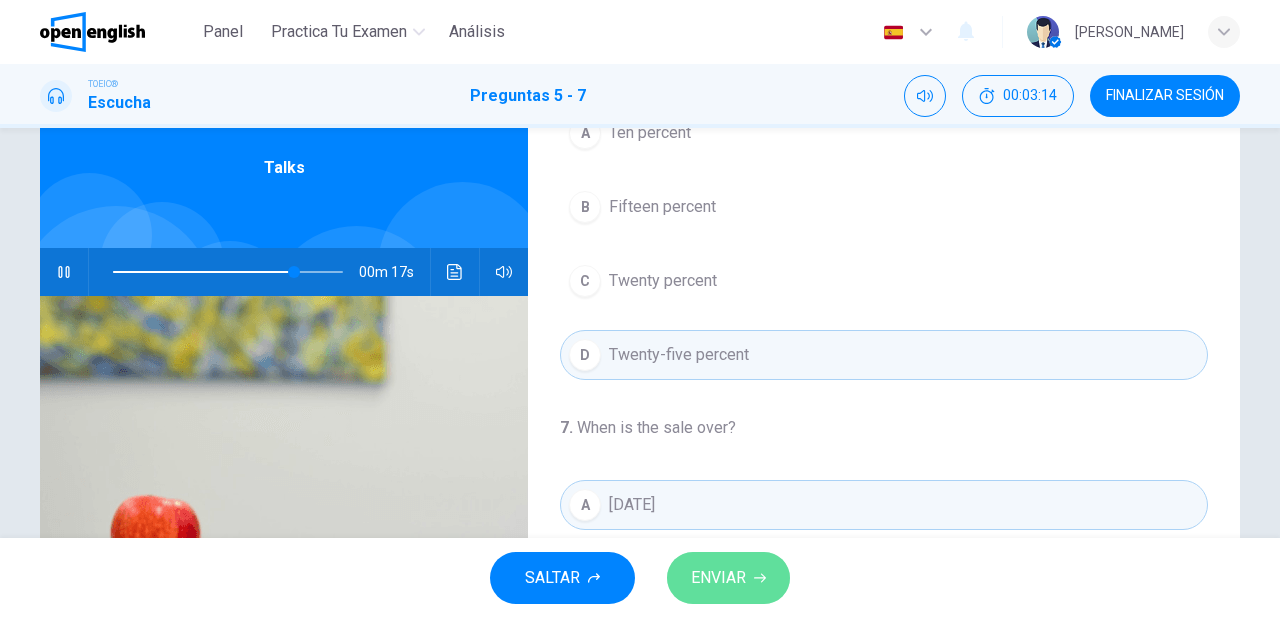 click on "ENVIAR" at bounding box center [718, 578] 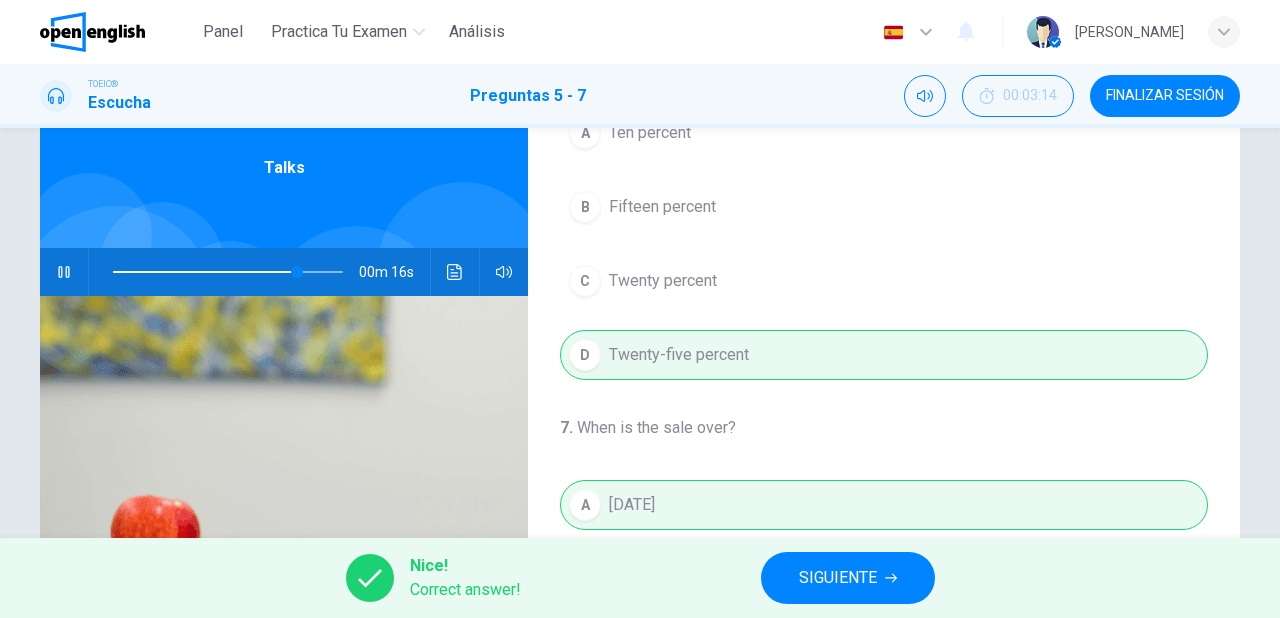 type on "**" 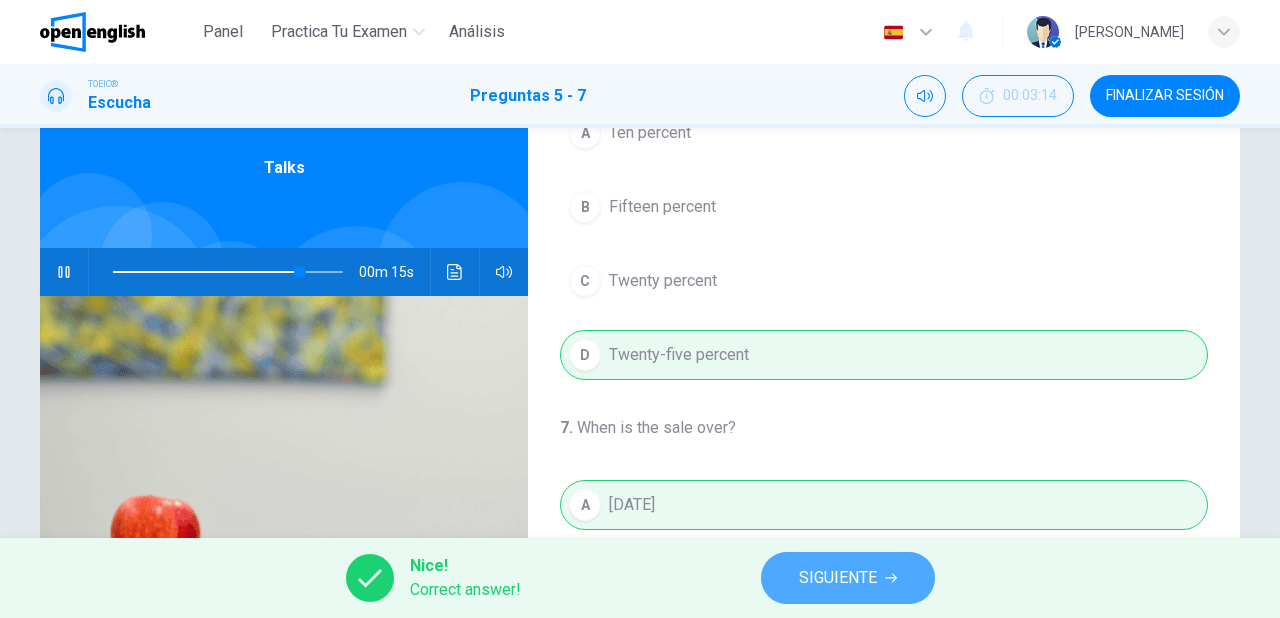 click on "SIGUIENTE" at bounding box center (838, 578) 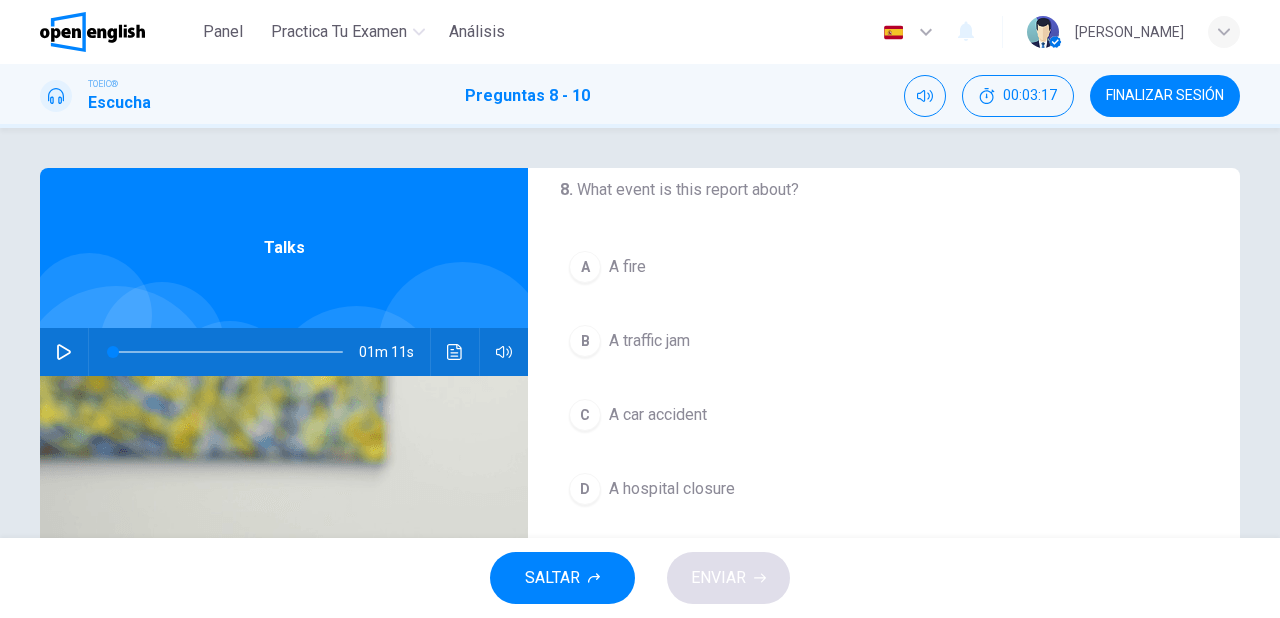 scroll, scrollTop: 0, scrollLeft: 0, axis: both 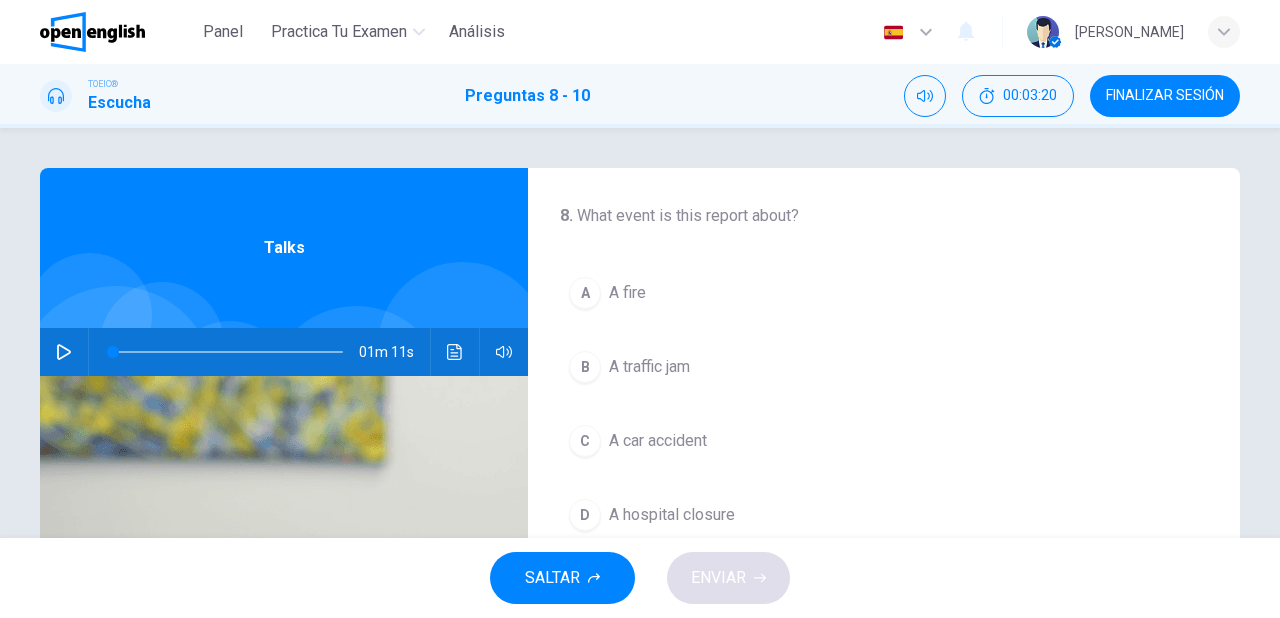 click 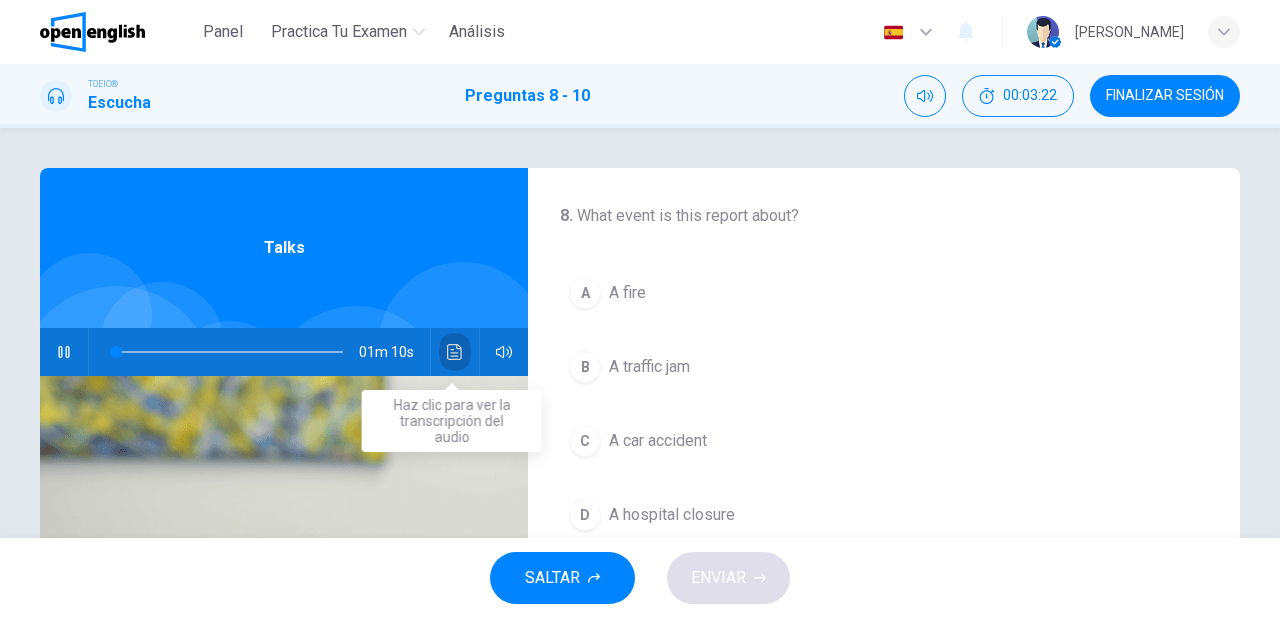 click 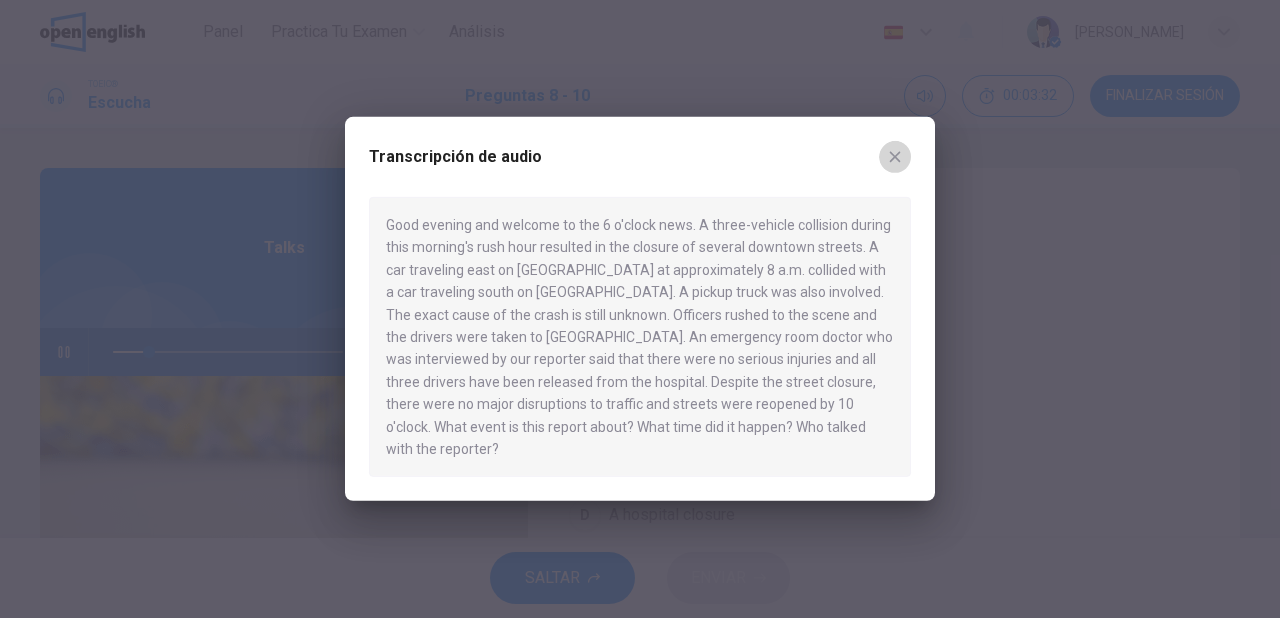 drag, startPoint x: 896, startPoint y: 168, endPoint x: 683, endPoint y: 255, distance: 230.0826 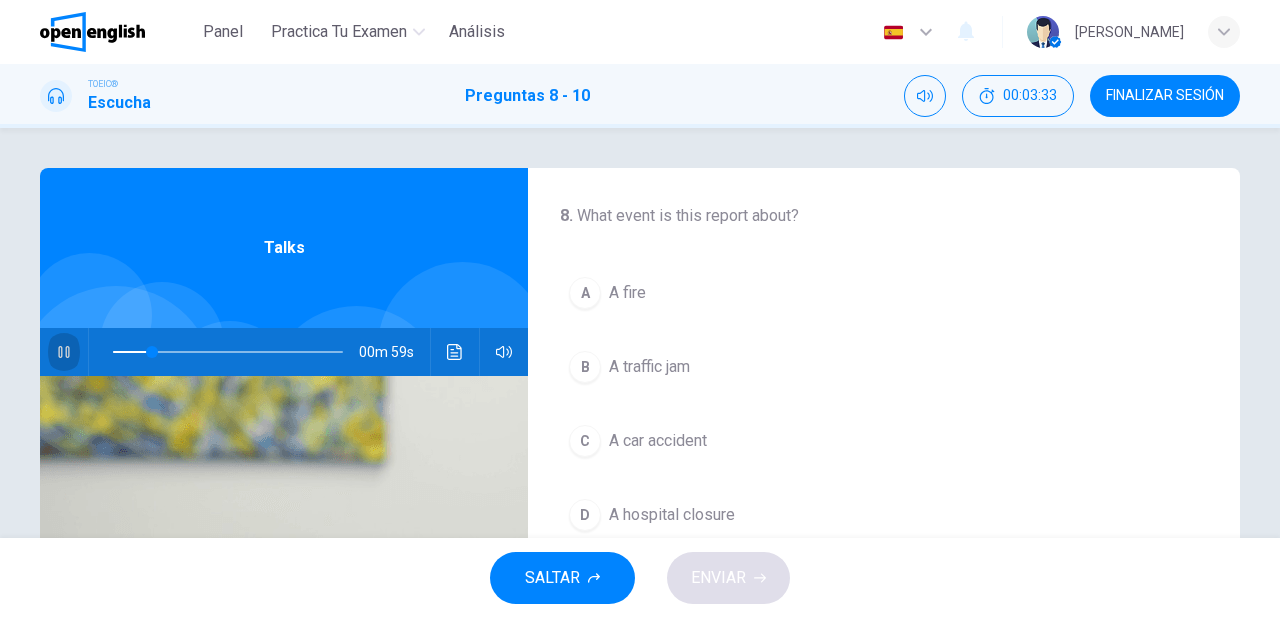 click 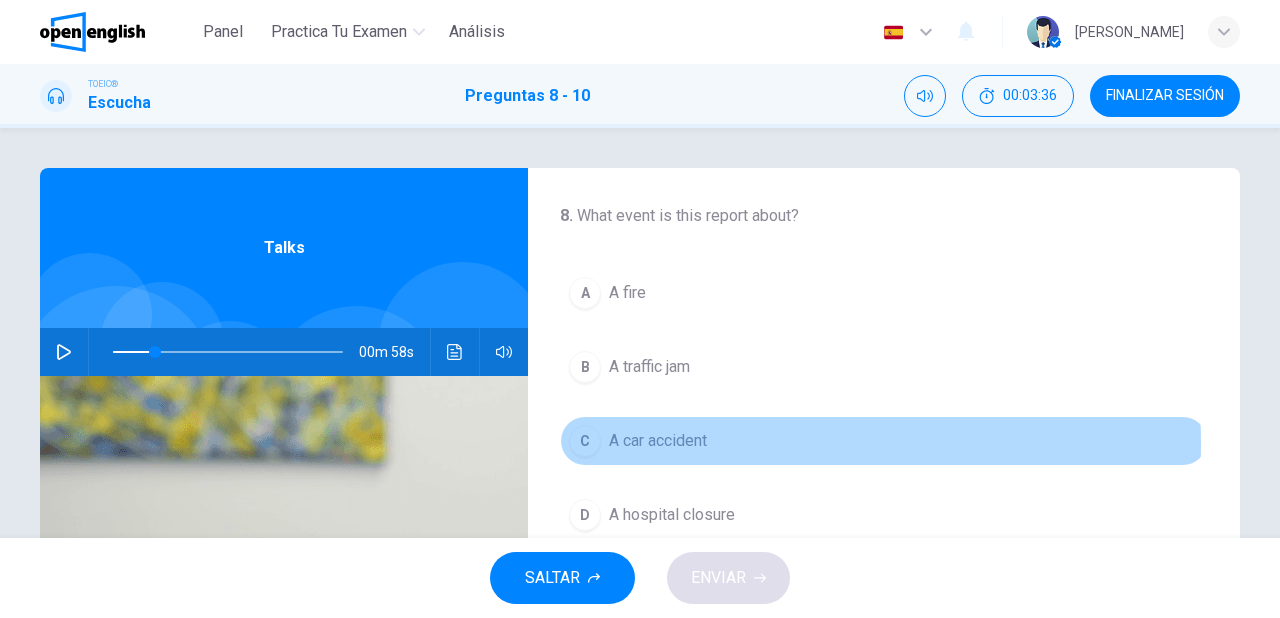 click on "A car accident" at bounding box center (658, 441) 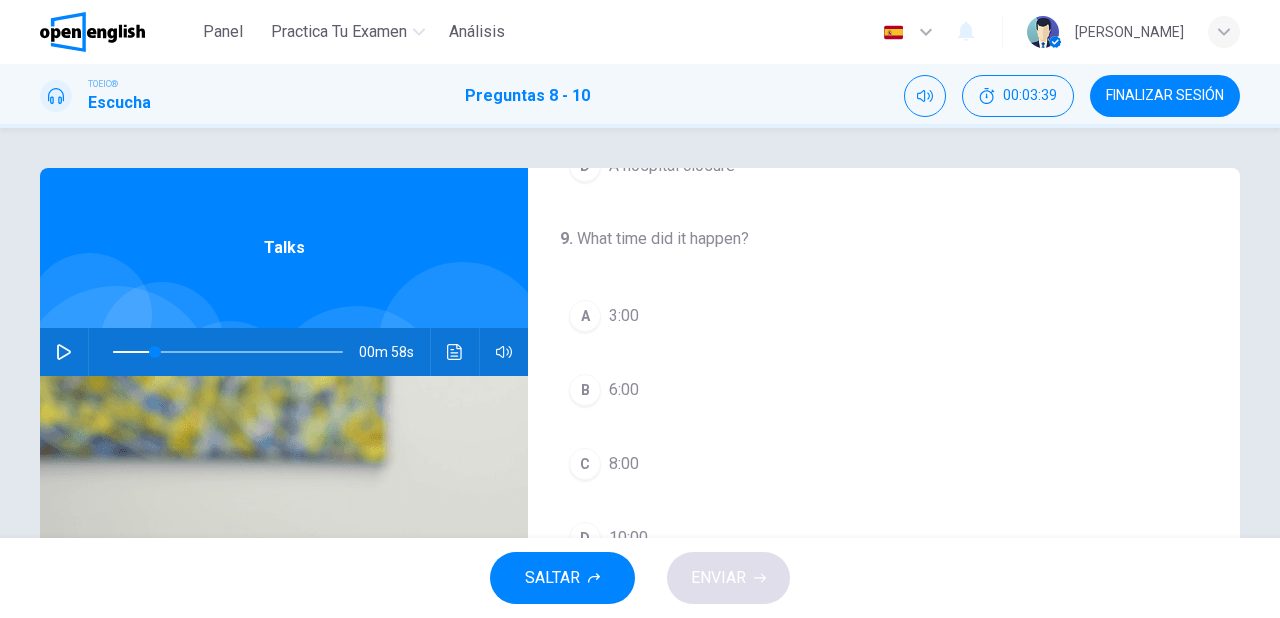 scroll, scrollTop: 400, scrollLeft: 0, axis: vertical 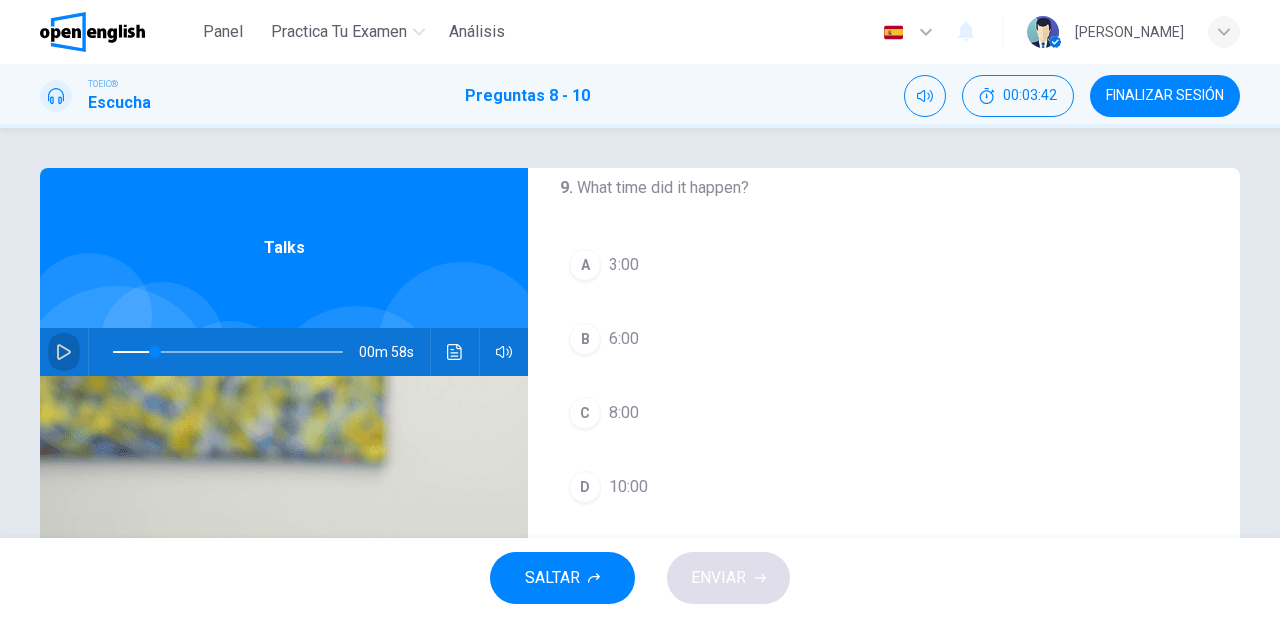 click 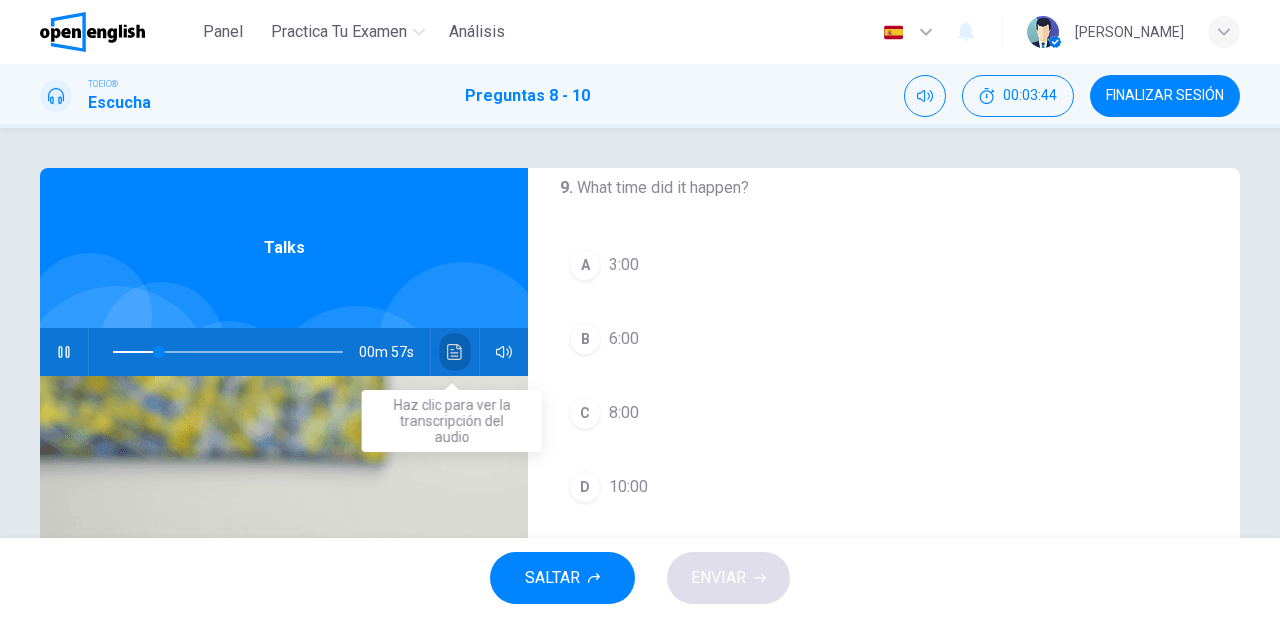 click 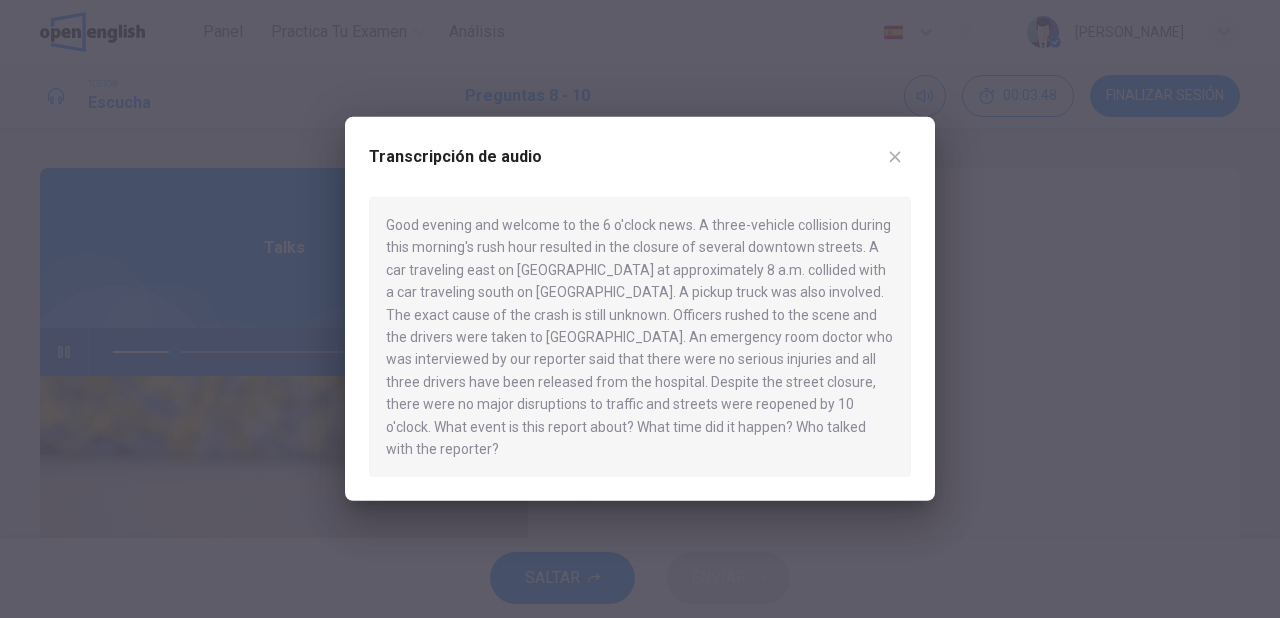 click at bounding box center (640, 309) 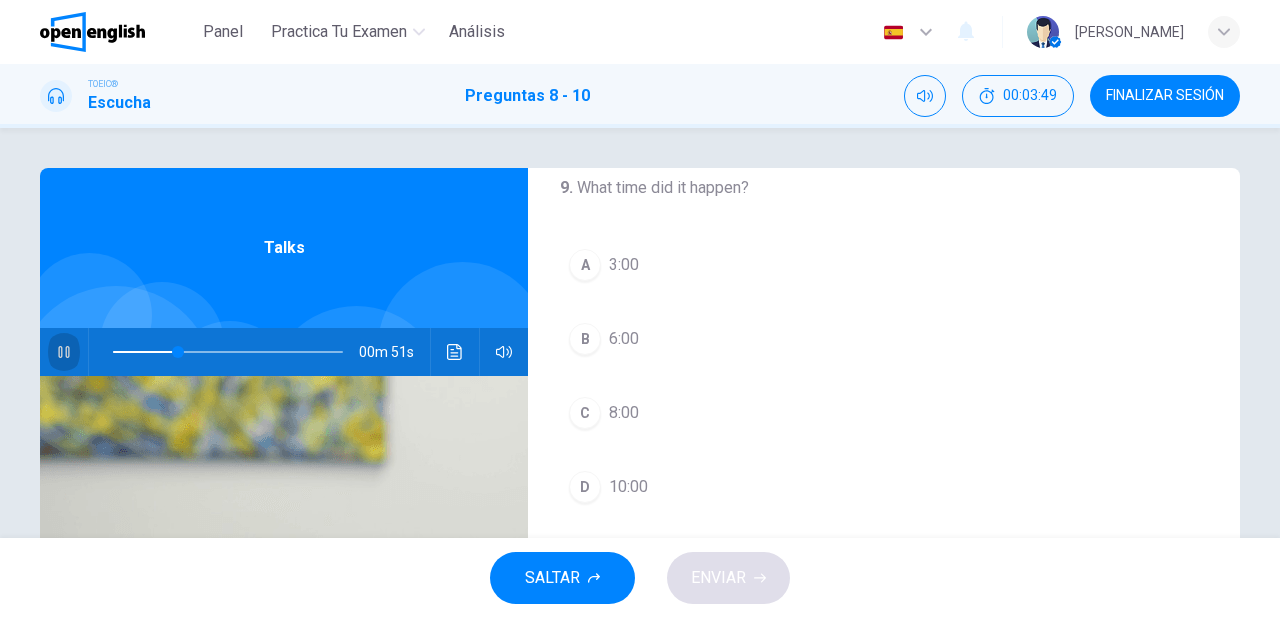 click 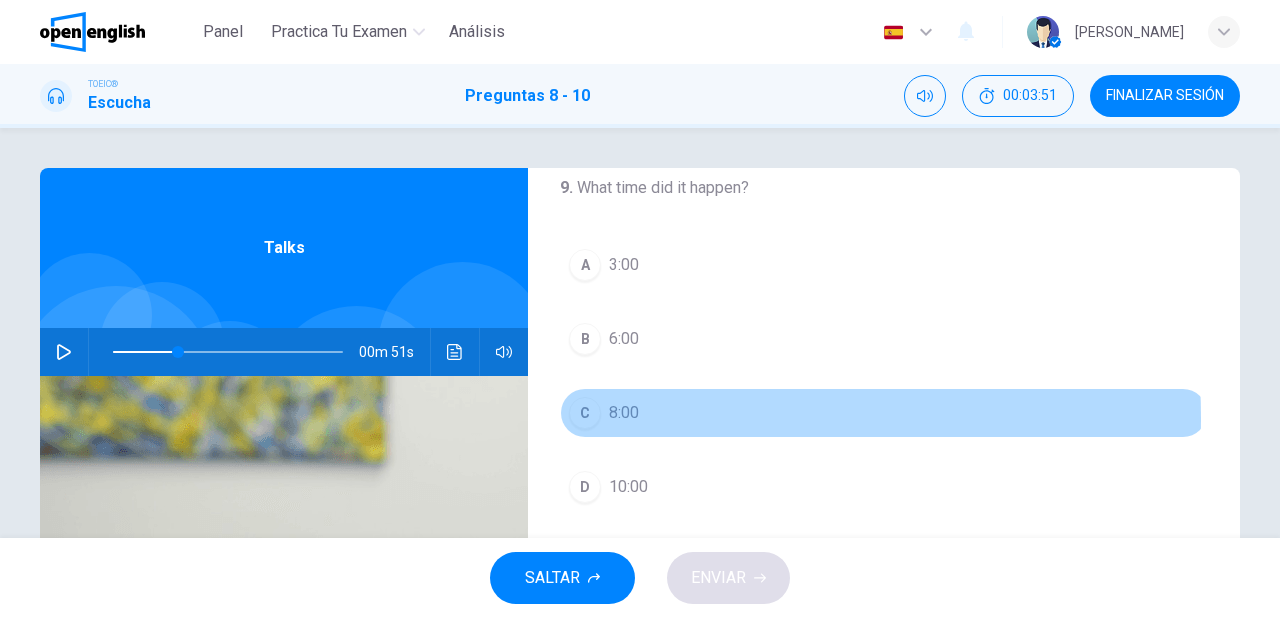 click on "8:00" at bounding box center (624, 413) 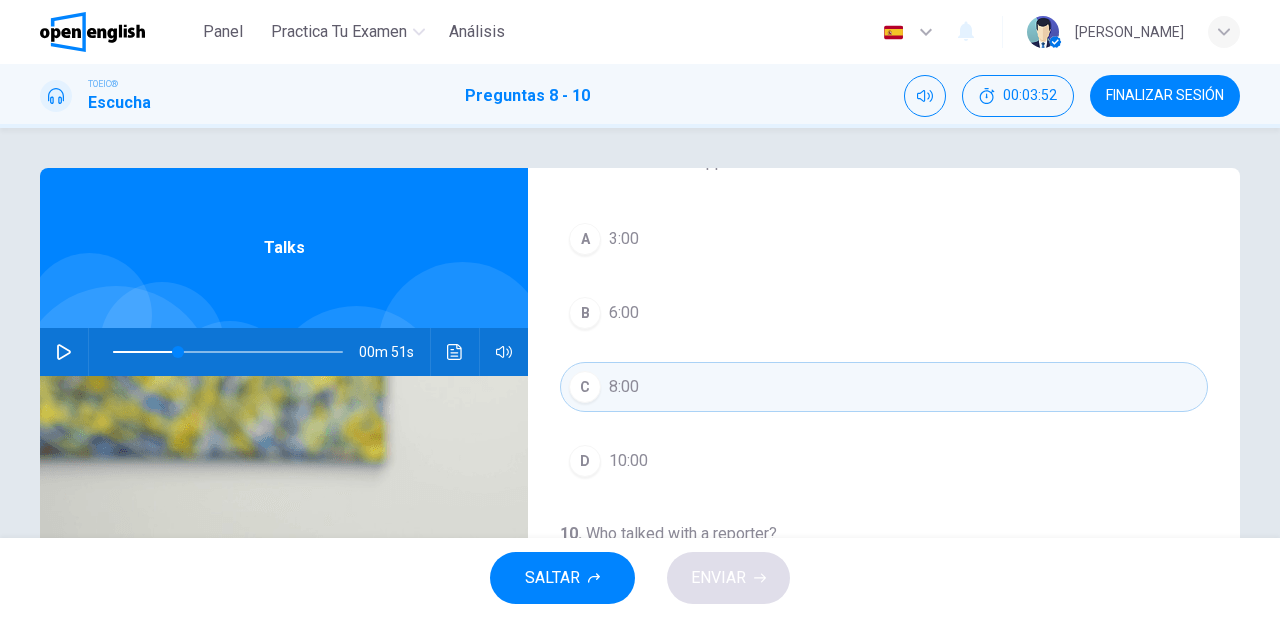 scroll, scrollTop: 452, scrollLeft: 0, axis: vertical 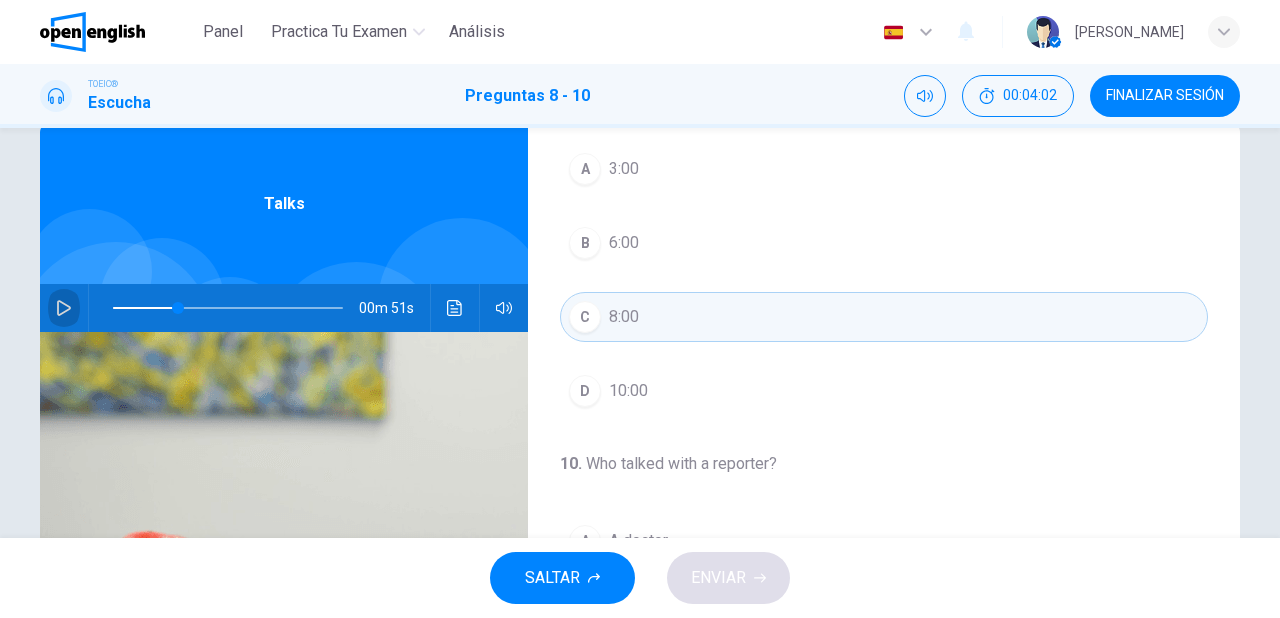 click 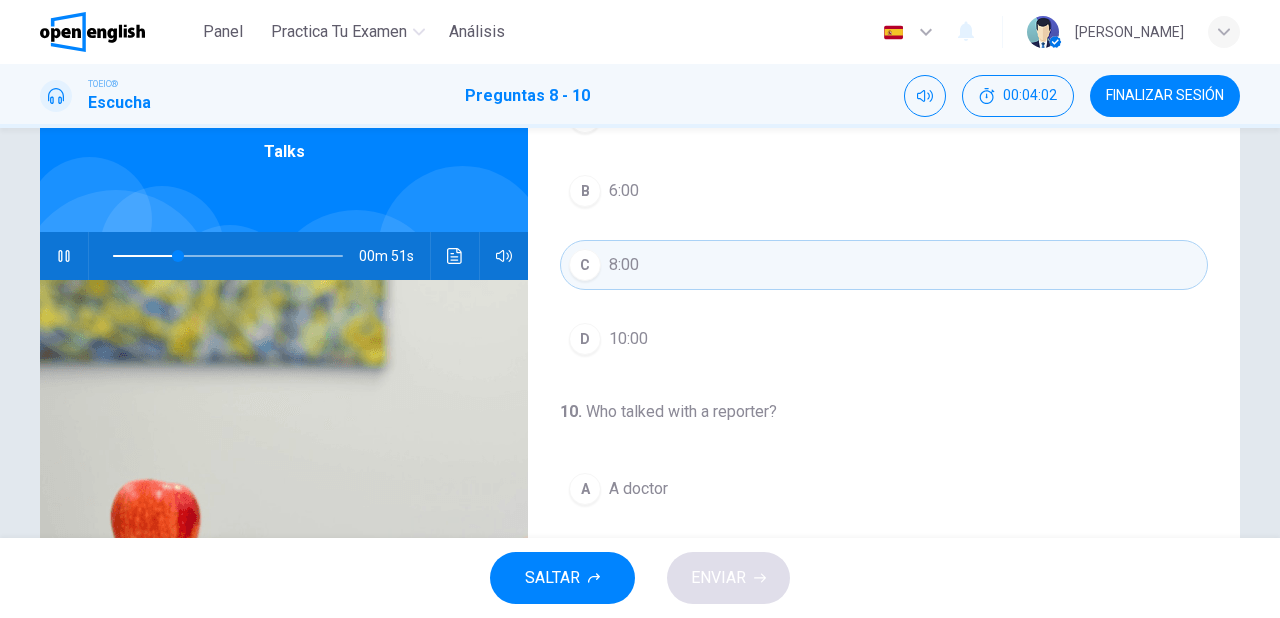 scroll, scrollTop: 124, scrollLeft: 0, axis: vertical 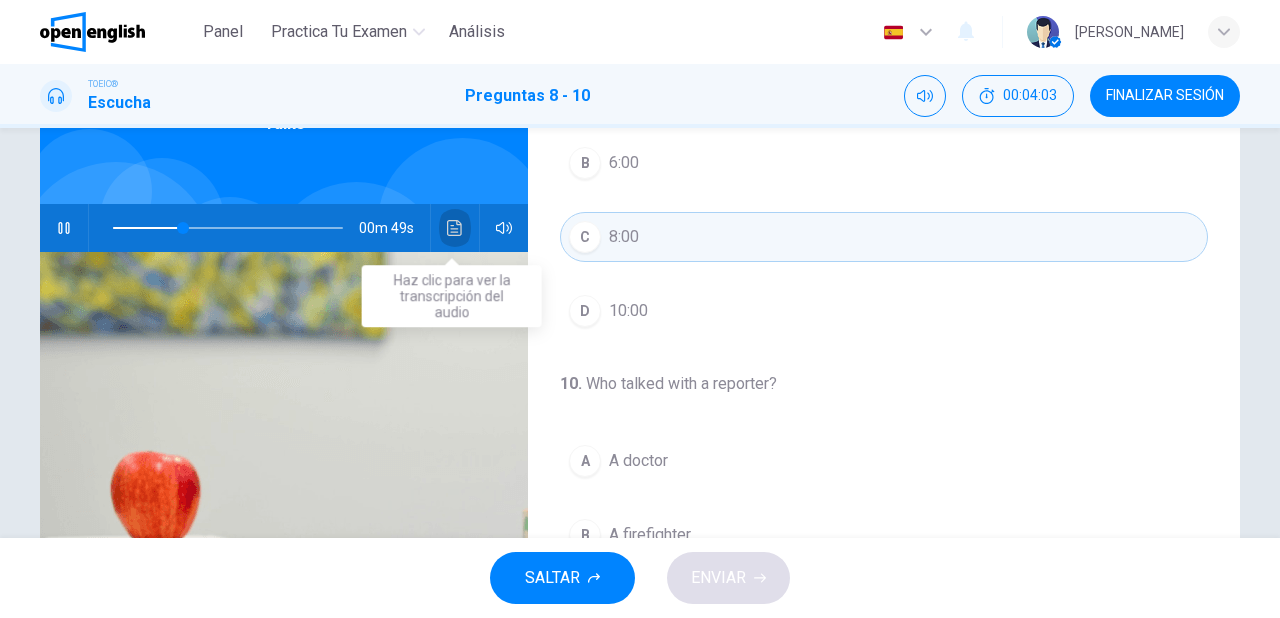 click at bounding box center [455, 228] 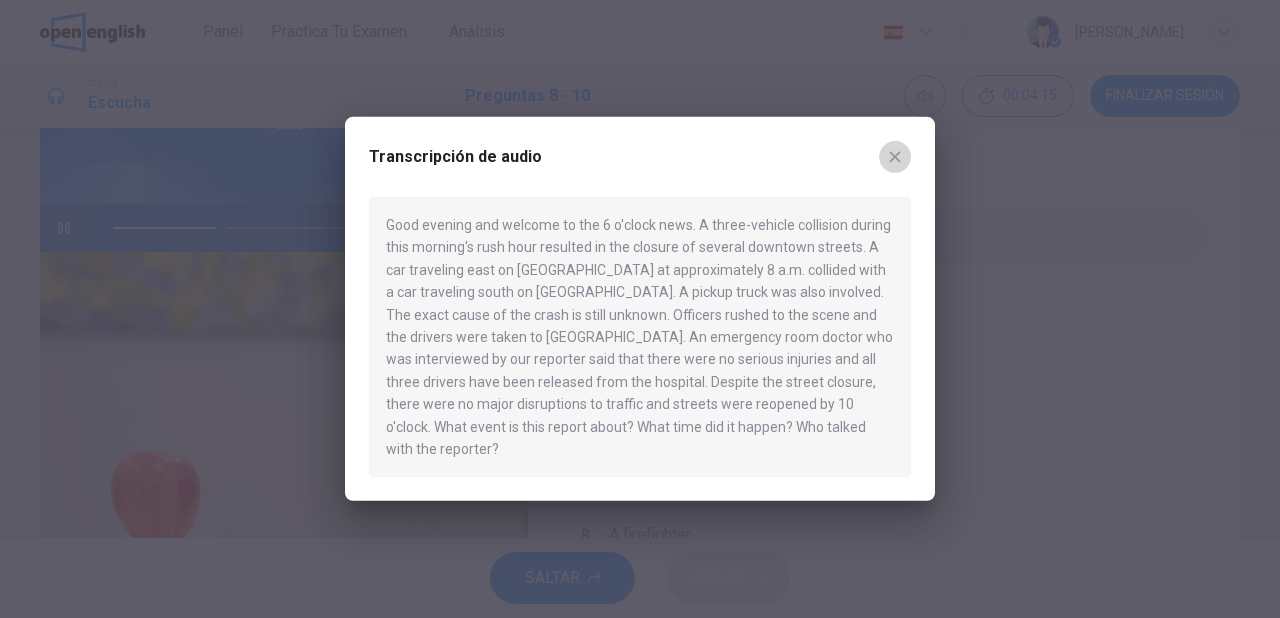 click 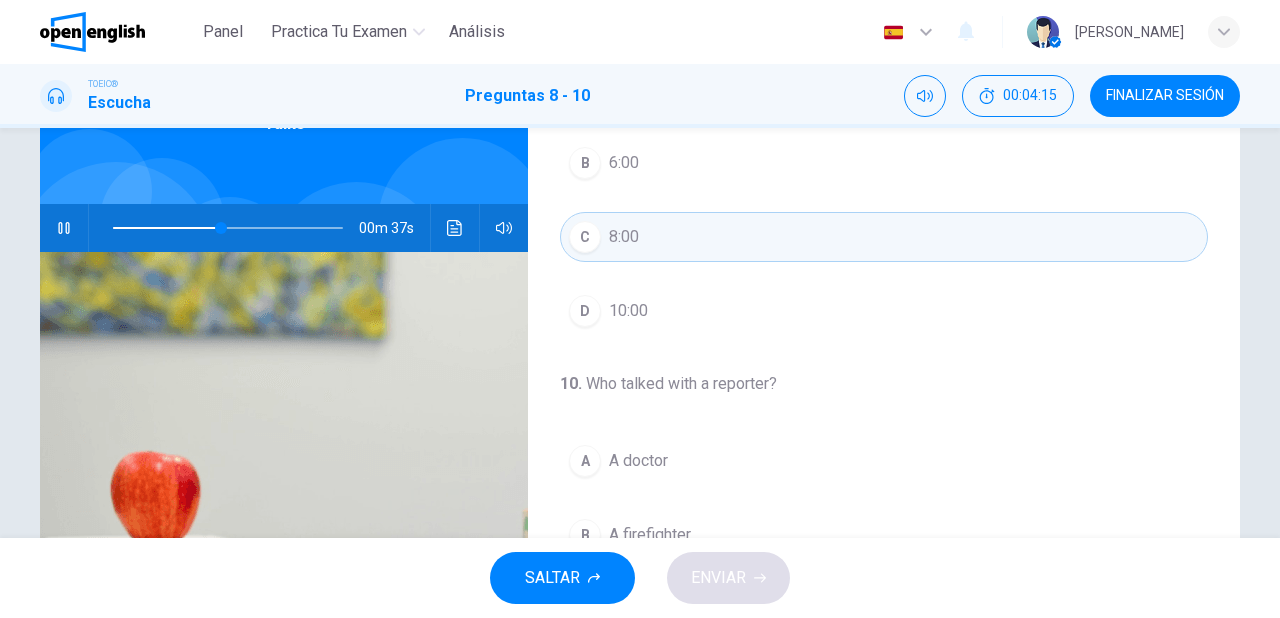 click on "B 6:00" at bounding box center [884, 163] 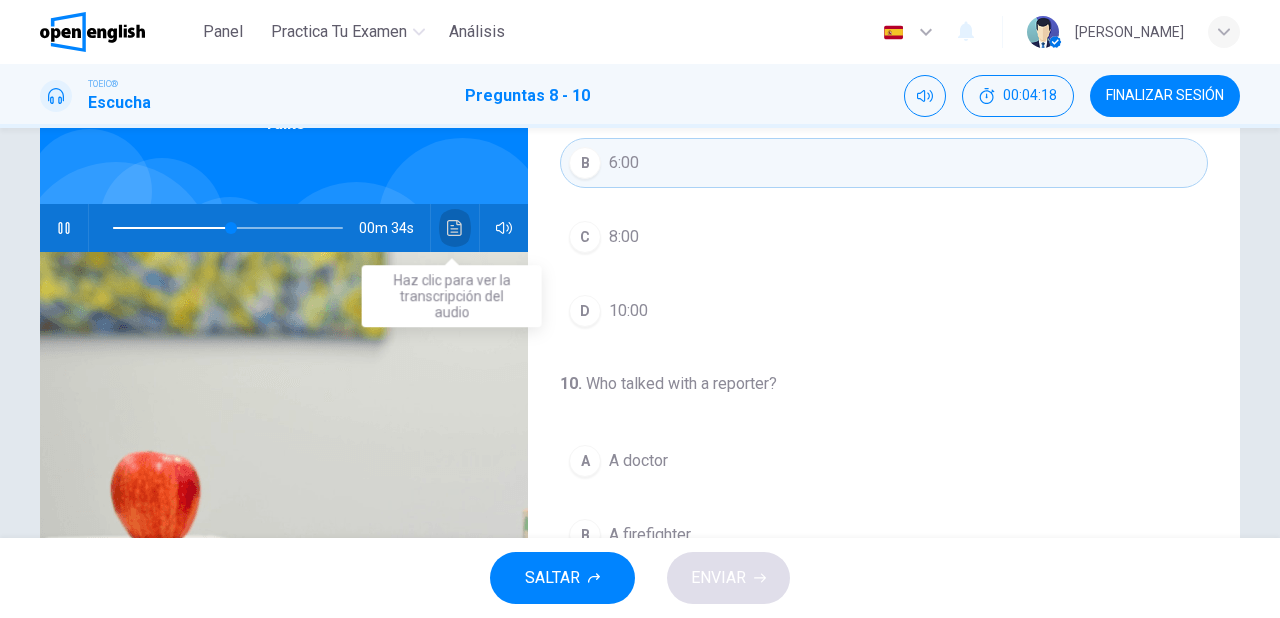 click 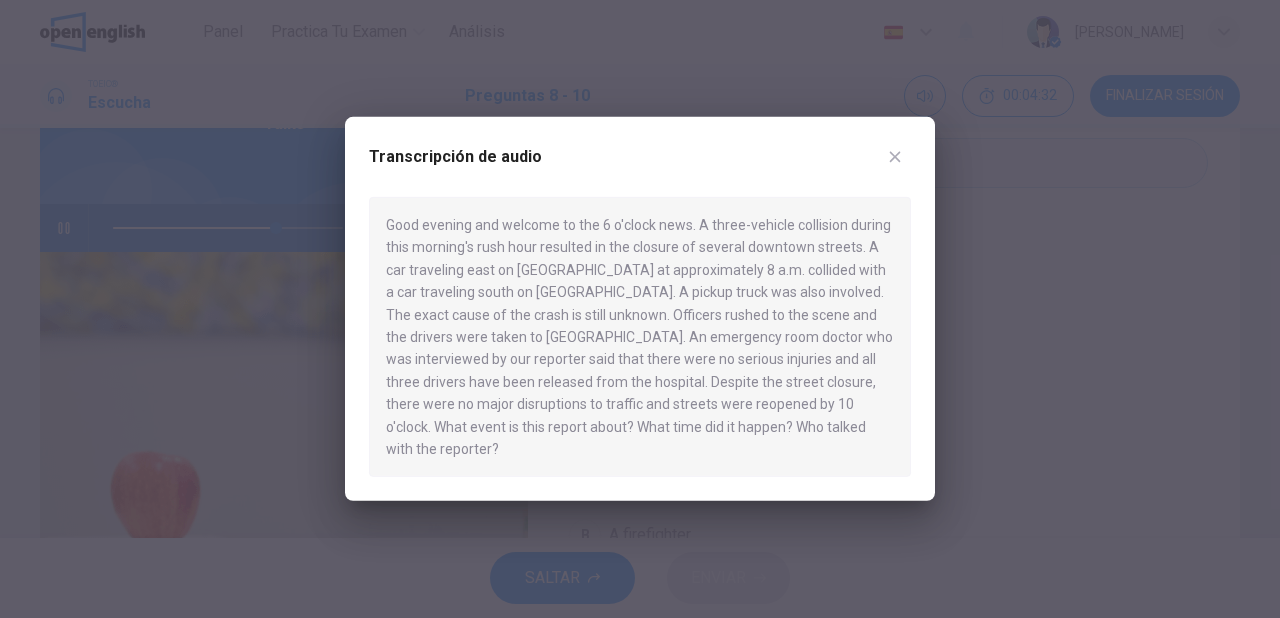 click 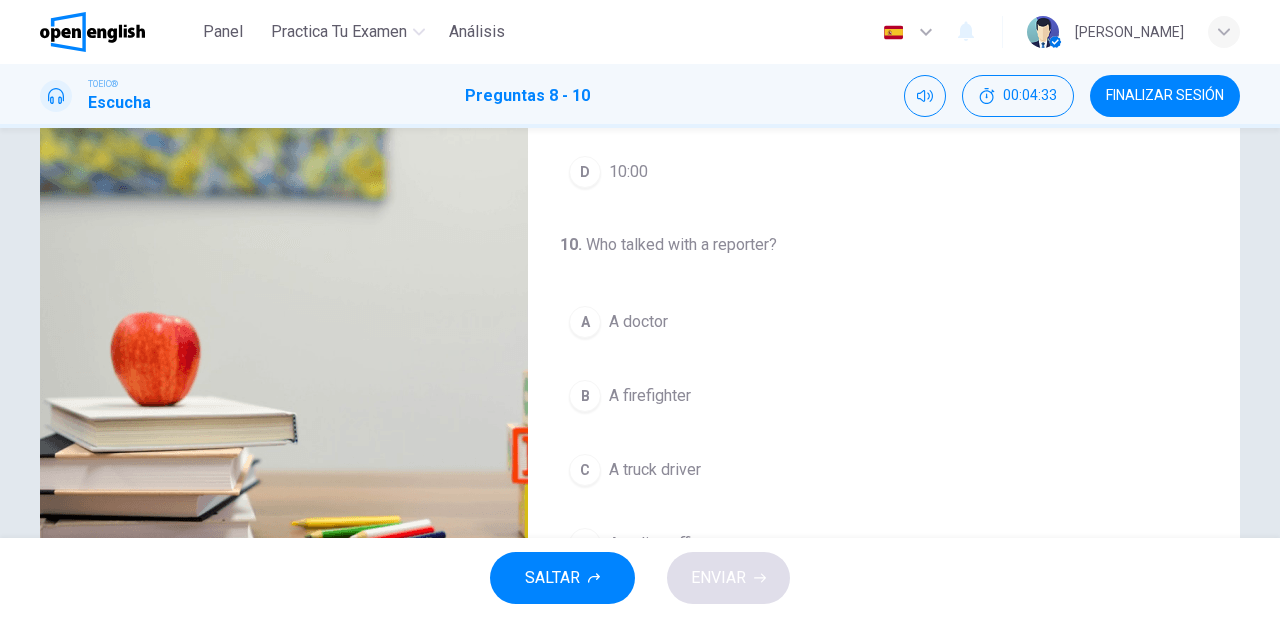 scroll, scrollTop: 284, scrollLeft: 0, axis: vertical 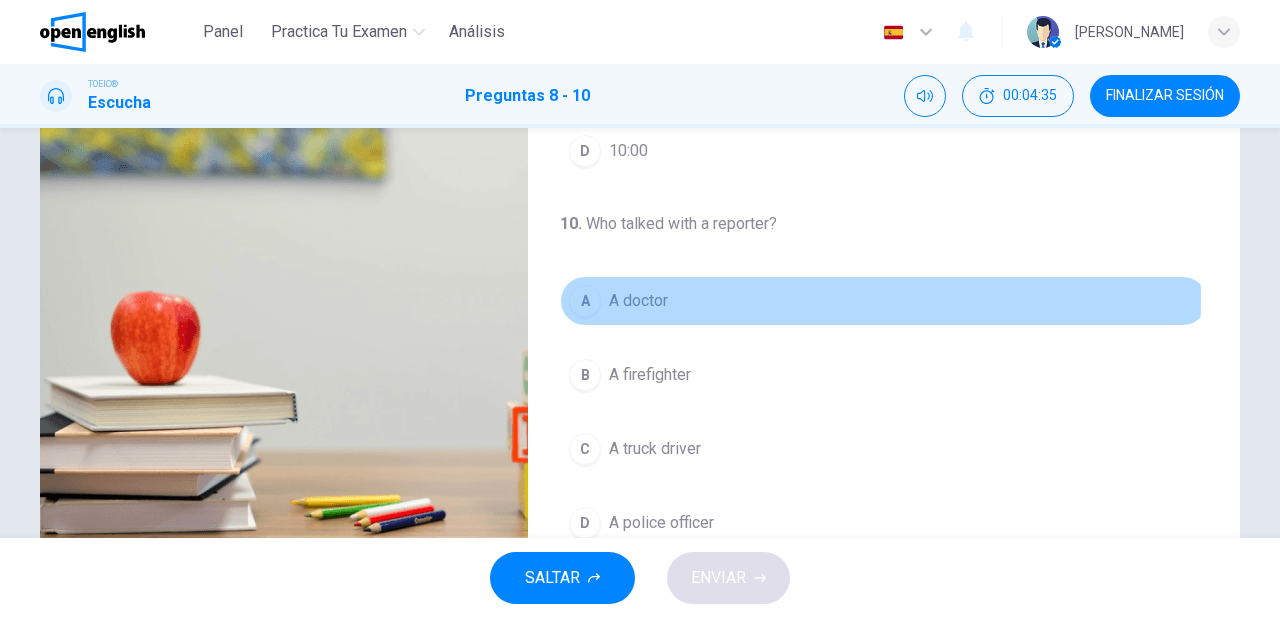 drag, startPoint x: 650, startPoint y: 294, endPoint x: 649, endPoint y: 348, distance: 54.00926 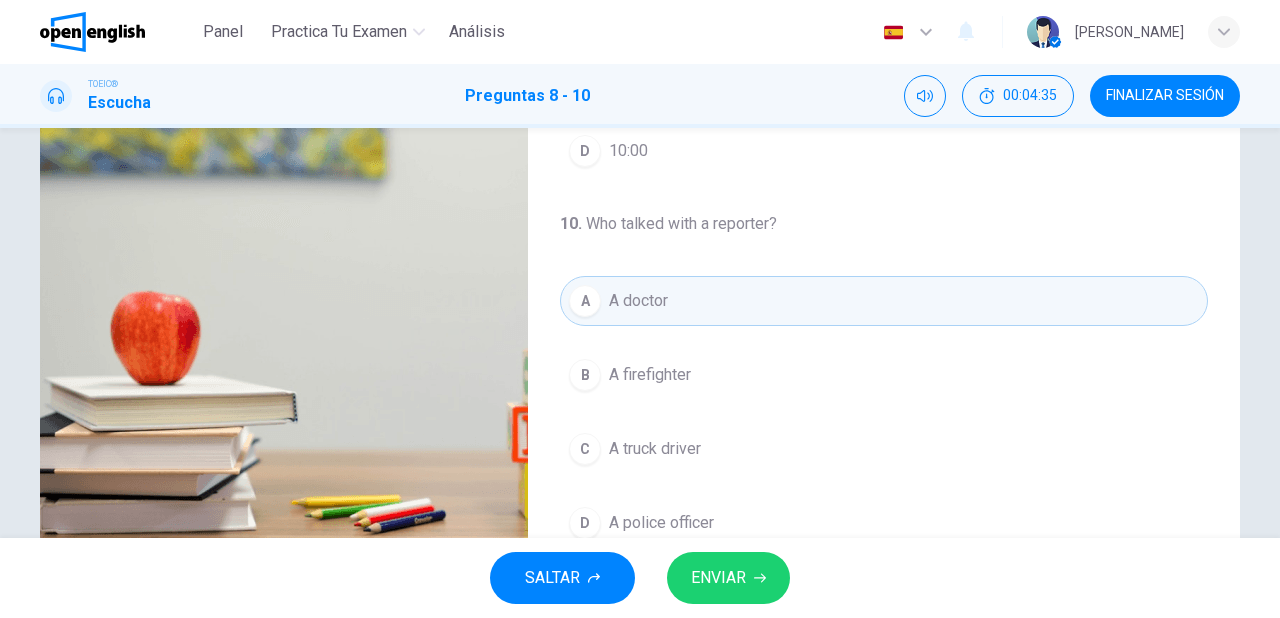 click on "ENVIAR" at bounding box center (718, 578) 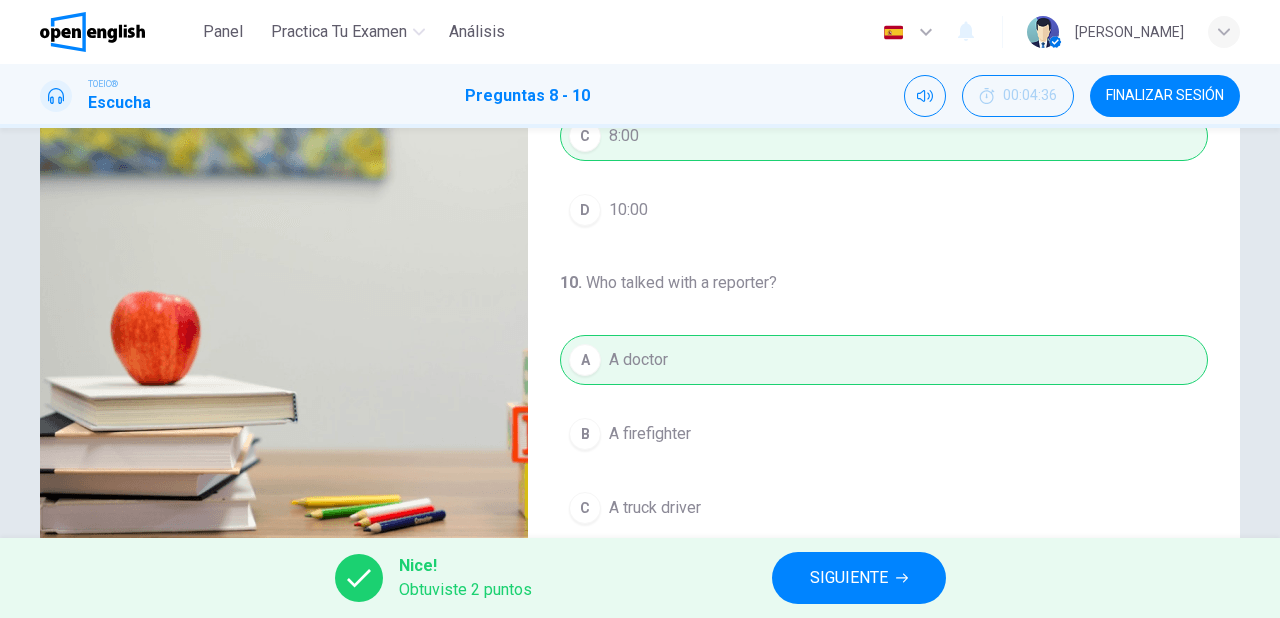 scroll, scrollTop: 452, scrollLeft: 0, axis: vertical 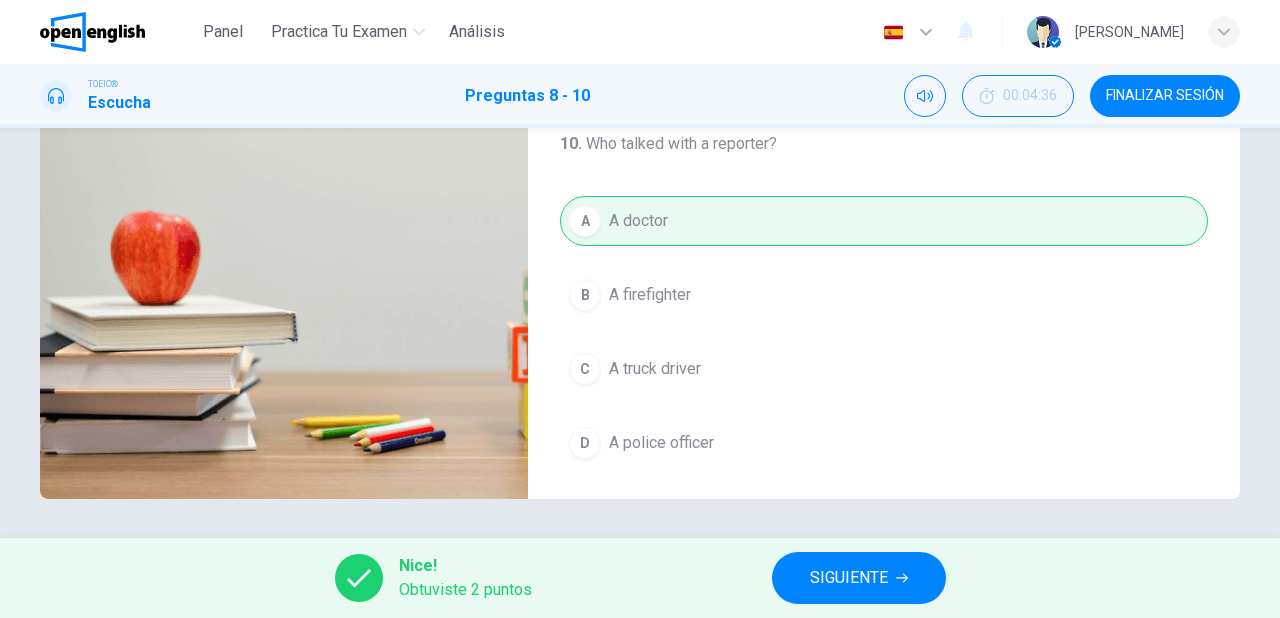 type on "**" 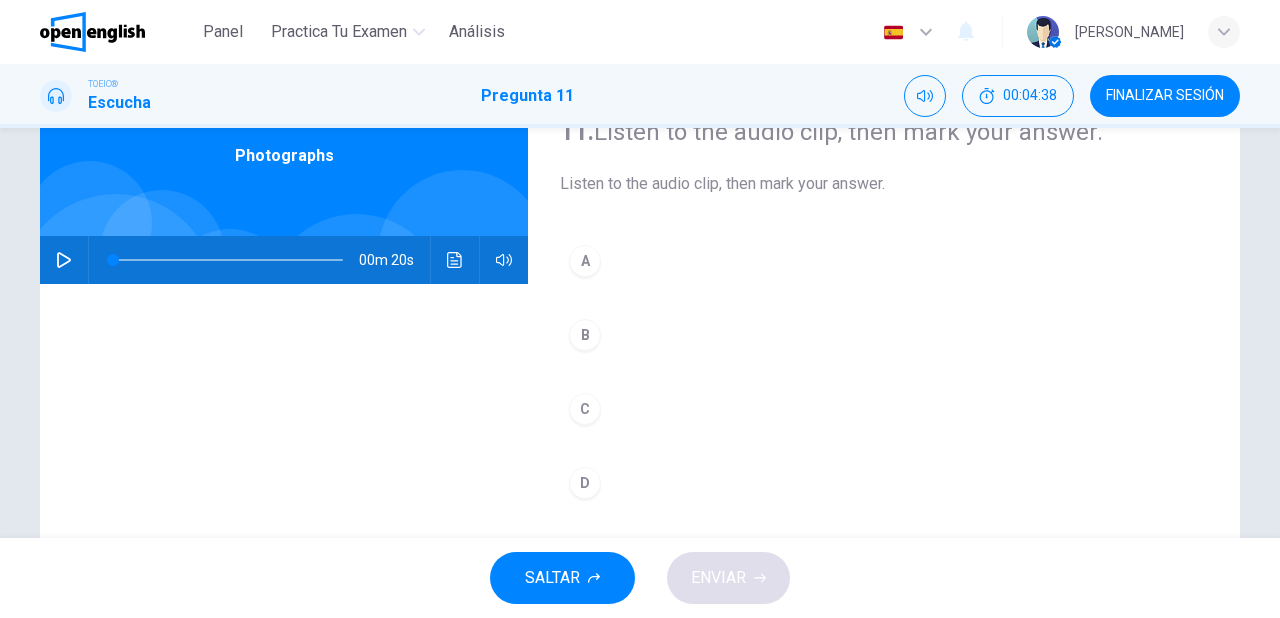 scroll, scrollTop: 80, scrollLeft: 0, axis: vertical 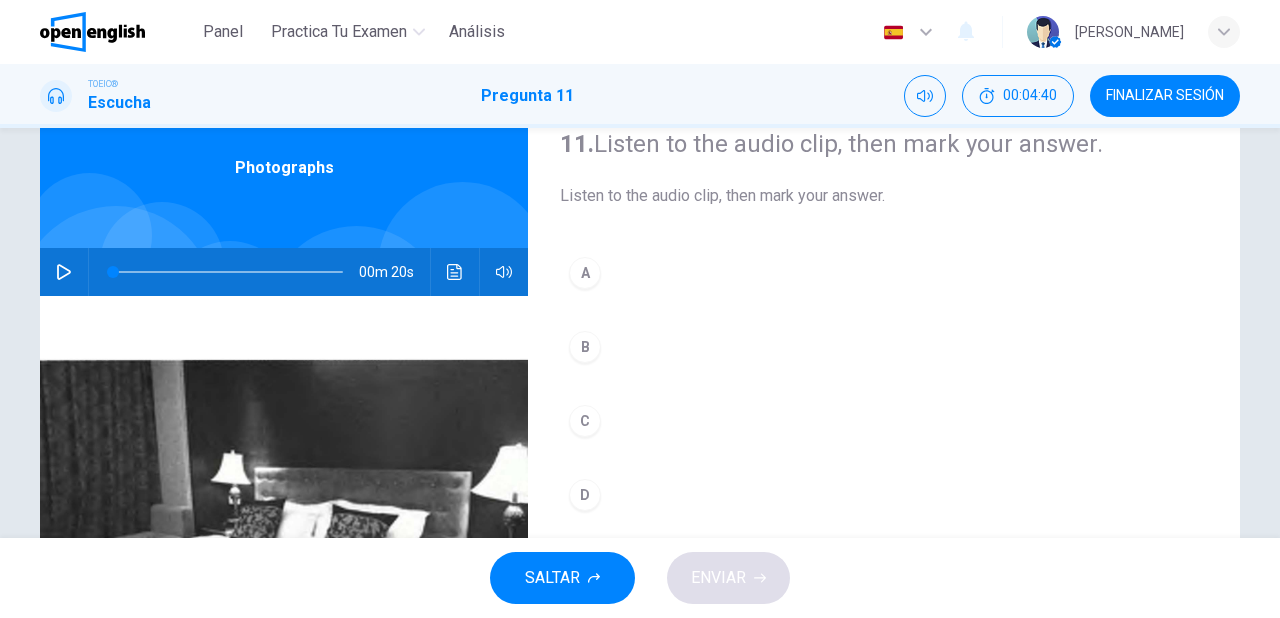 click at bounding box center [64, 272] 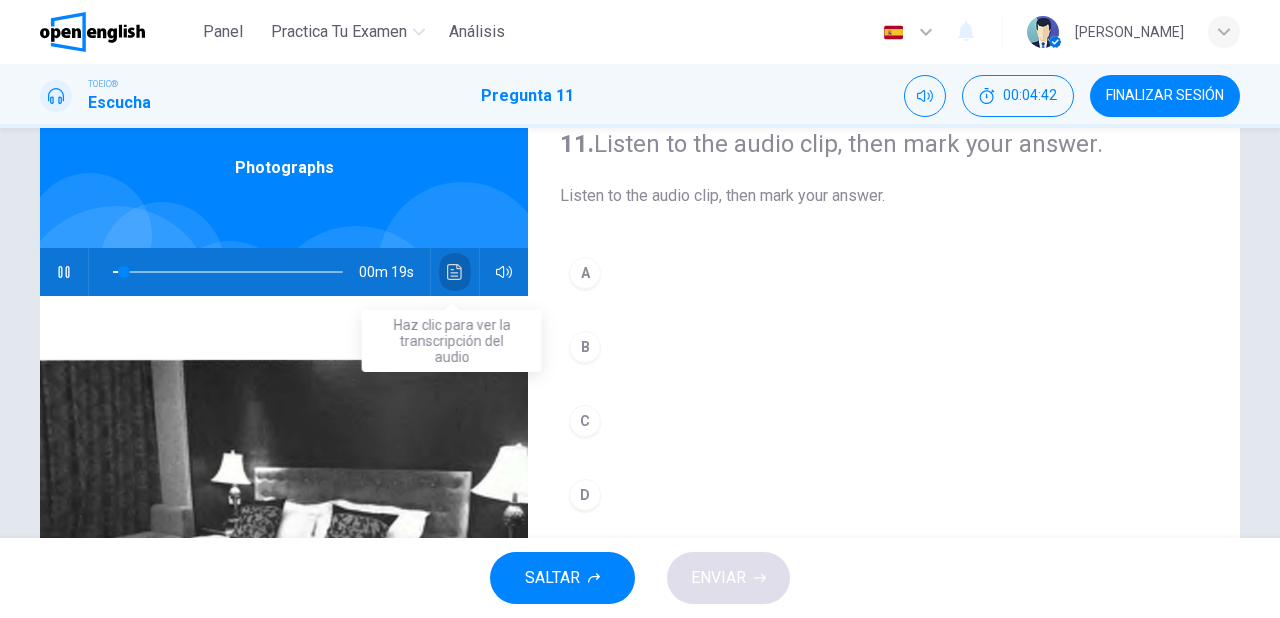 click 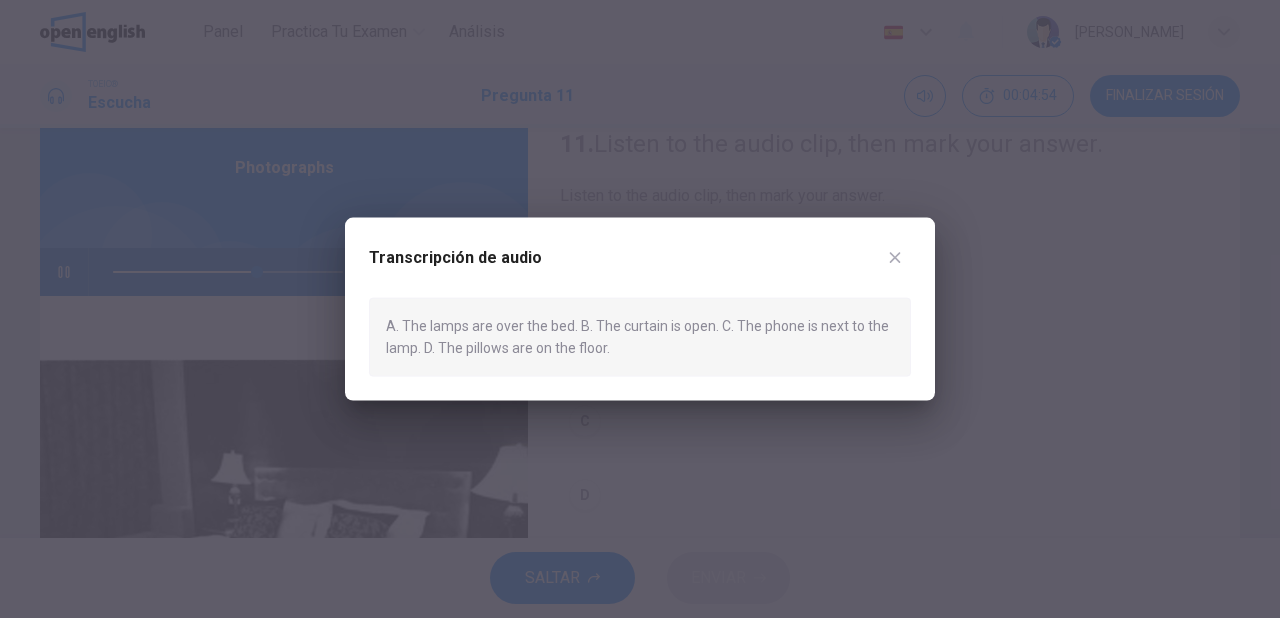 click 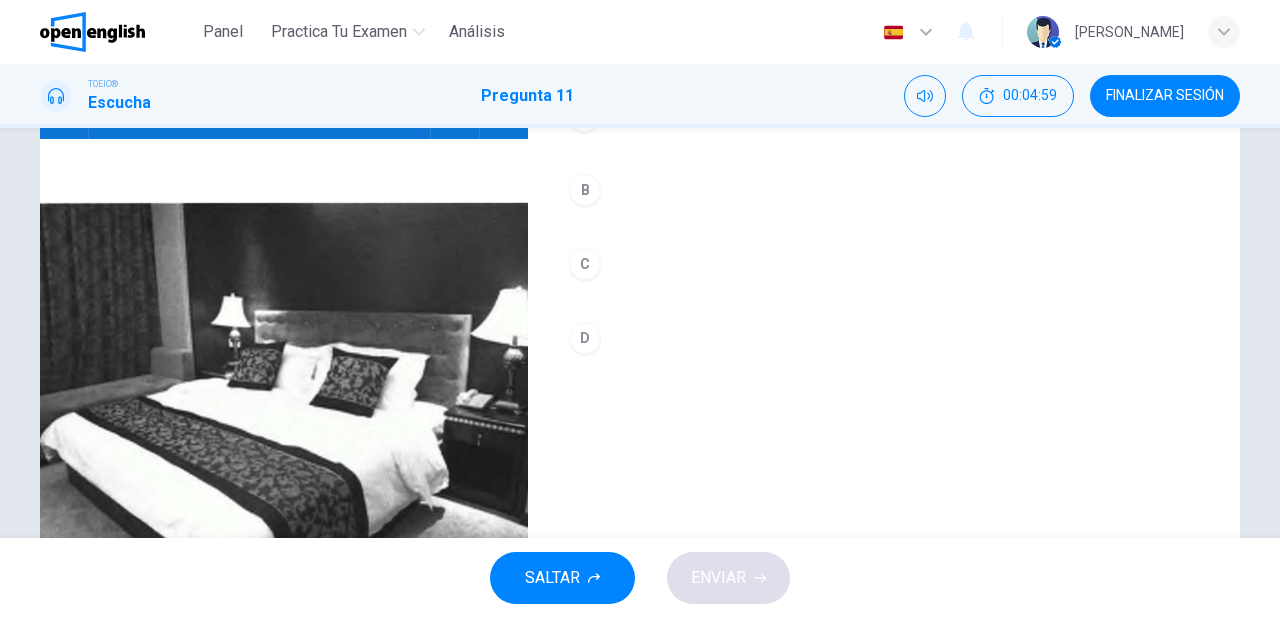 scroll, scrollTop: 240, scrollLeft: 0, axis: vertical 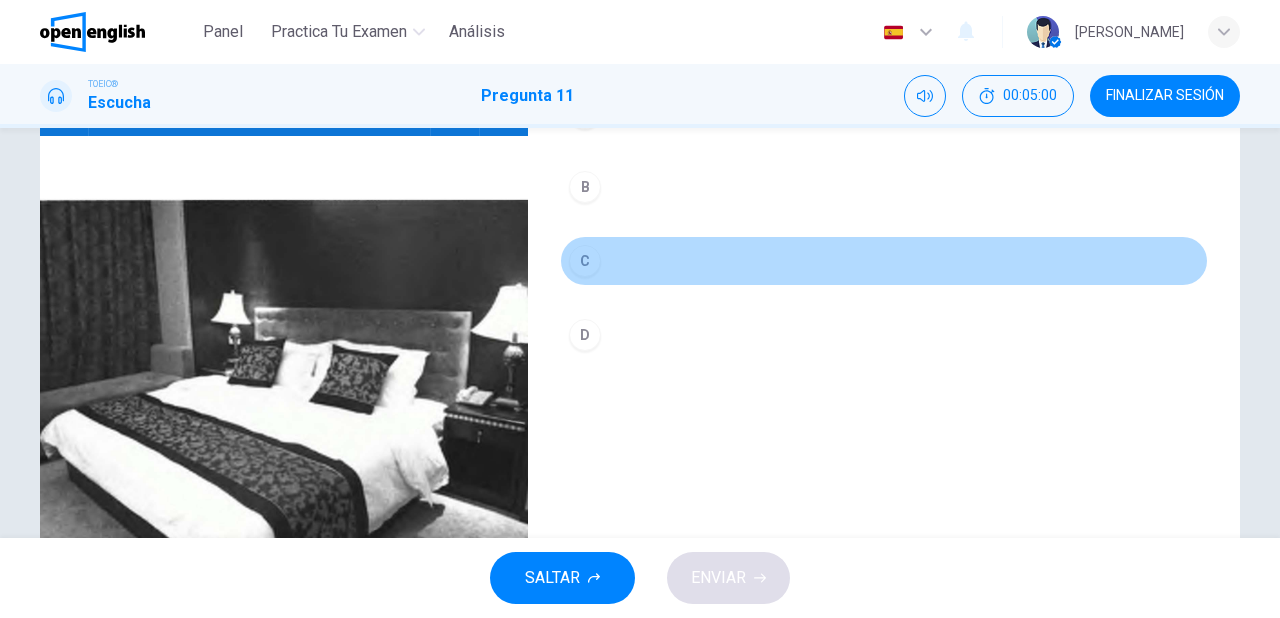 click on "C" at bounding box center (585, 261) 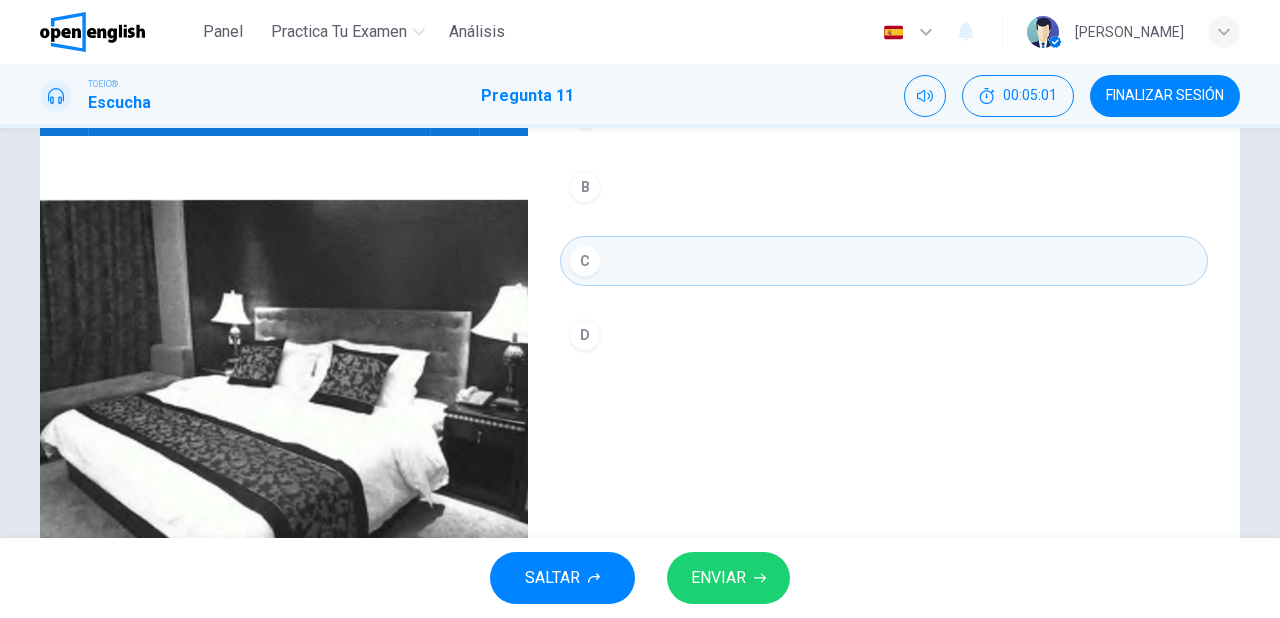 type on "*" 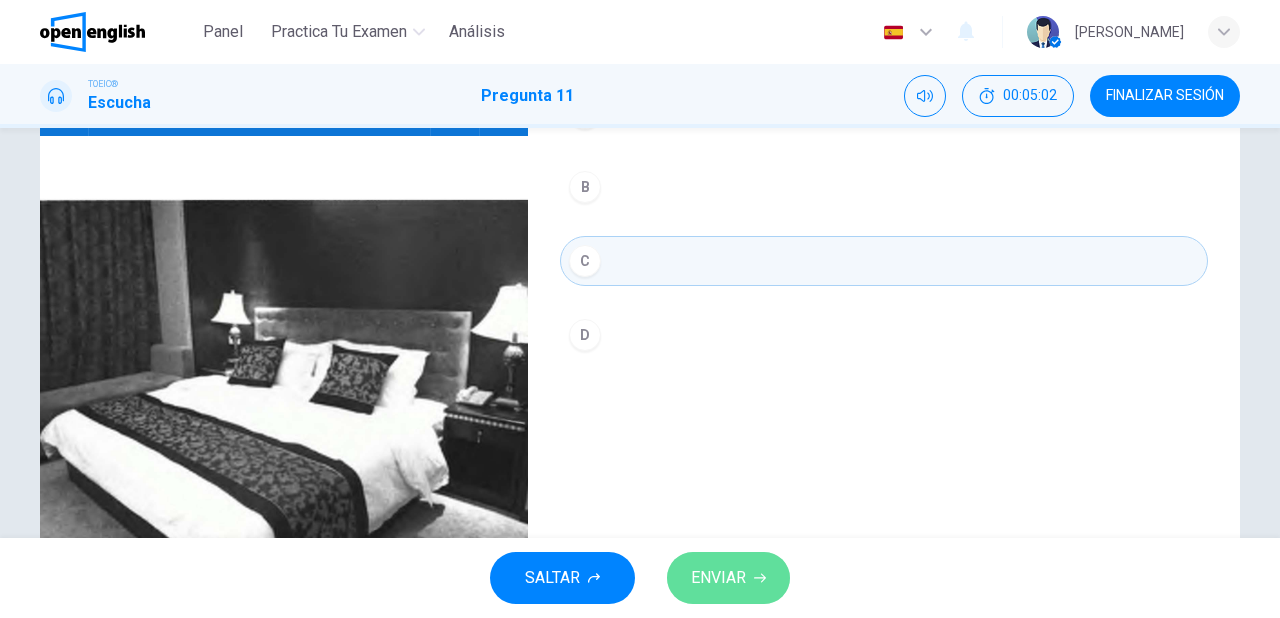 click on "ENVIAR" at bounding box center [718, 578] 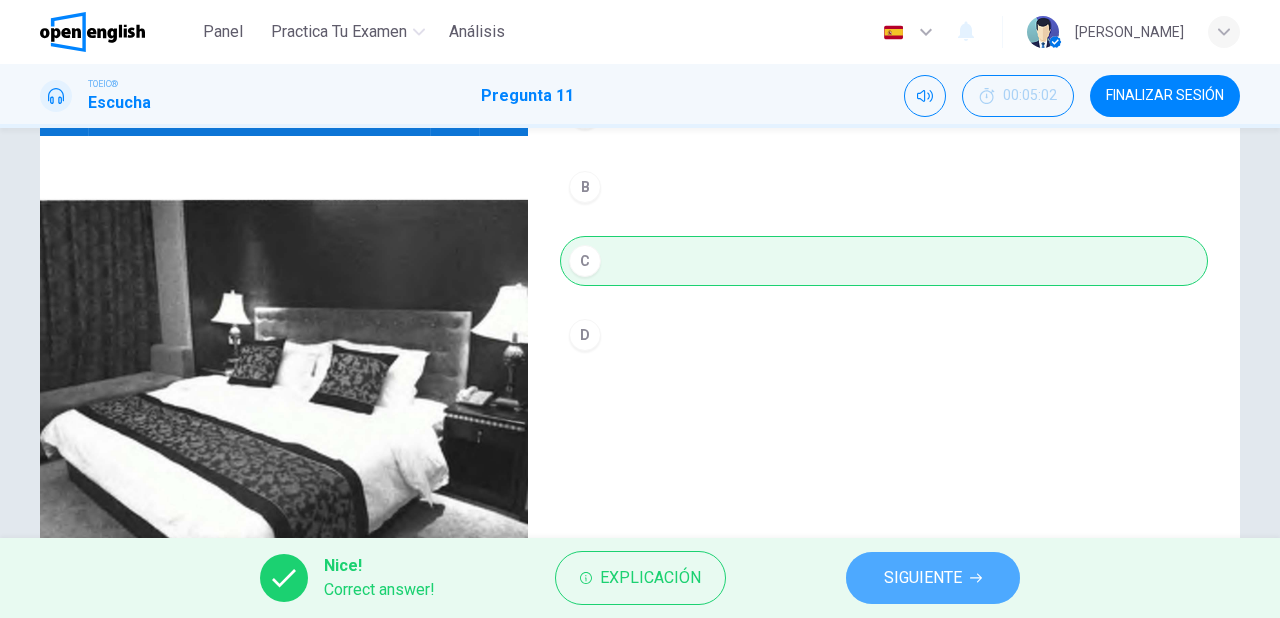 click on "SIGUIENTE" at bounding box center (933, 578) 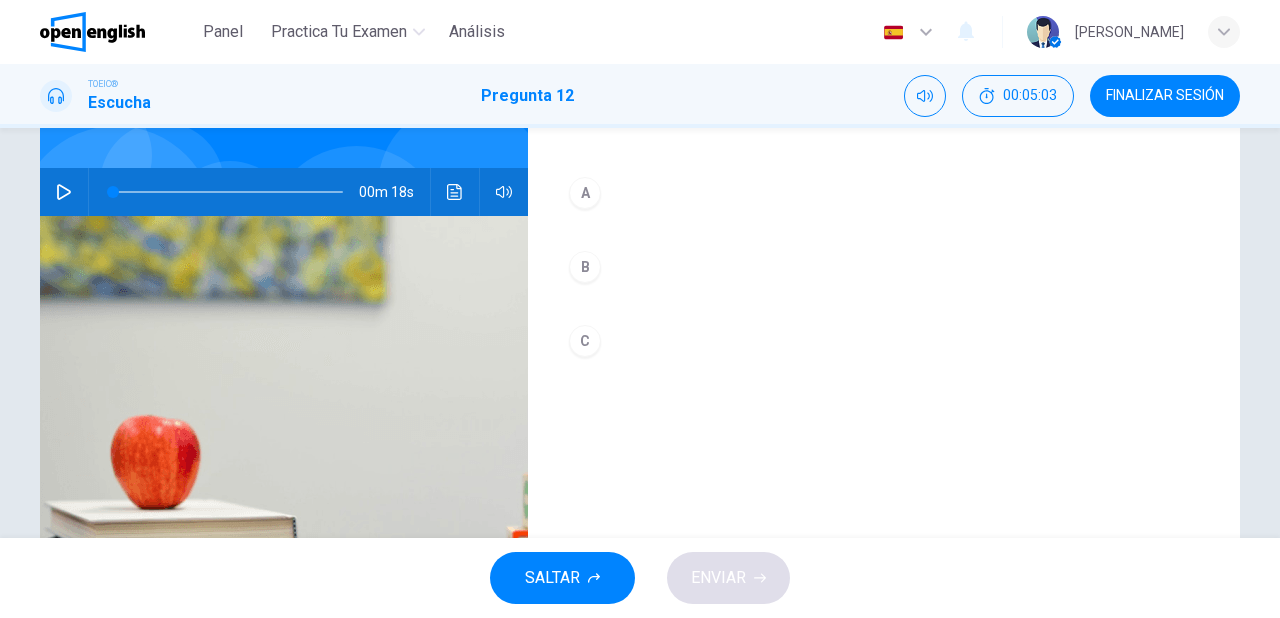 scroll, scrollTop: 80, scrollLeft: 0, axis: vertical 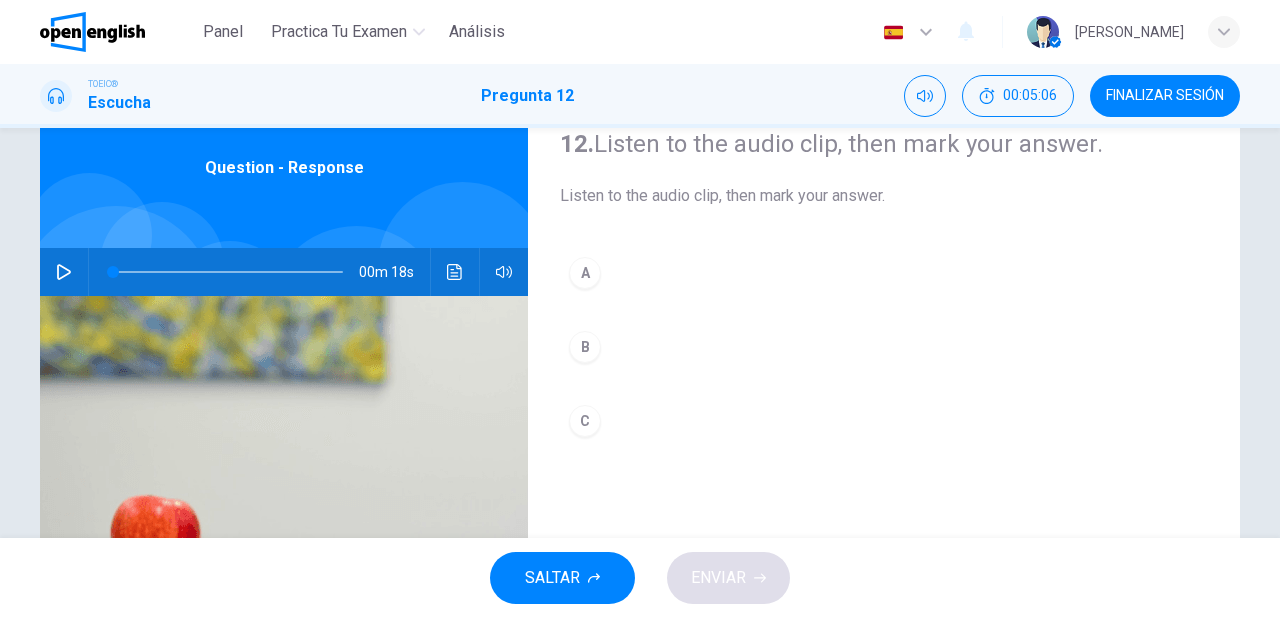click 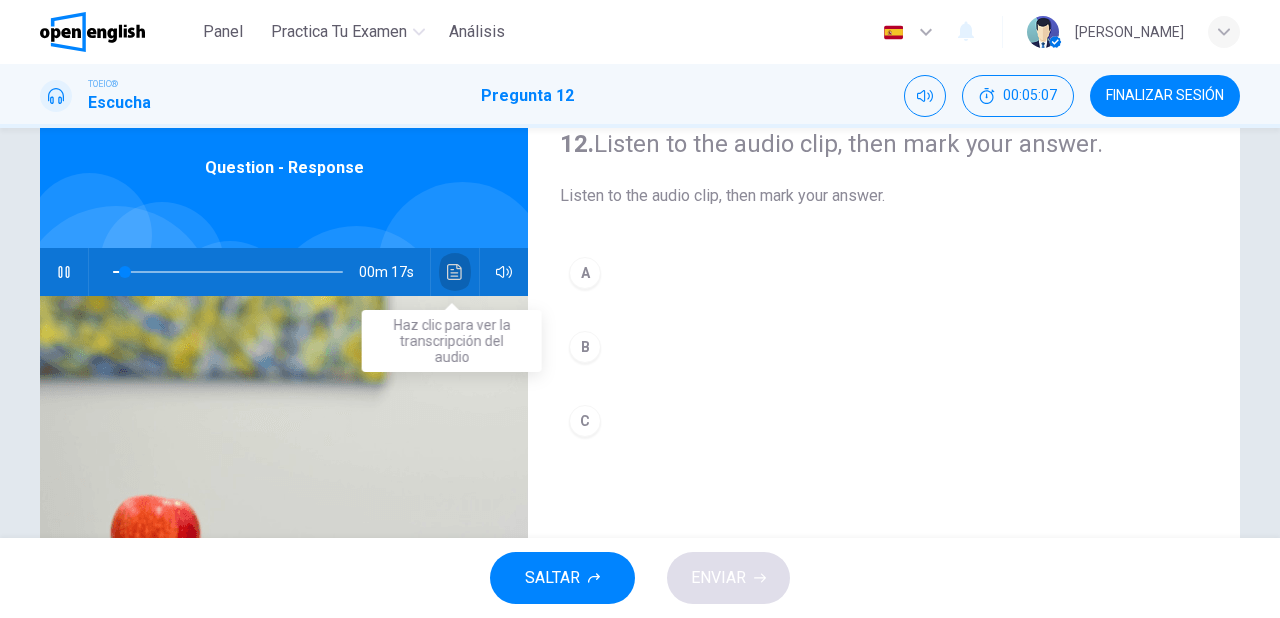 click 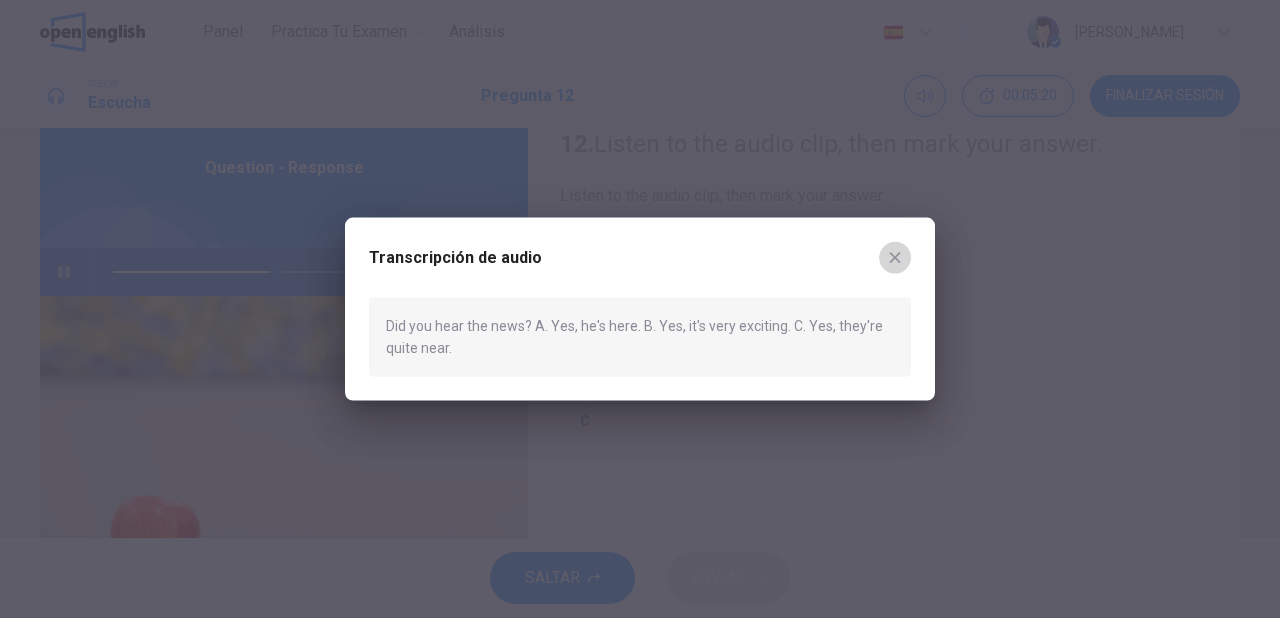 click 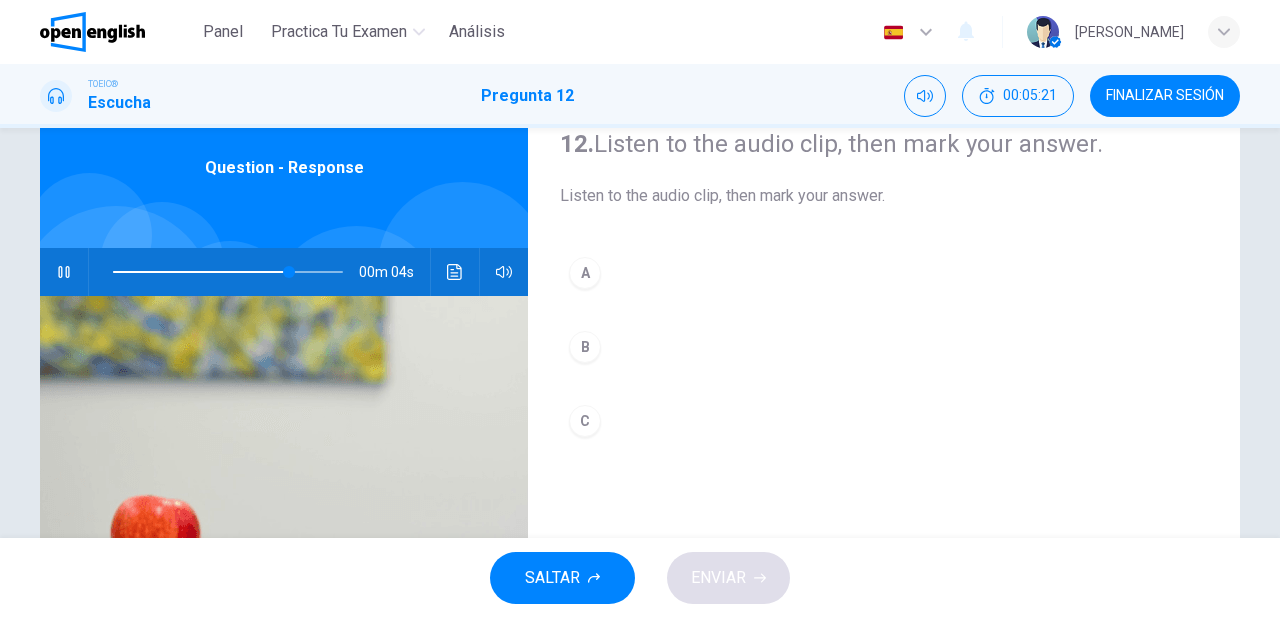 click on "B" at bounding box center (585, 347) 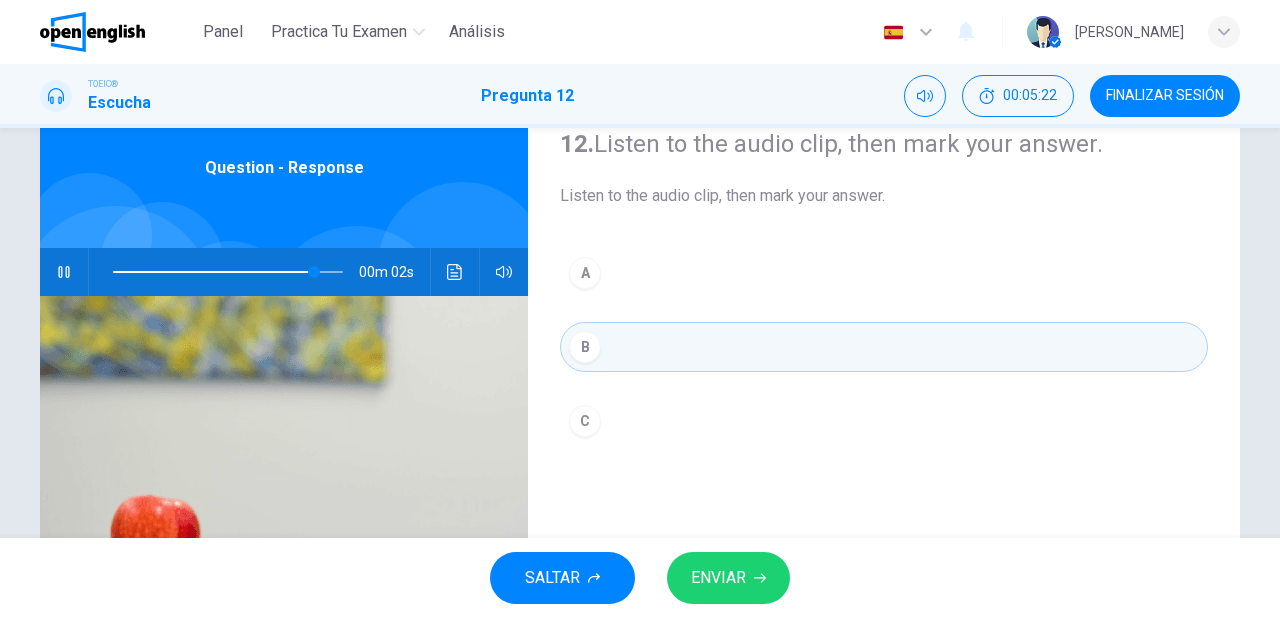 click on "ENVIAR" at bounding box center (718, 578) 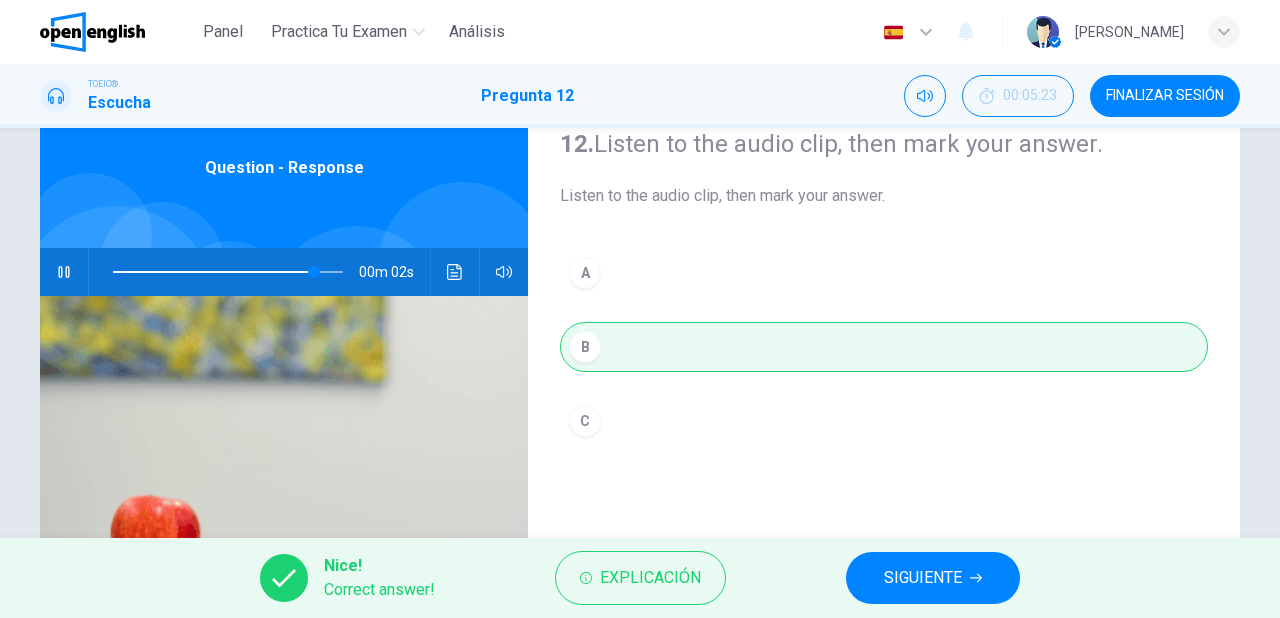 type on "**" 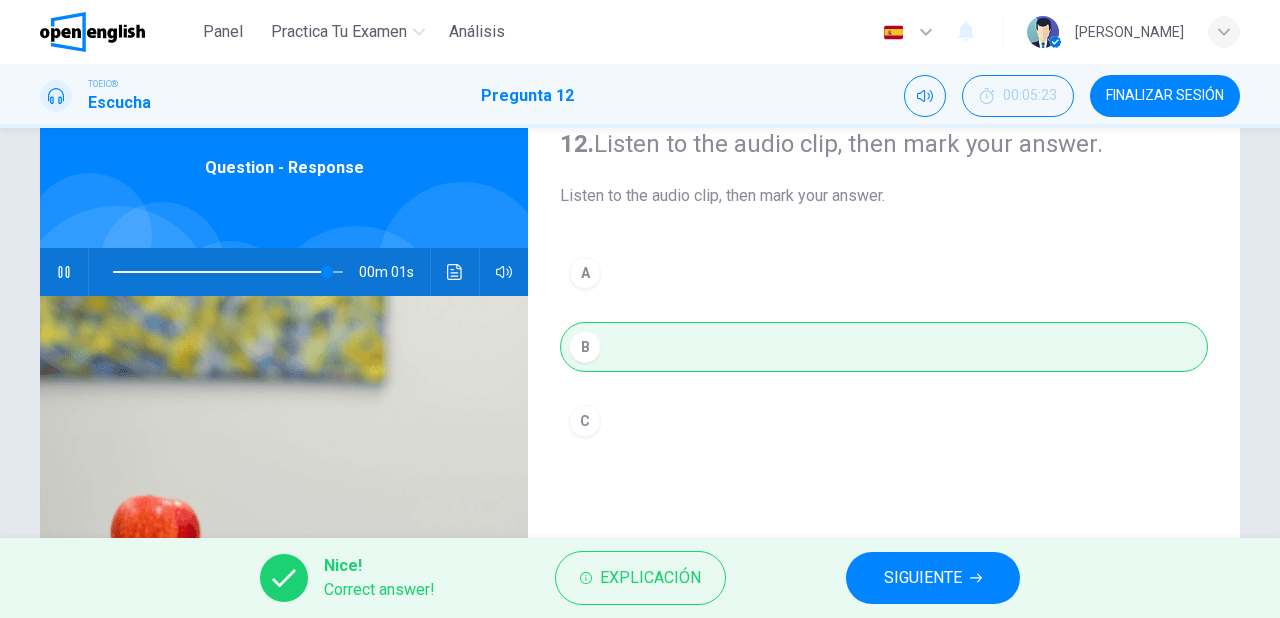 click on "SIGUIENTE" at bounding box center (923, 578) 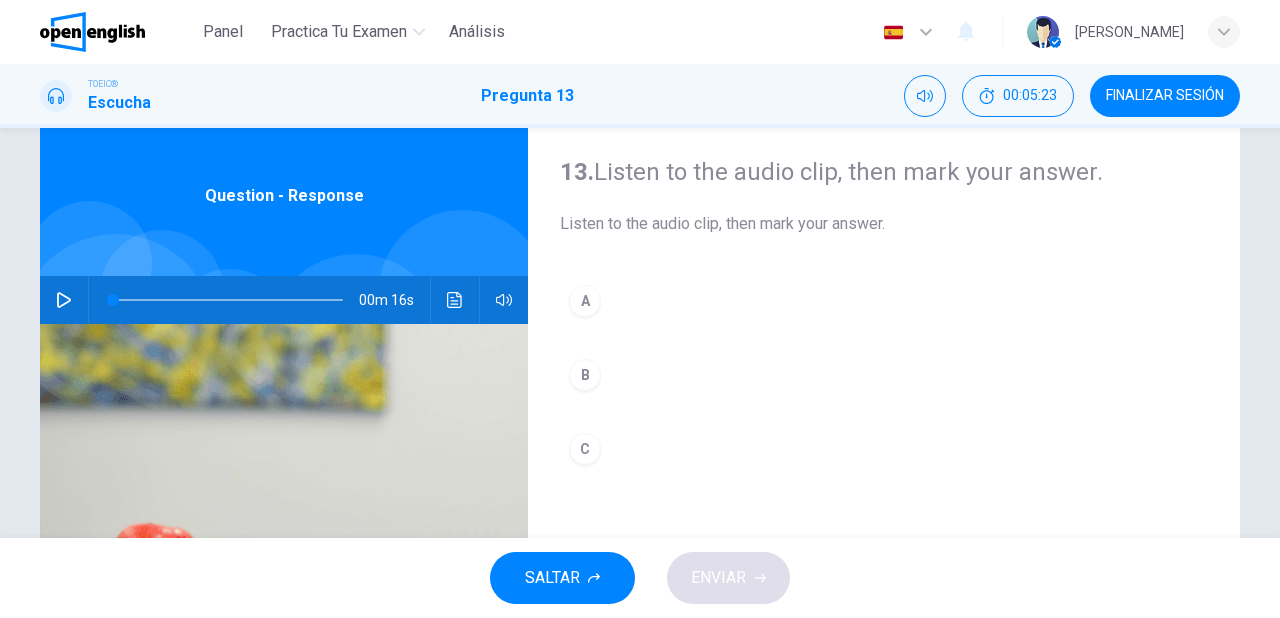 scroll, scrollTop: 80, scrollLeft: 0, axis: vertical 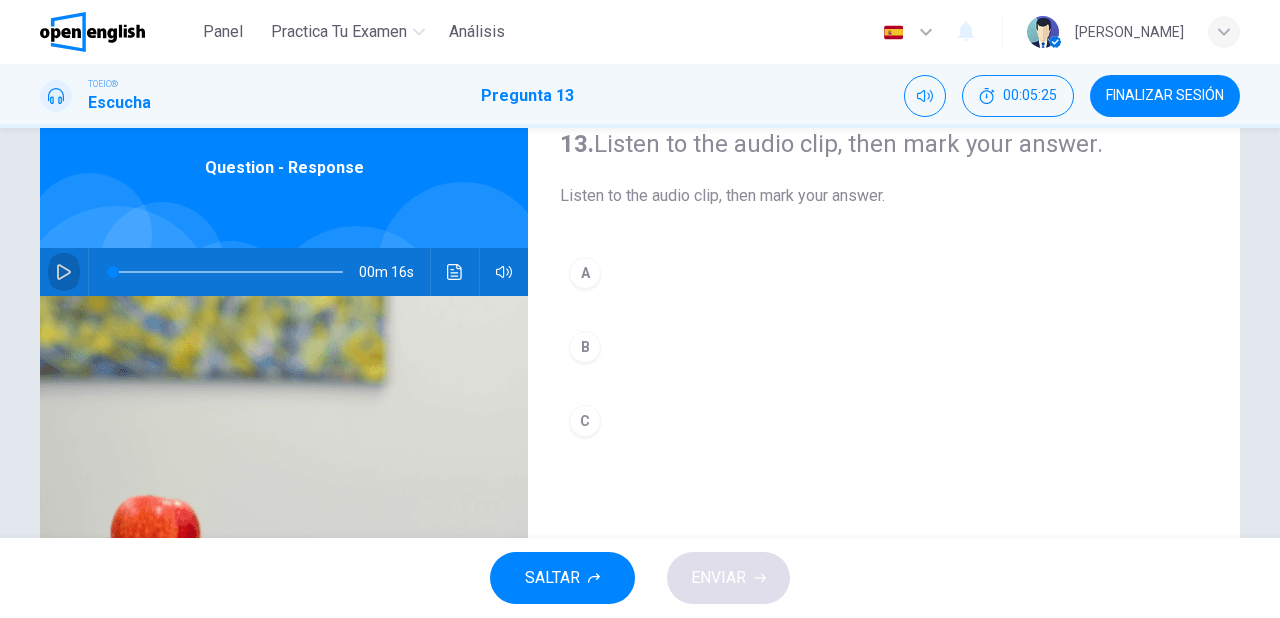 click 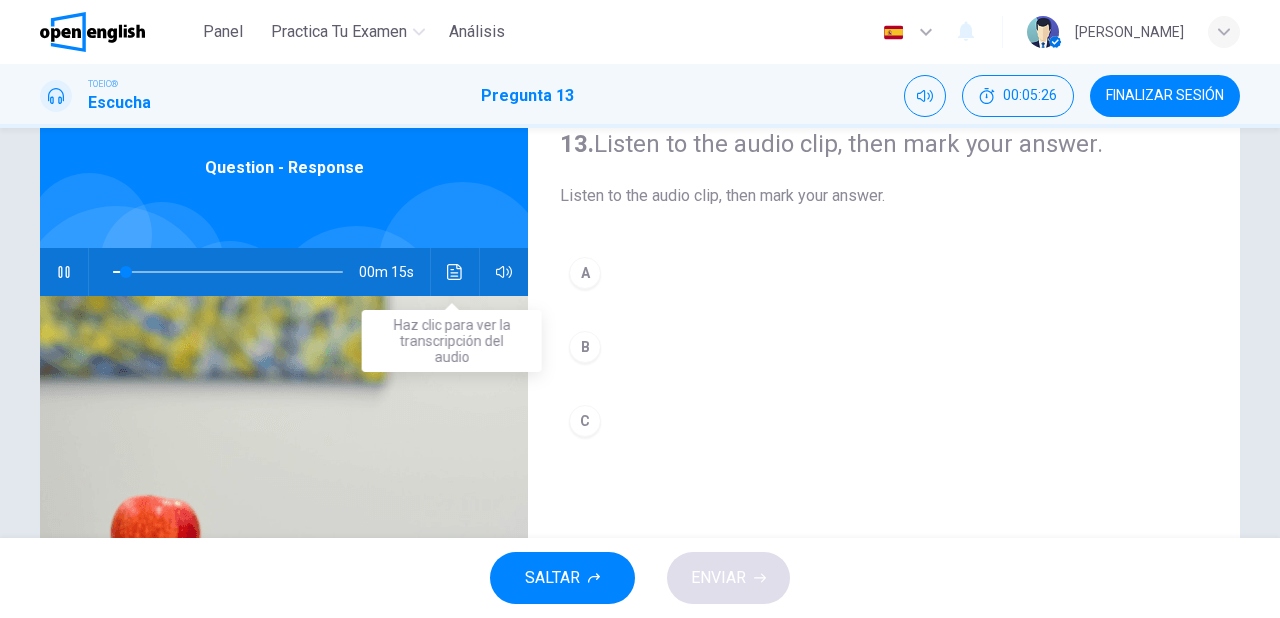 click 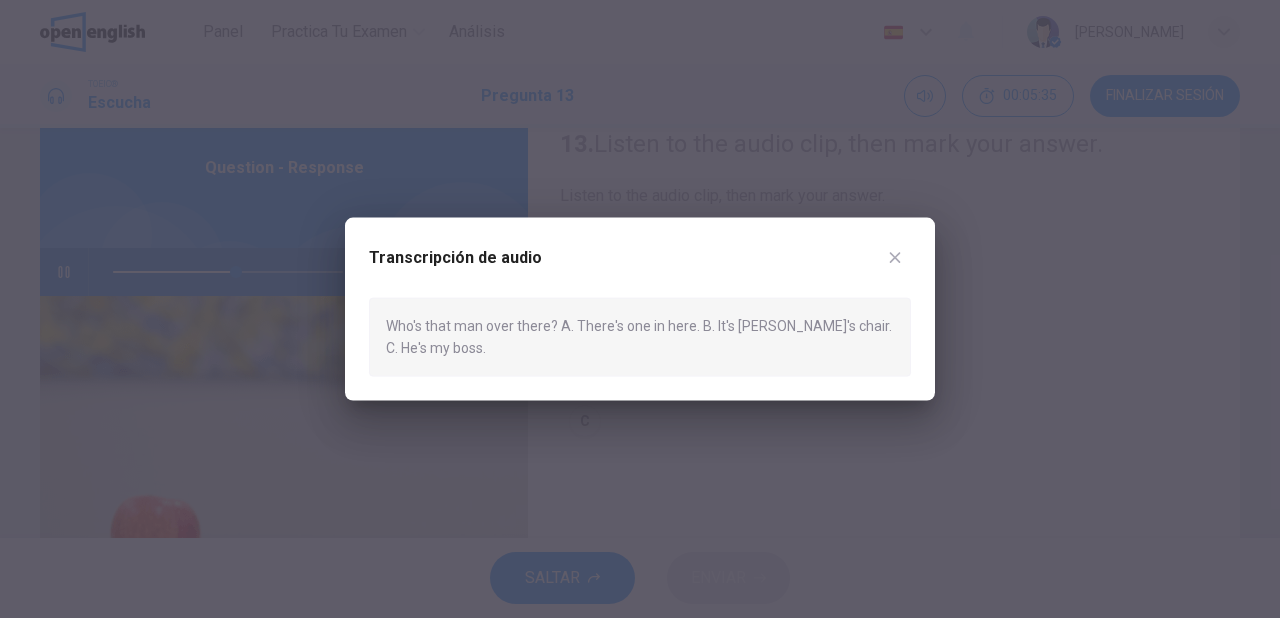 click 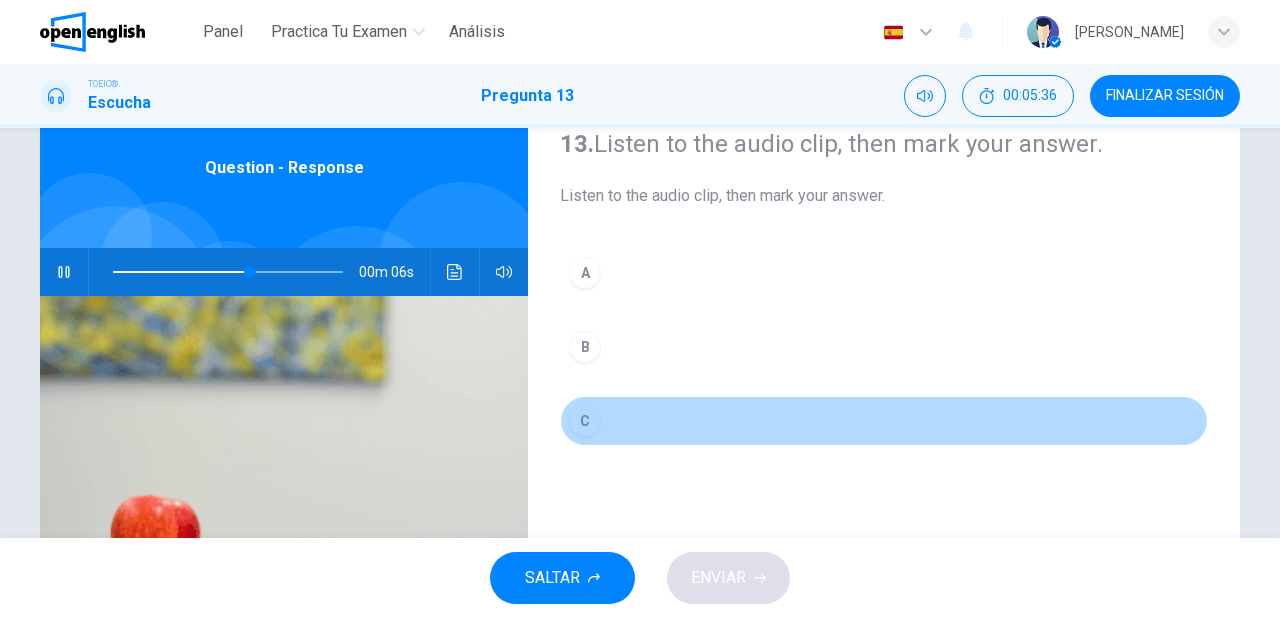 click on "C" at bounding box center (585, 421) 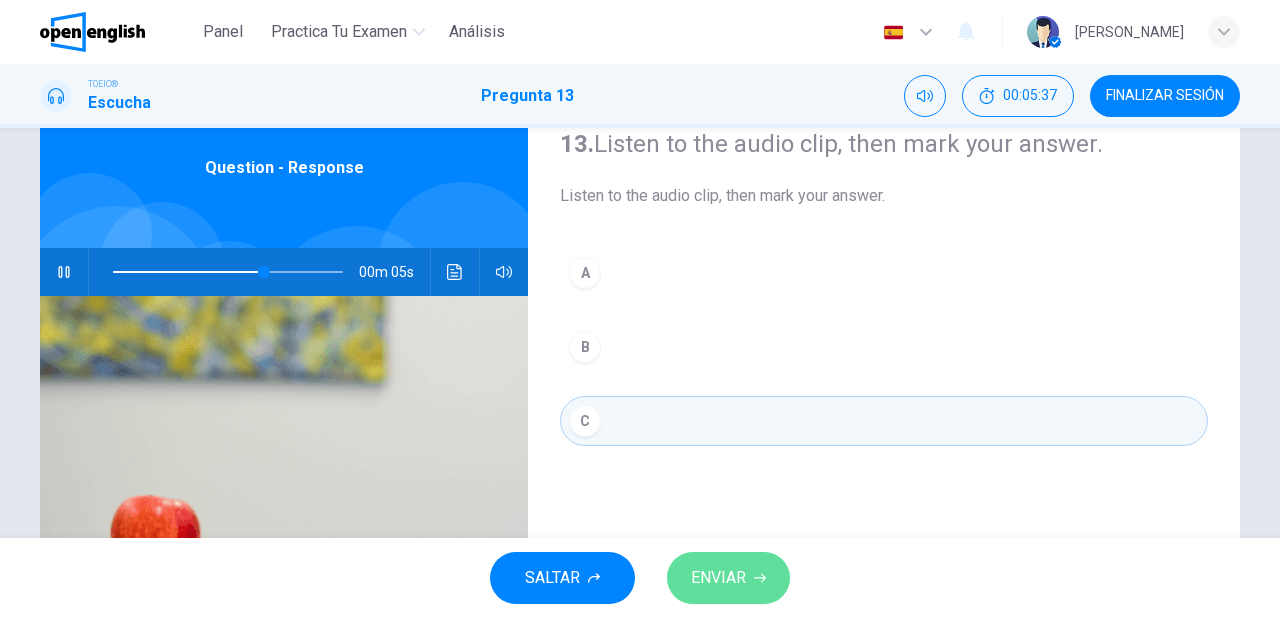 click on "ENVIAR" at bounding box center (718, 578) 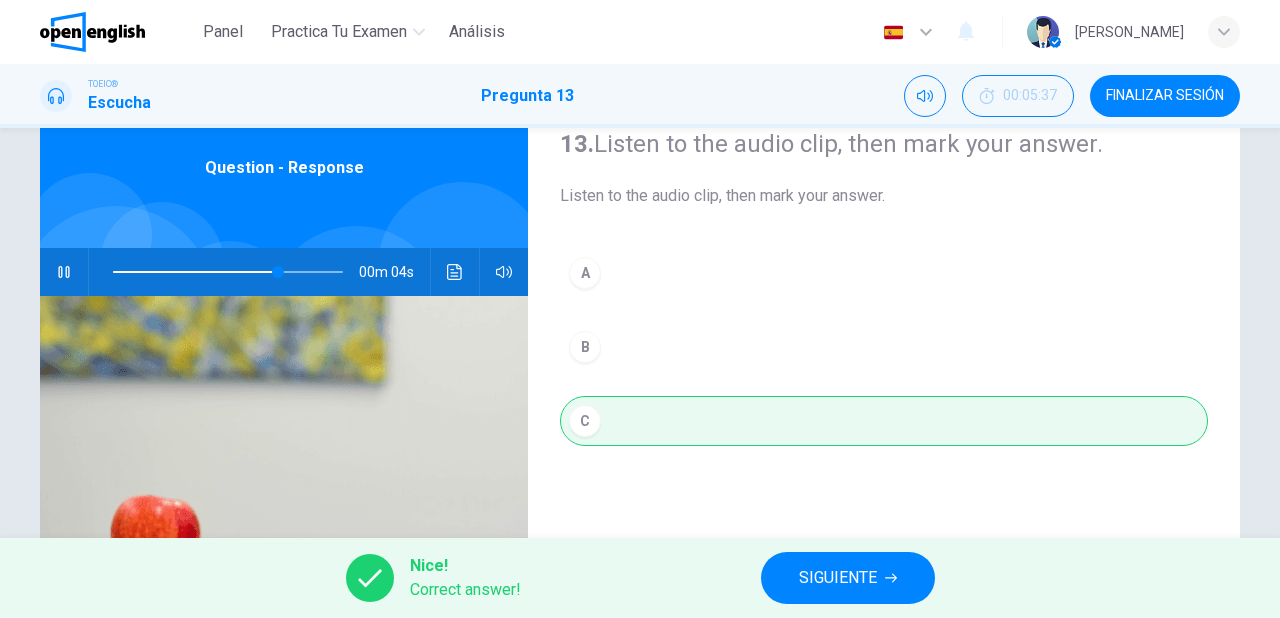 type on "**" 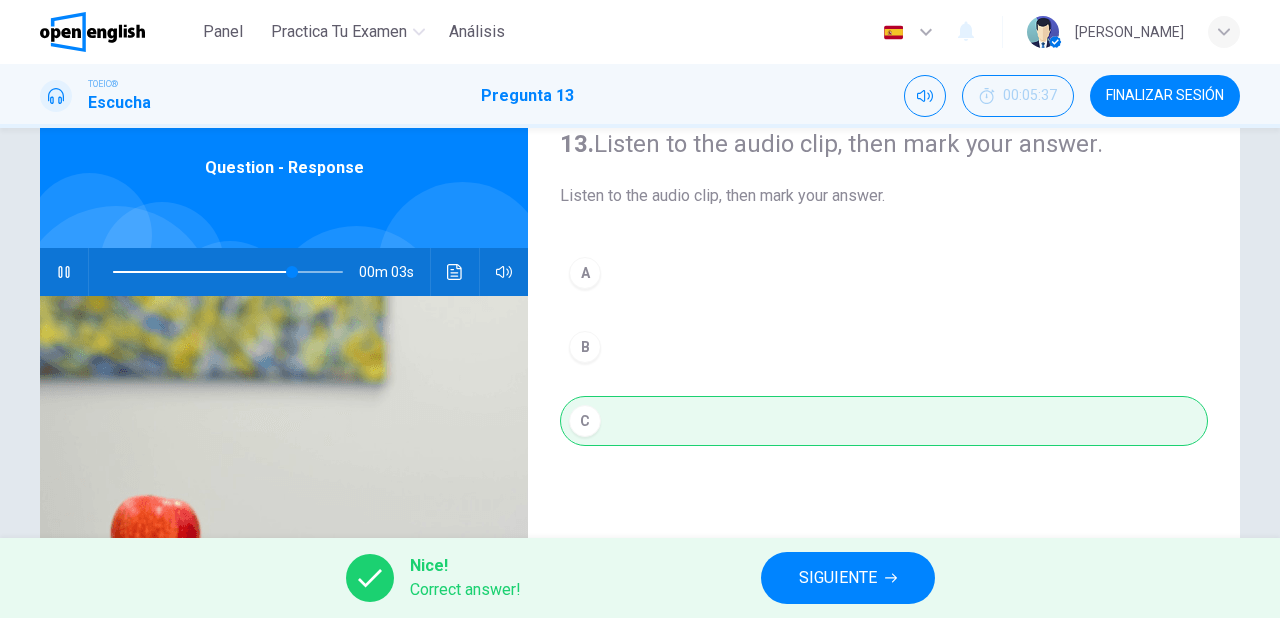 click on "SIGUIENTE" at bounding box center (838, 578) 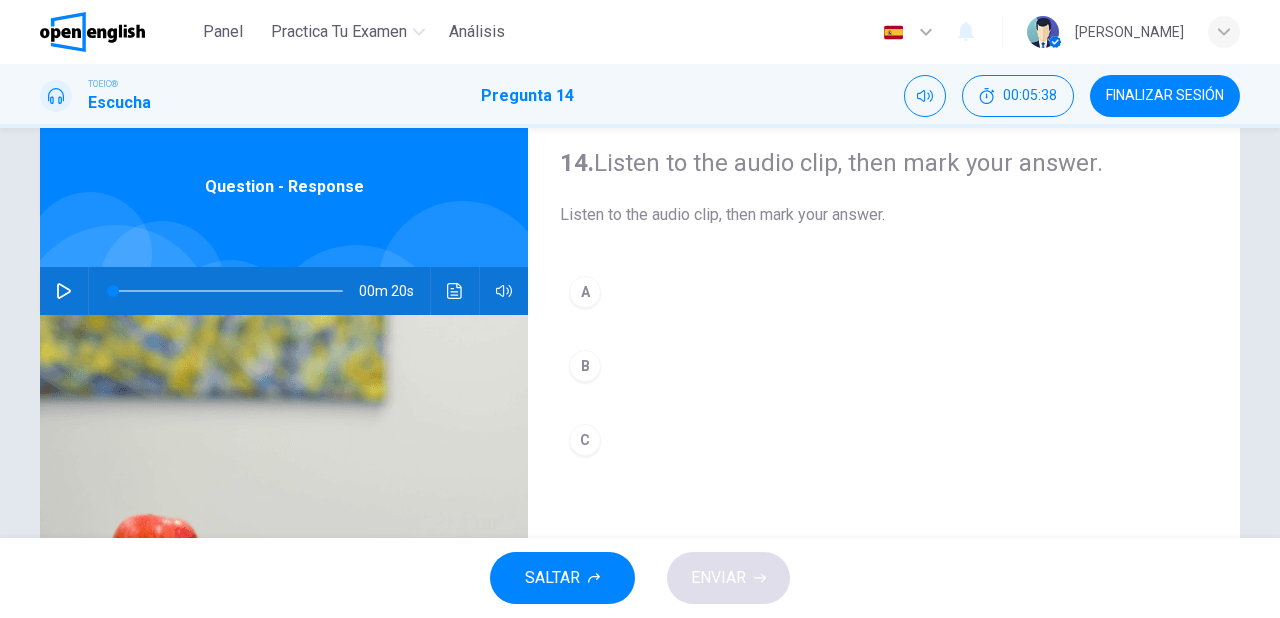 scroll, scrollTop: 80, scrollLeft: 0, axis: vertical 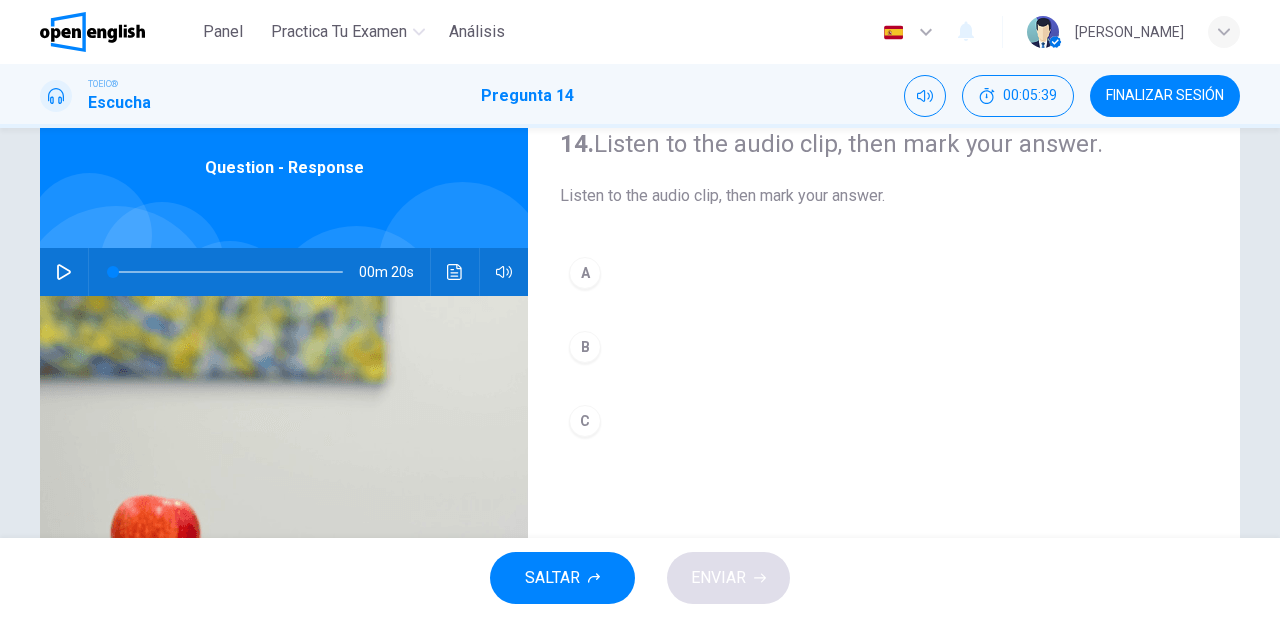 click 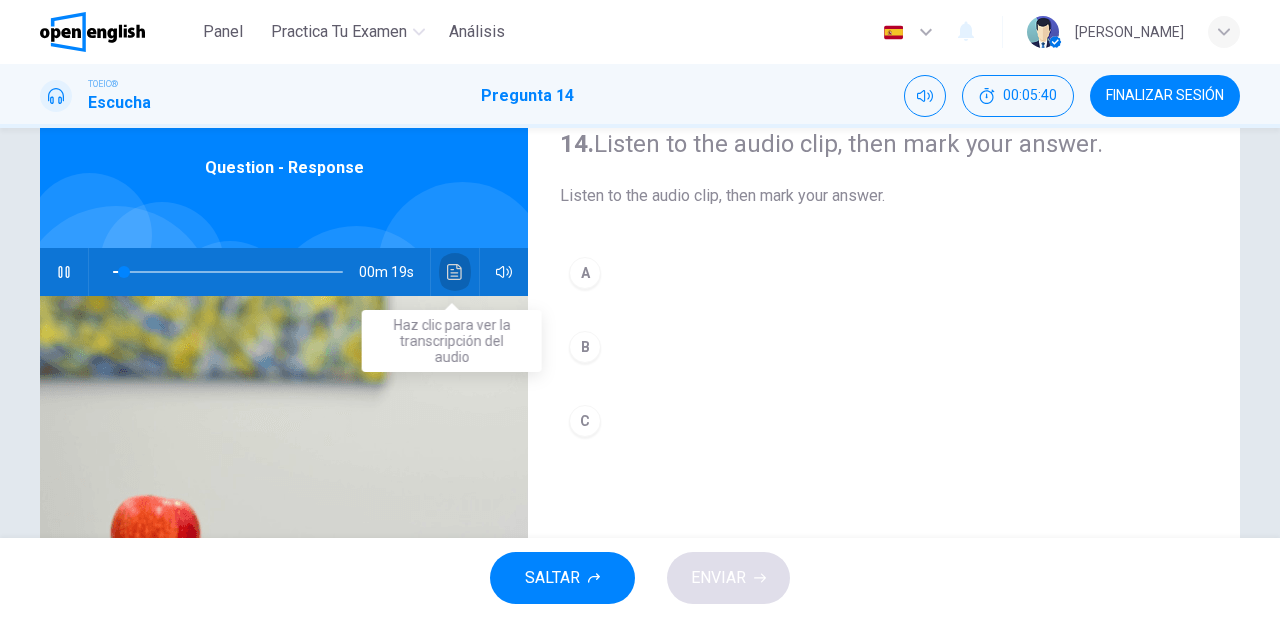 click 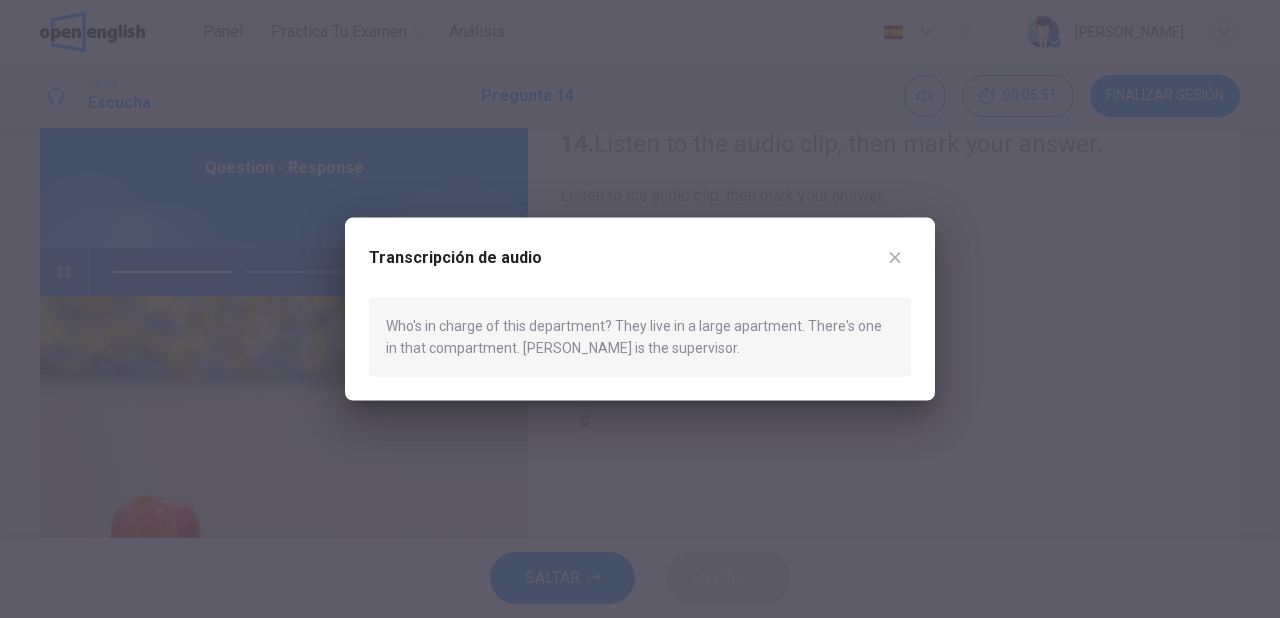 click 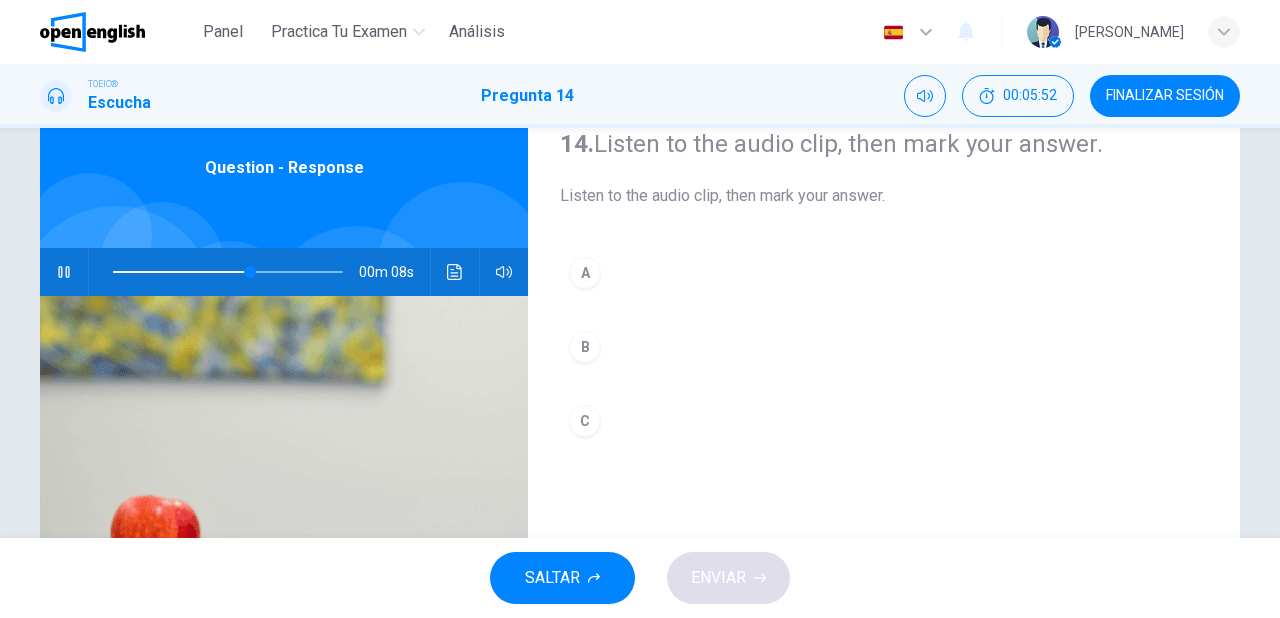 click on "C" at bounding box center [585, 421] 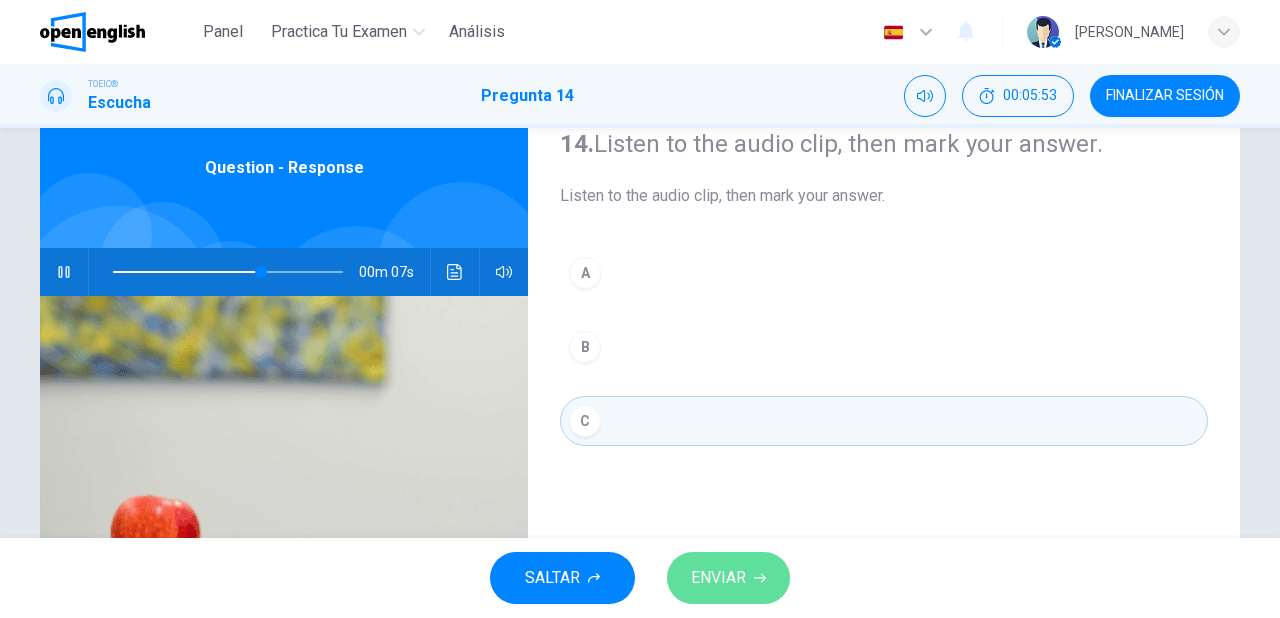 click on "ENVIAR" at bounding box center (718, 578) 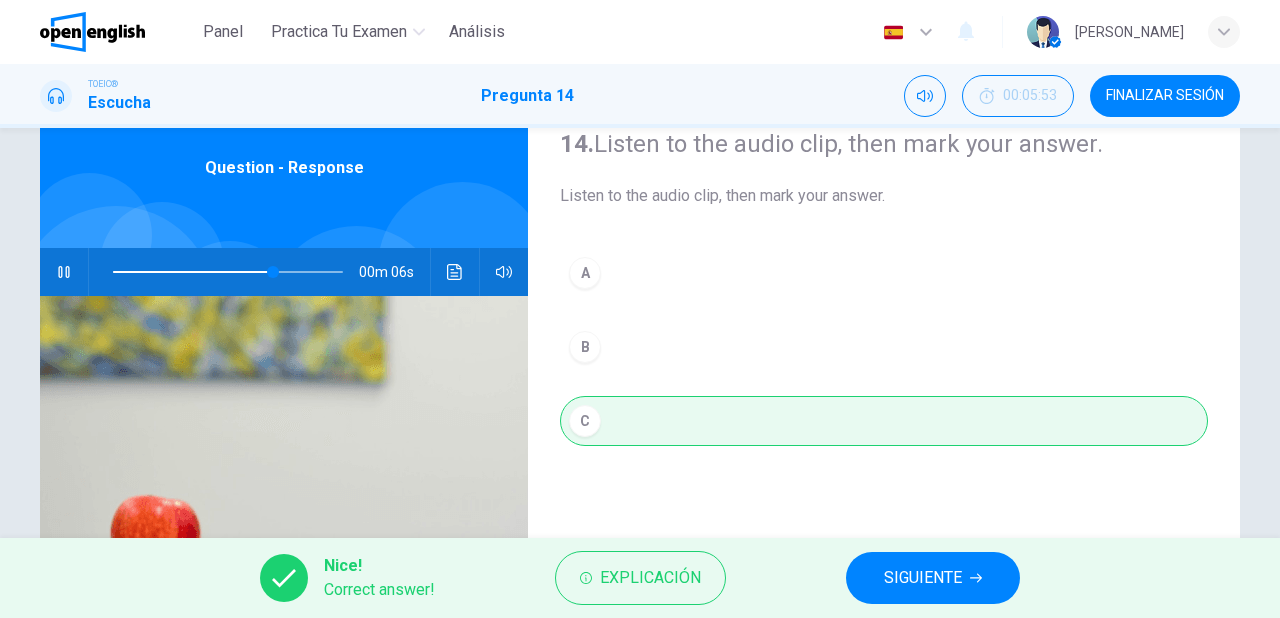 type on "**" 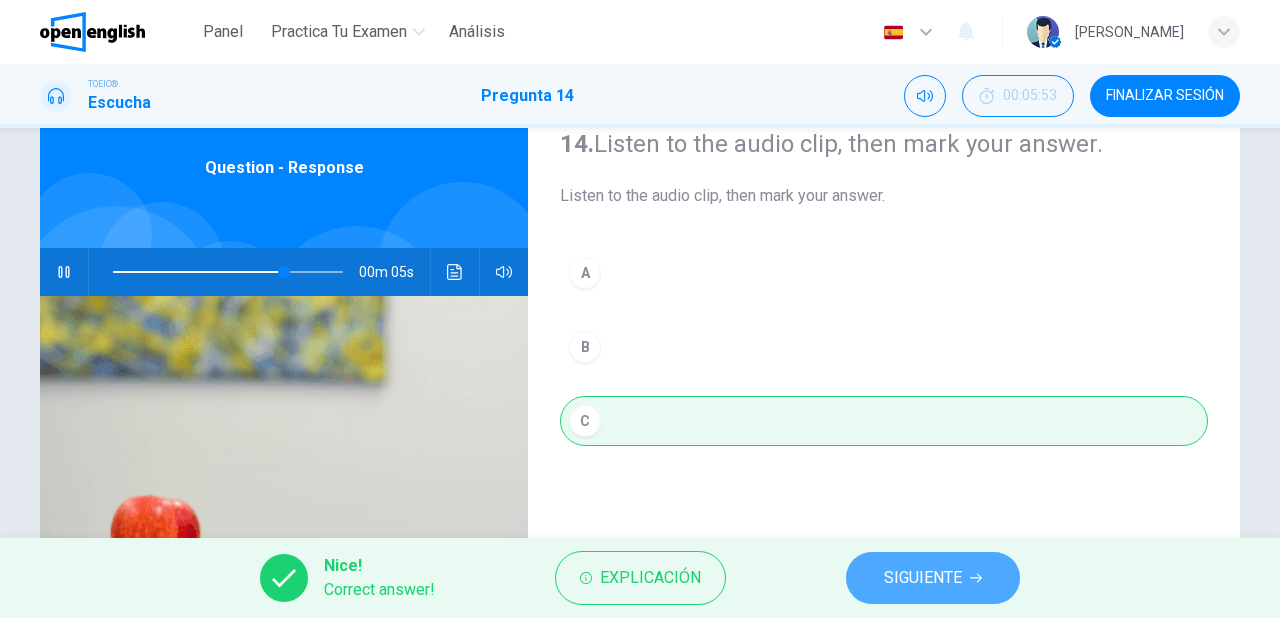 click on "SIGUIENTE" at bounding box center [923, 578] 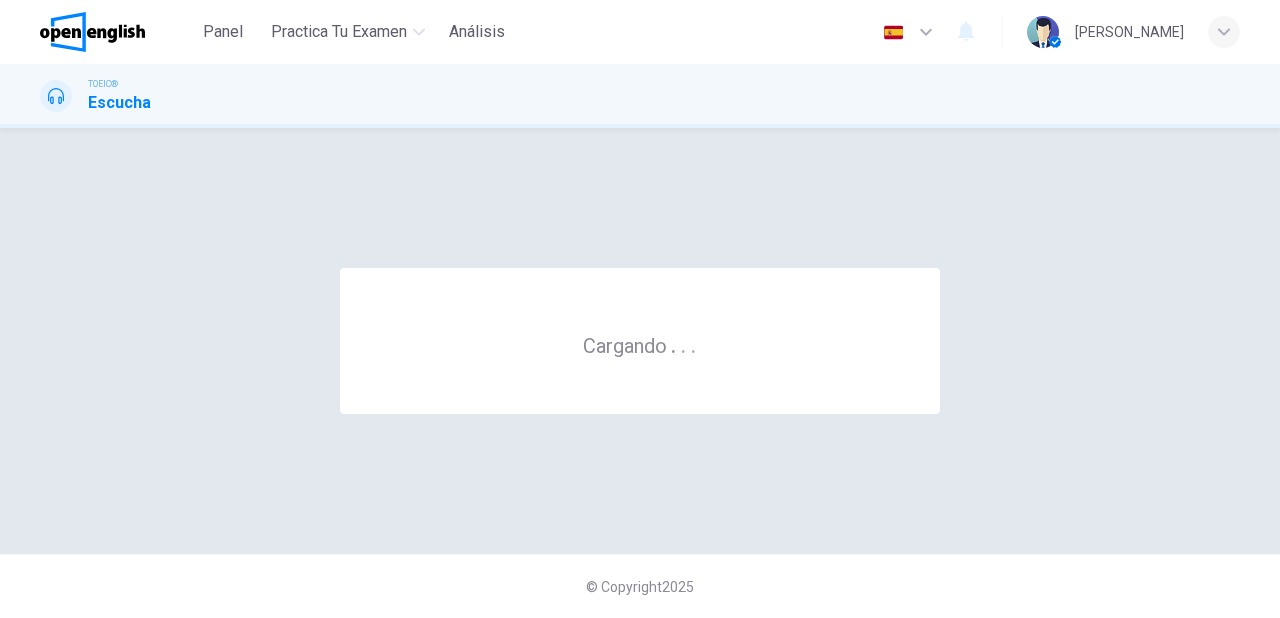 scroll, scrollTop: 0, scrollLeft: 0, axis: both 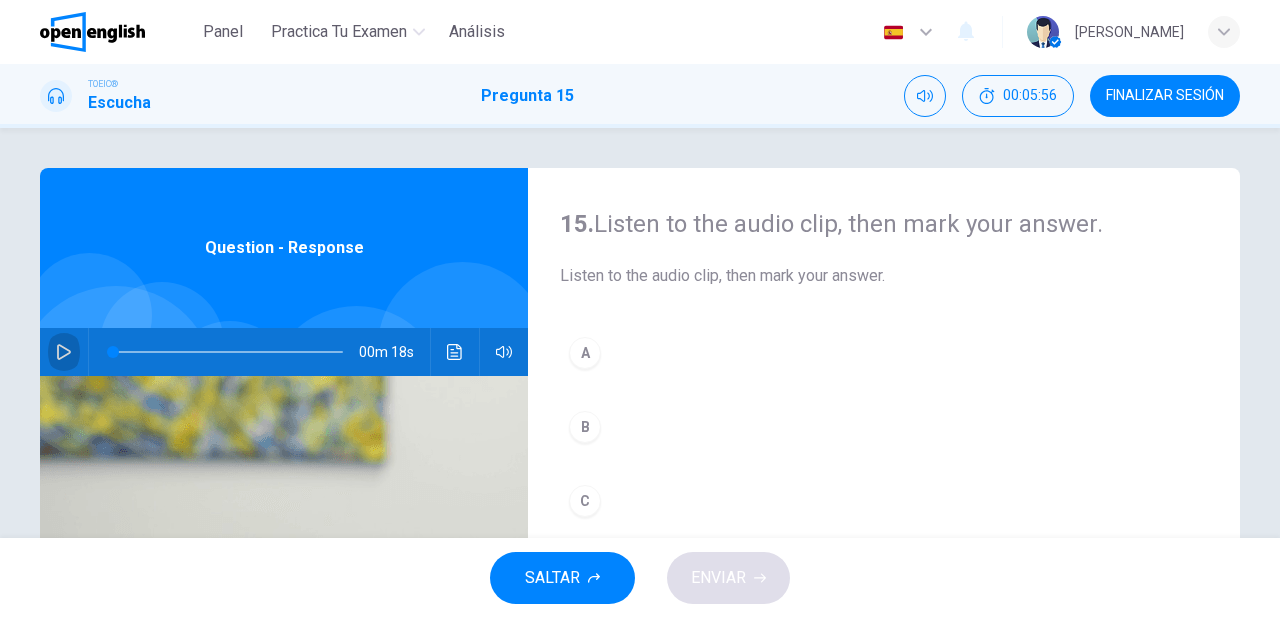 click 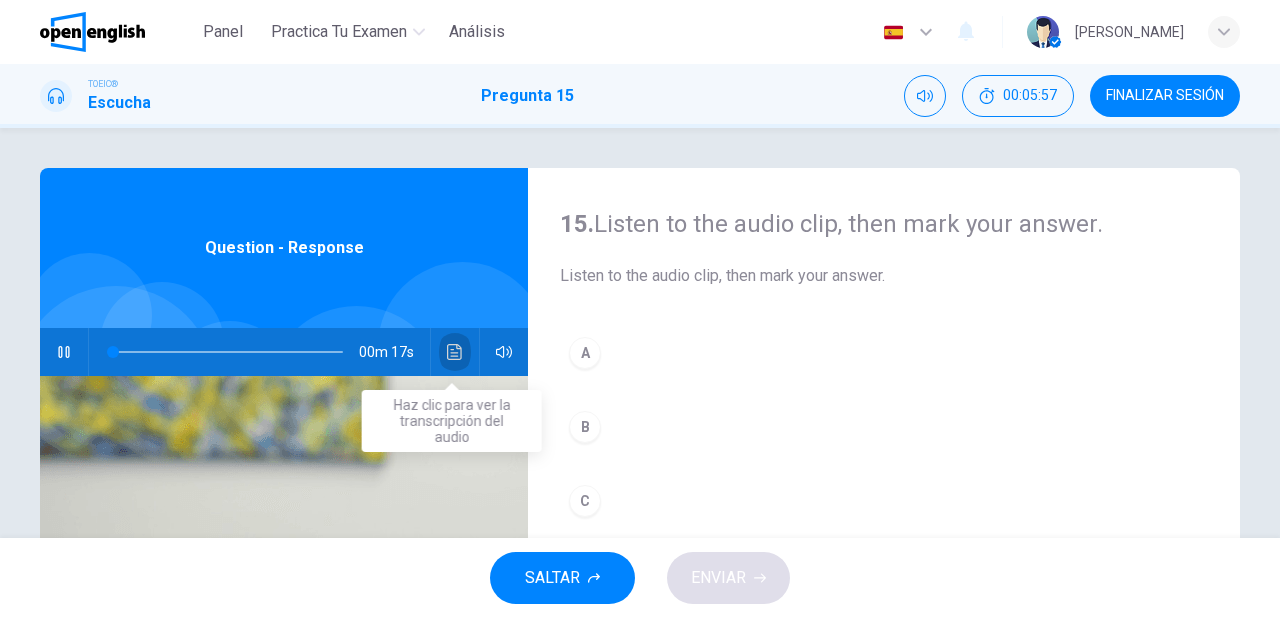 click 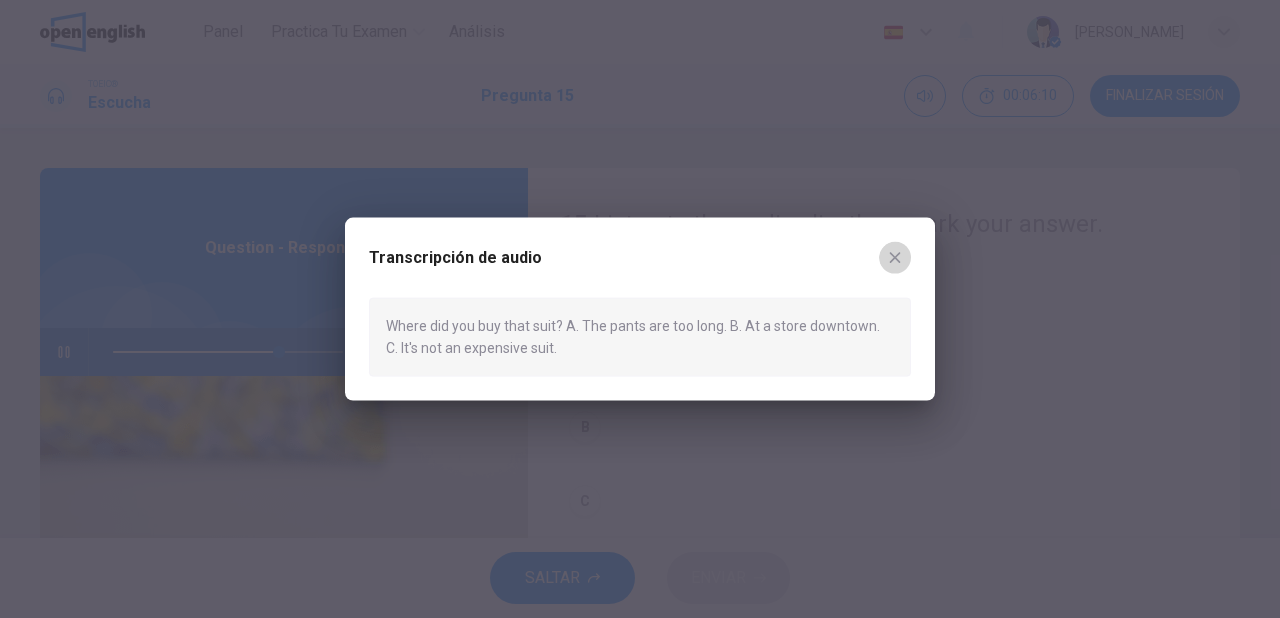 click 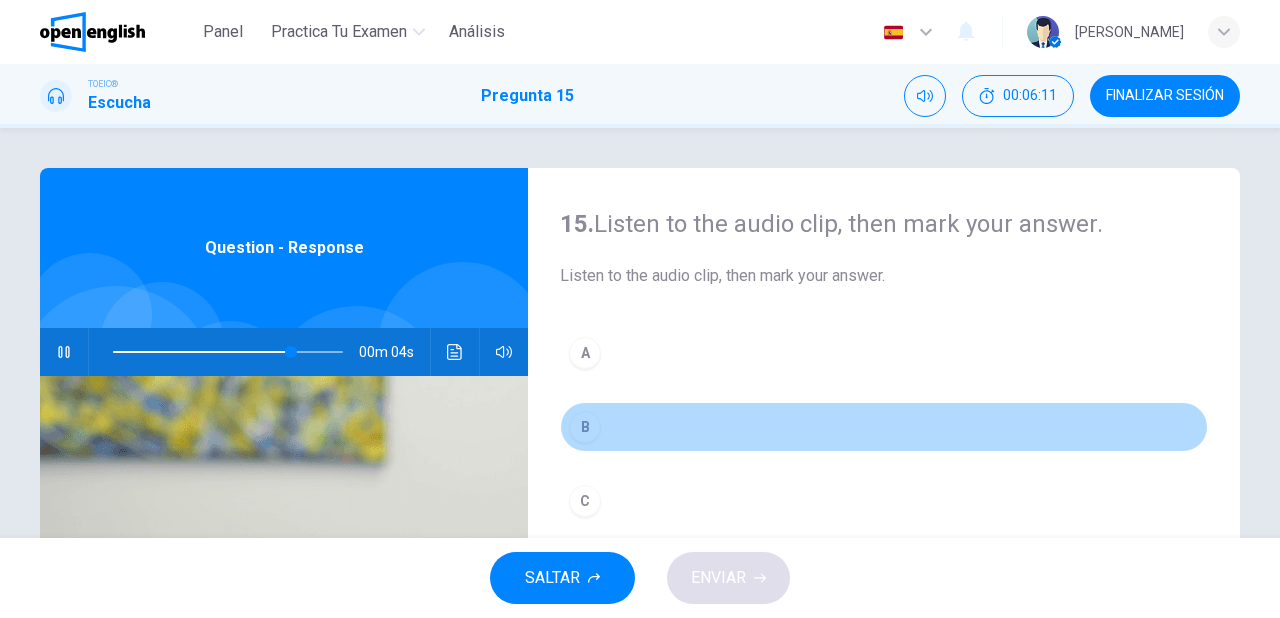 click on "B" at bounding box center (585, 427) 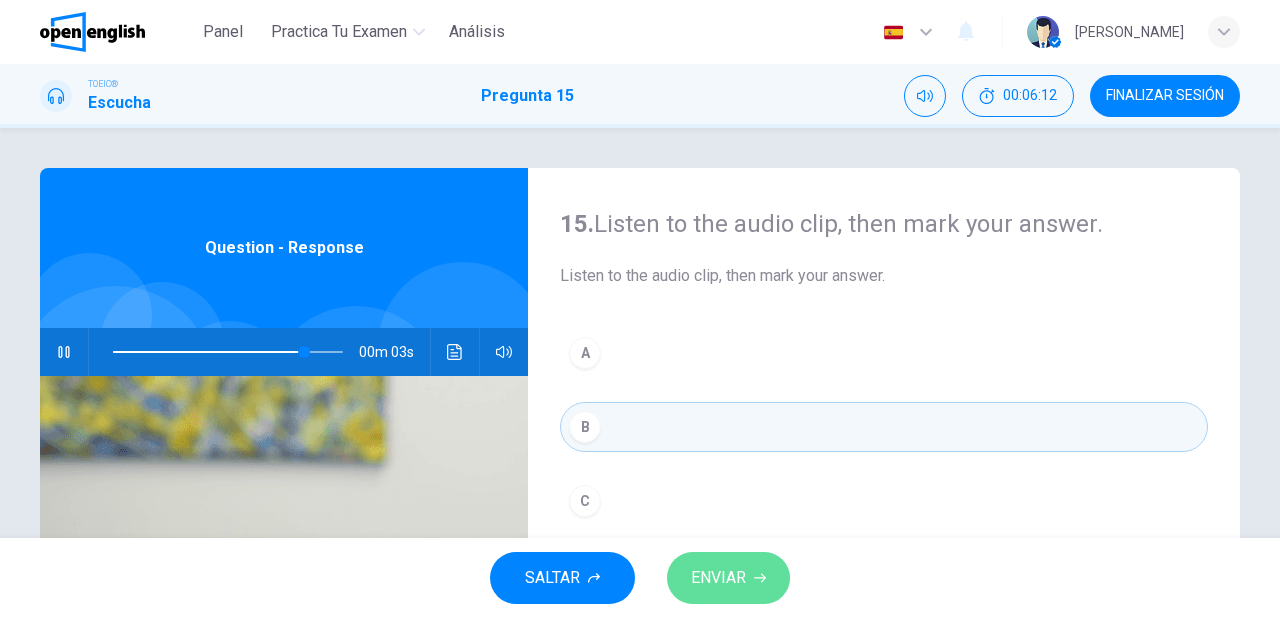 click on "ENVIAR" at bounding box center [718, 578] 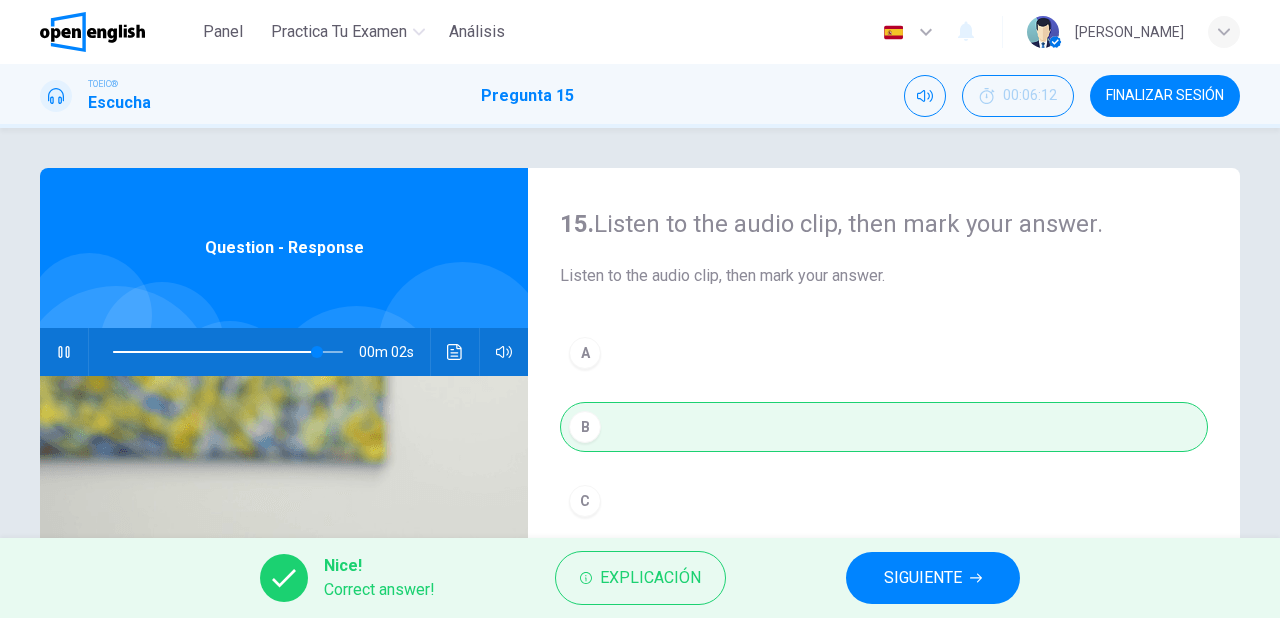 type on "**" 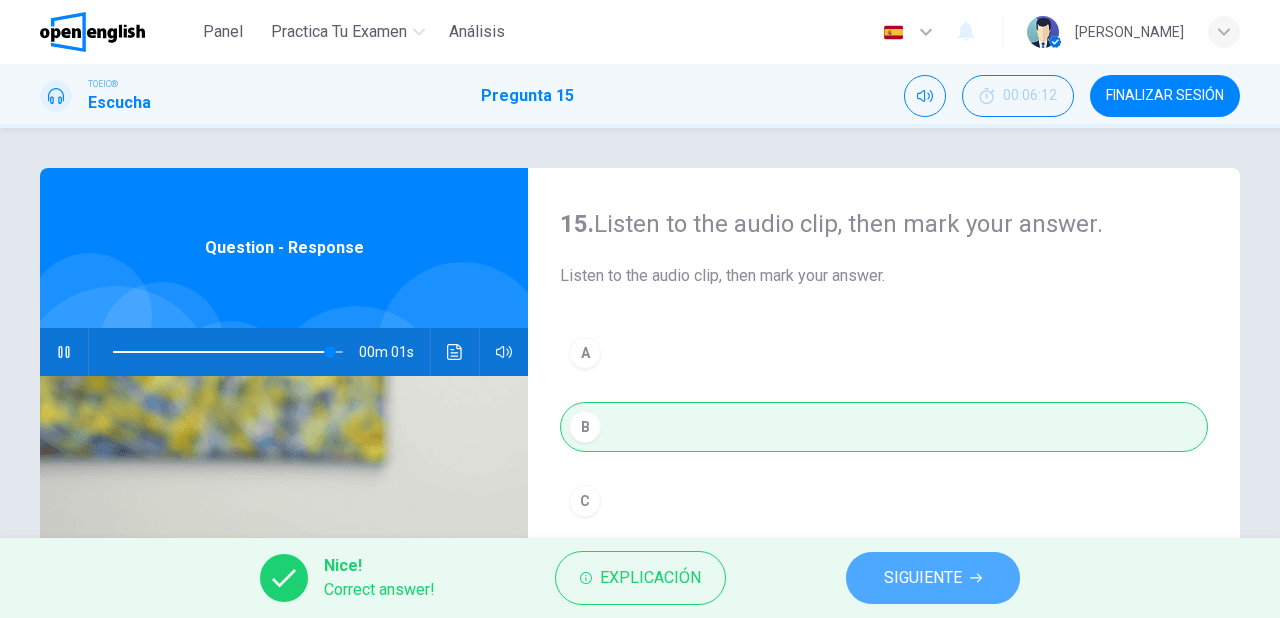 click on "SIGUIENTE" at bounding box center [923, 578] 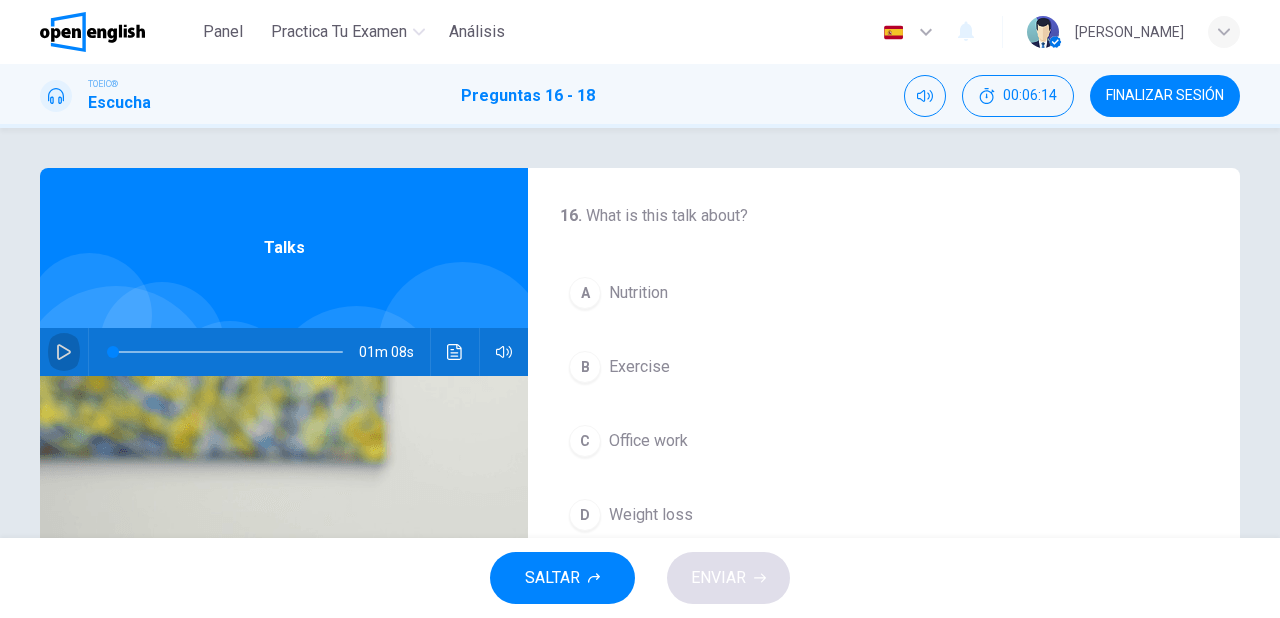 click 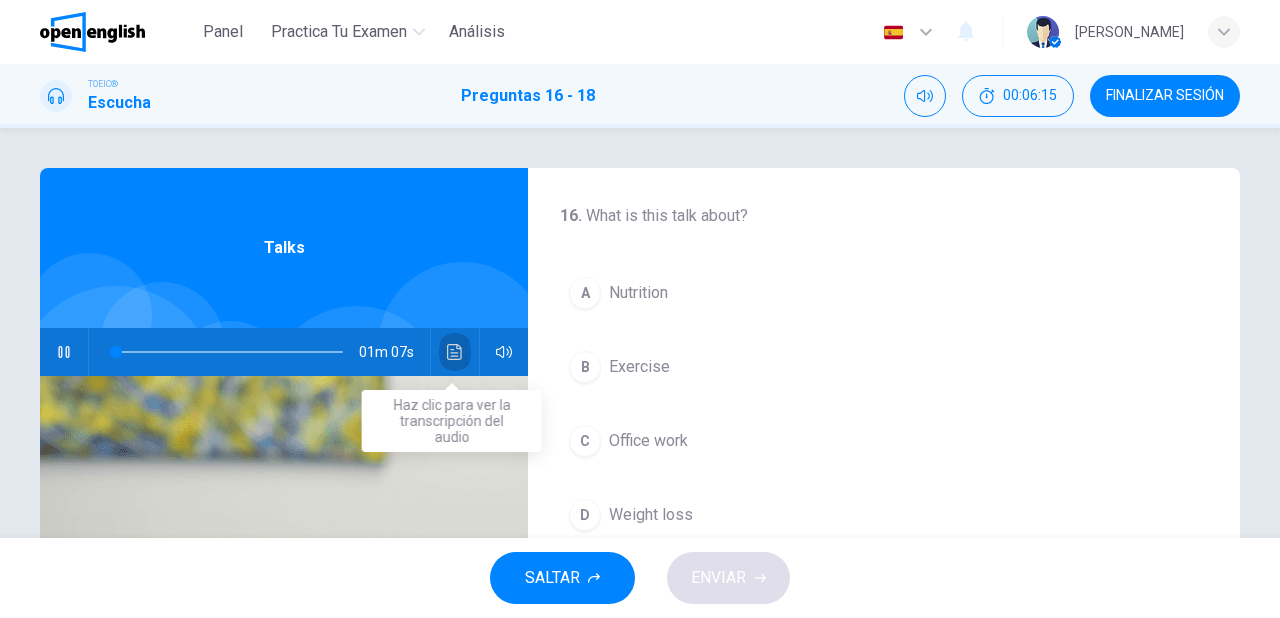 click at bounding box center (455, 352) 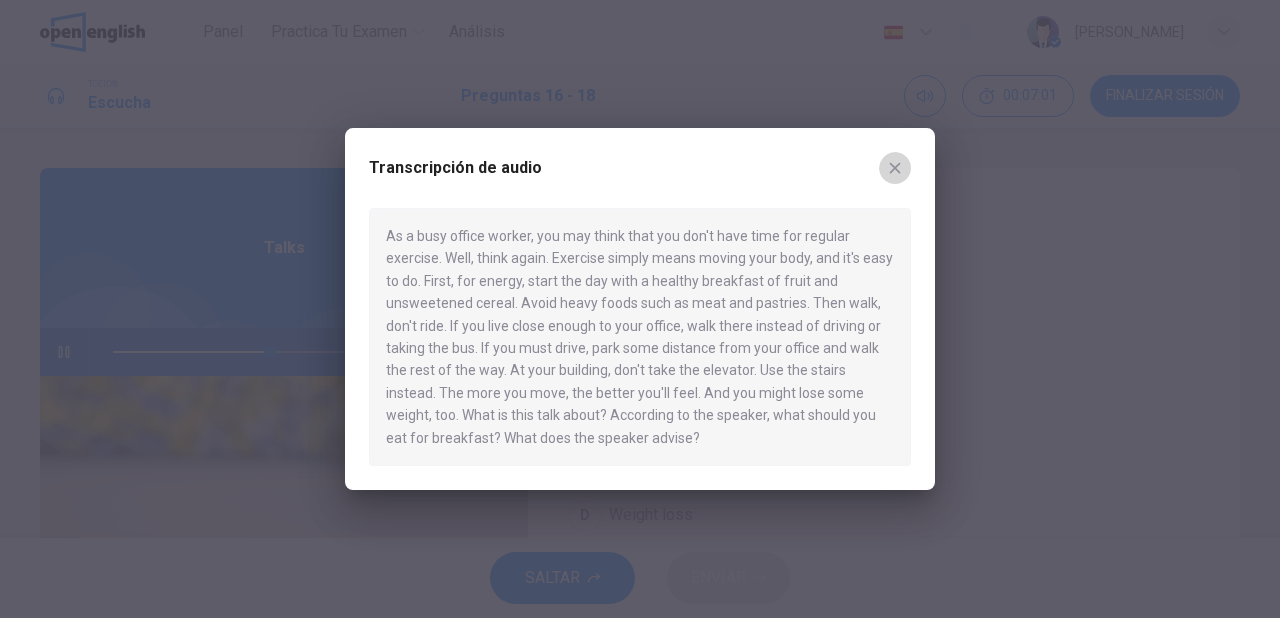 click 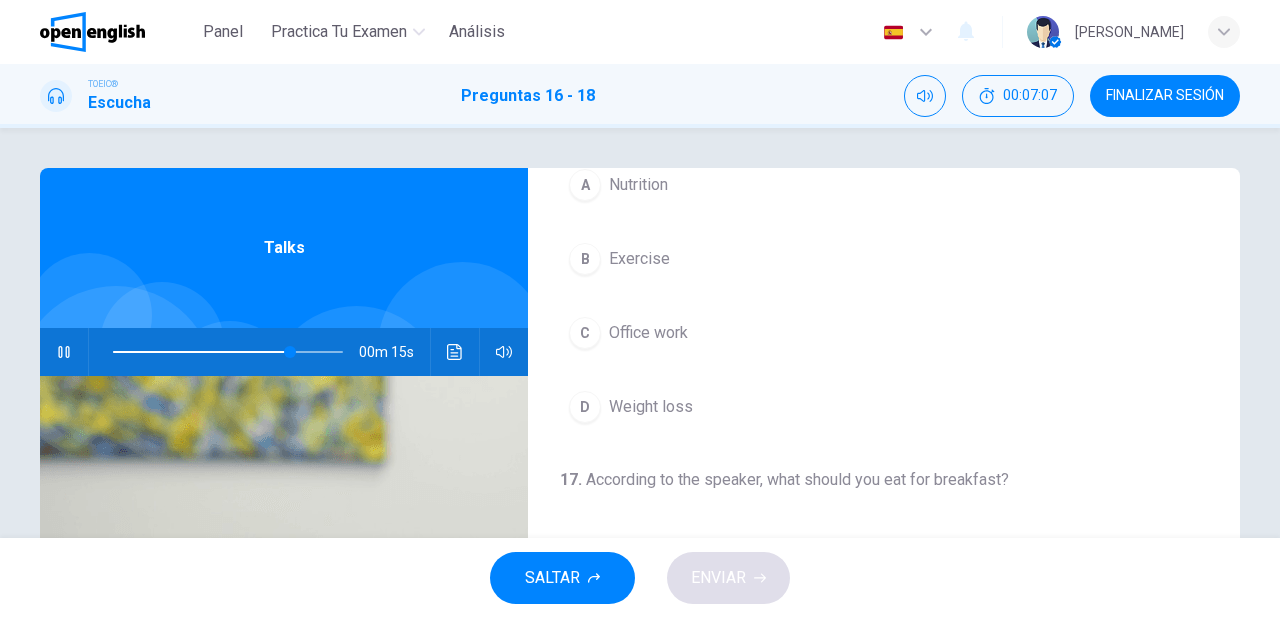 scroll, scrollTop: 80, scrollLeft: 0, axis: vertical 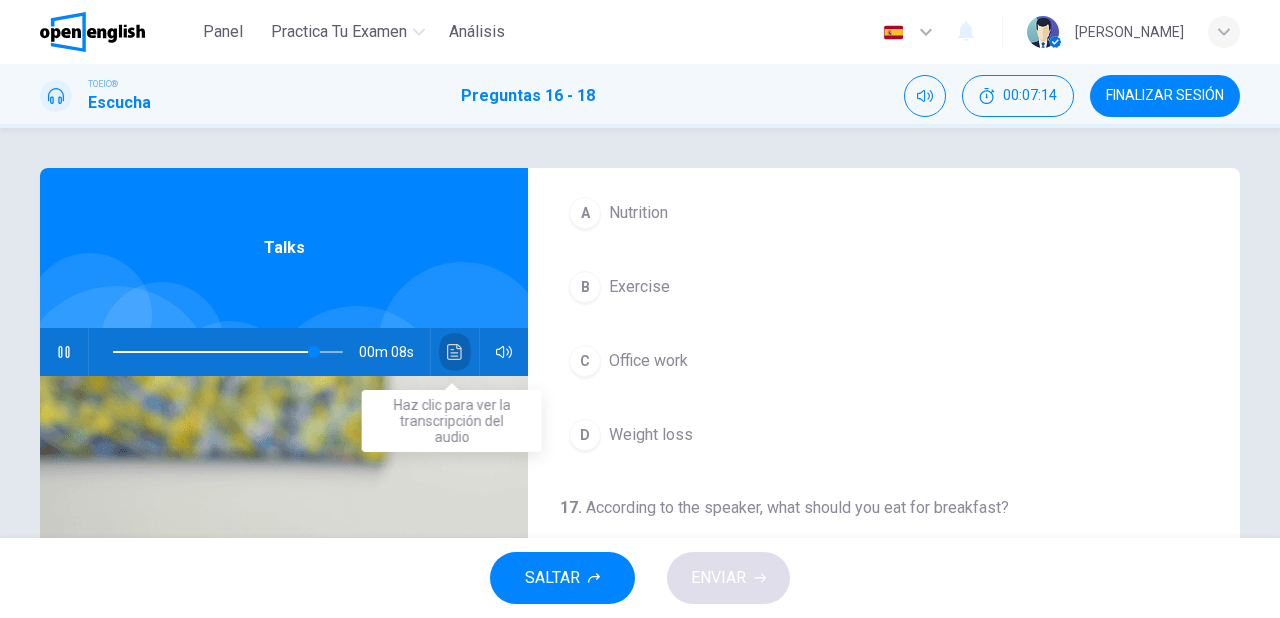 click 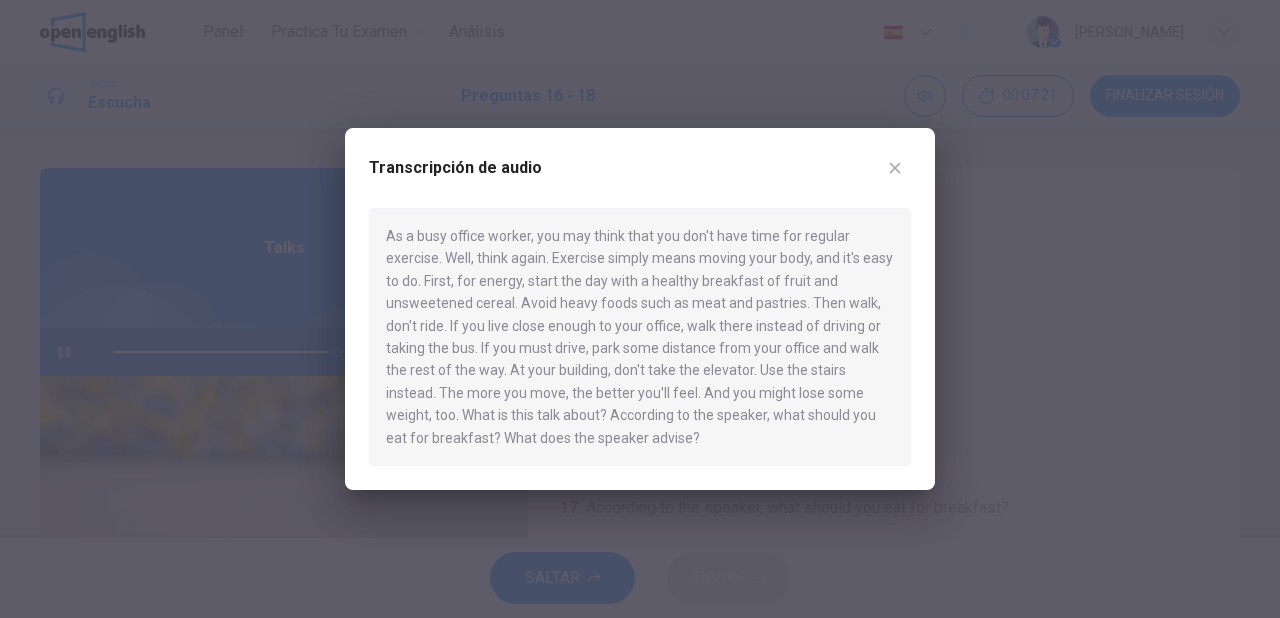 click 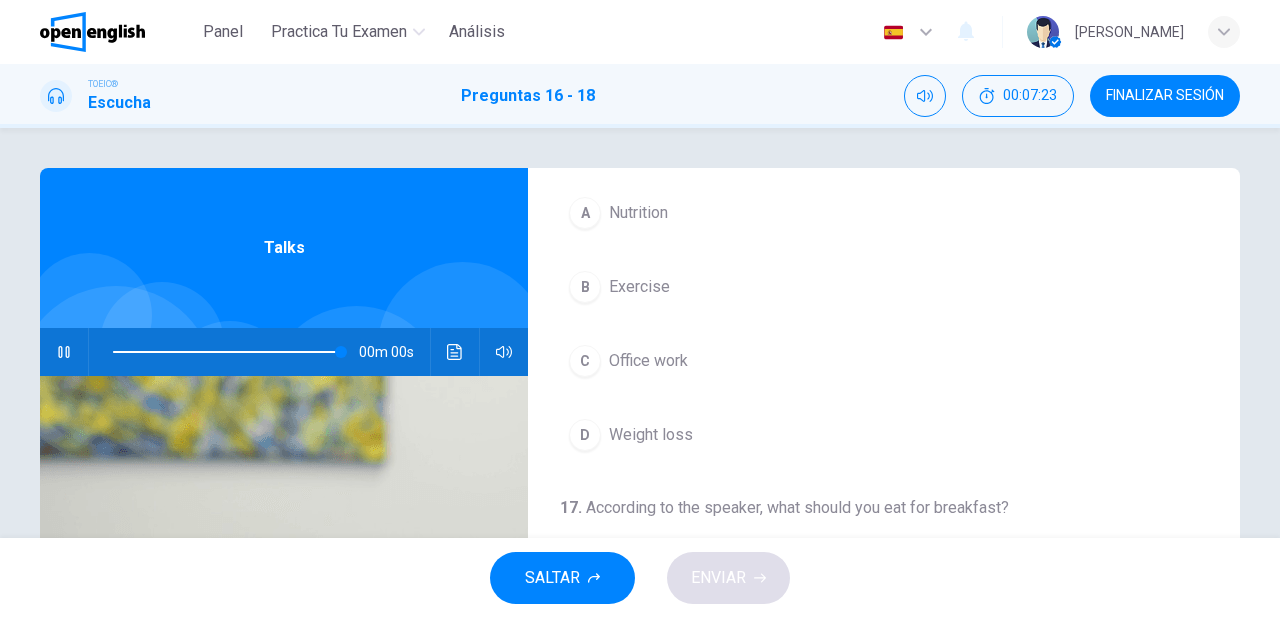 type on "*" 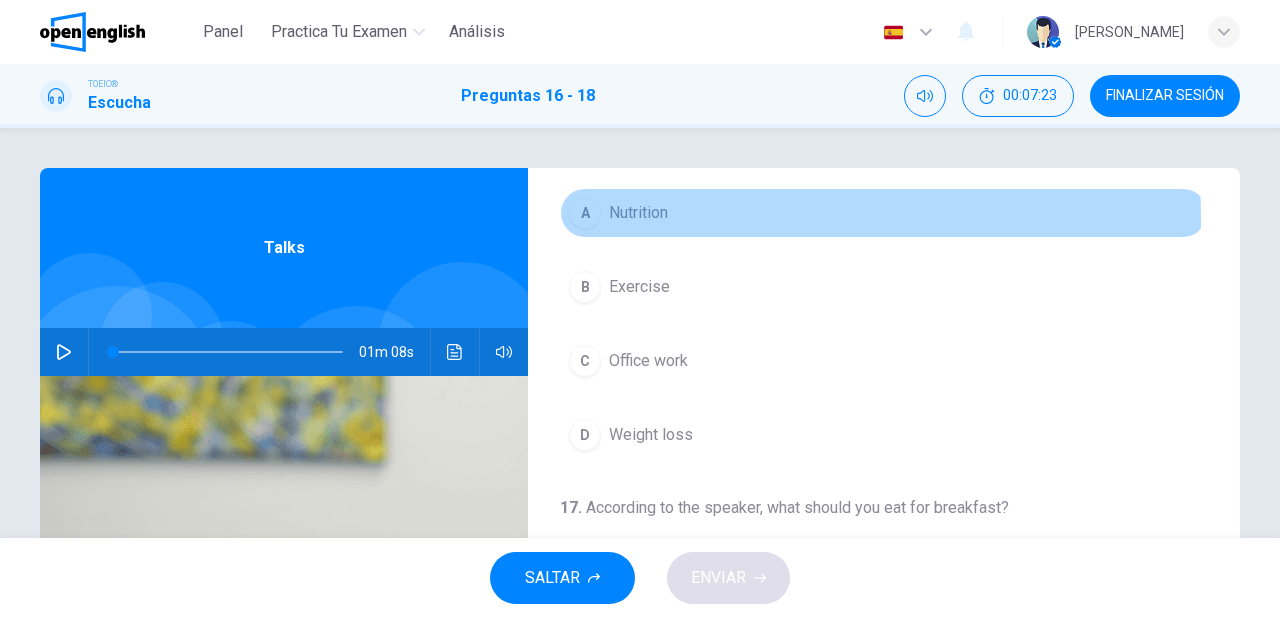 click on "Nutrition" at bounding box center (638, 213) 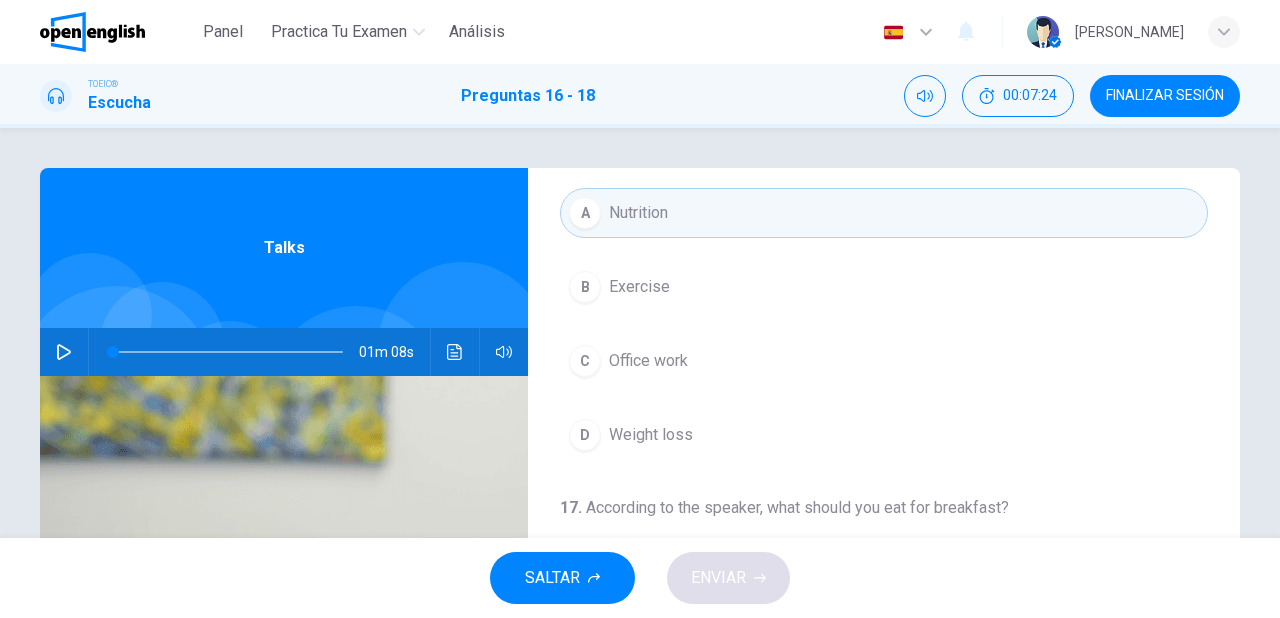 click on "Exercise" at bounding box center [639, 287] 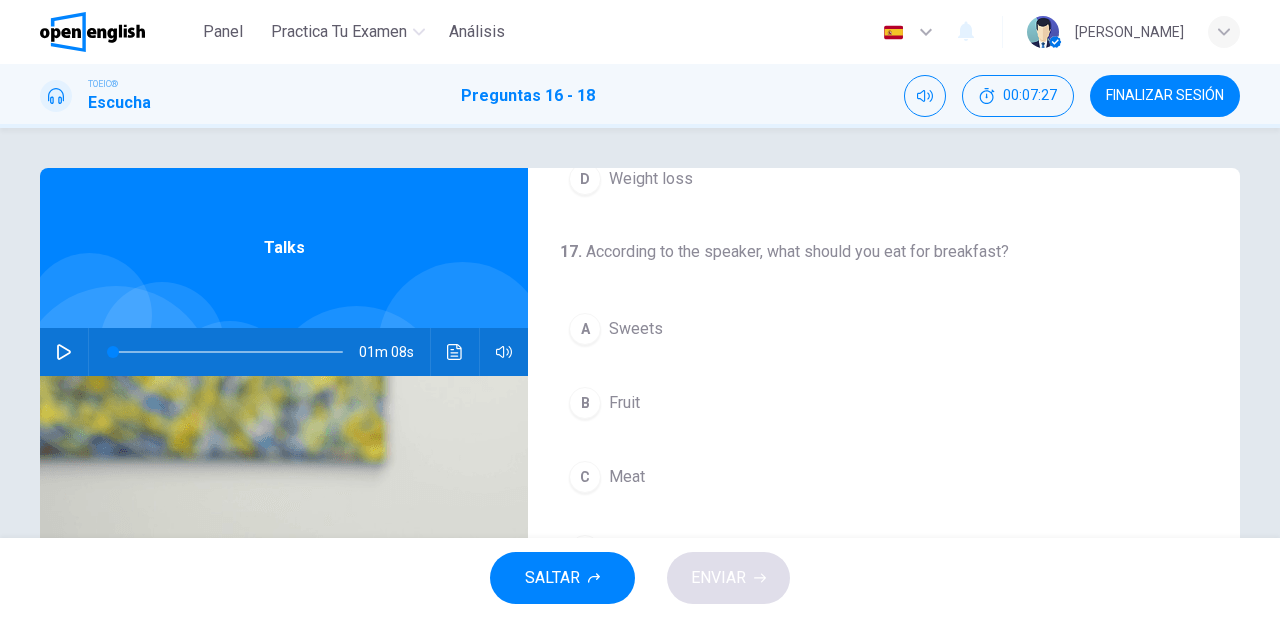 scroll, scrollTop: 400, scrollLeft: 0, axis: vertical 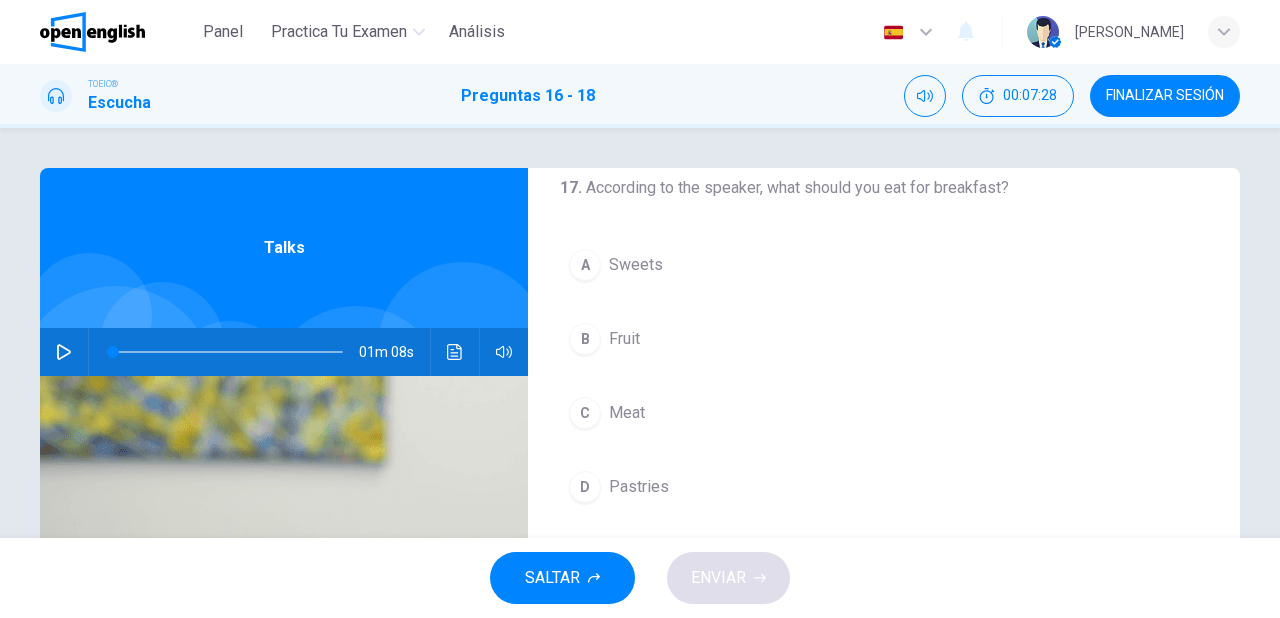 click on "B Fruit" at bounding box center (884, 339) 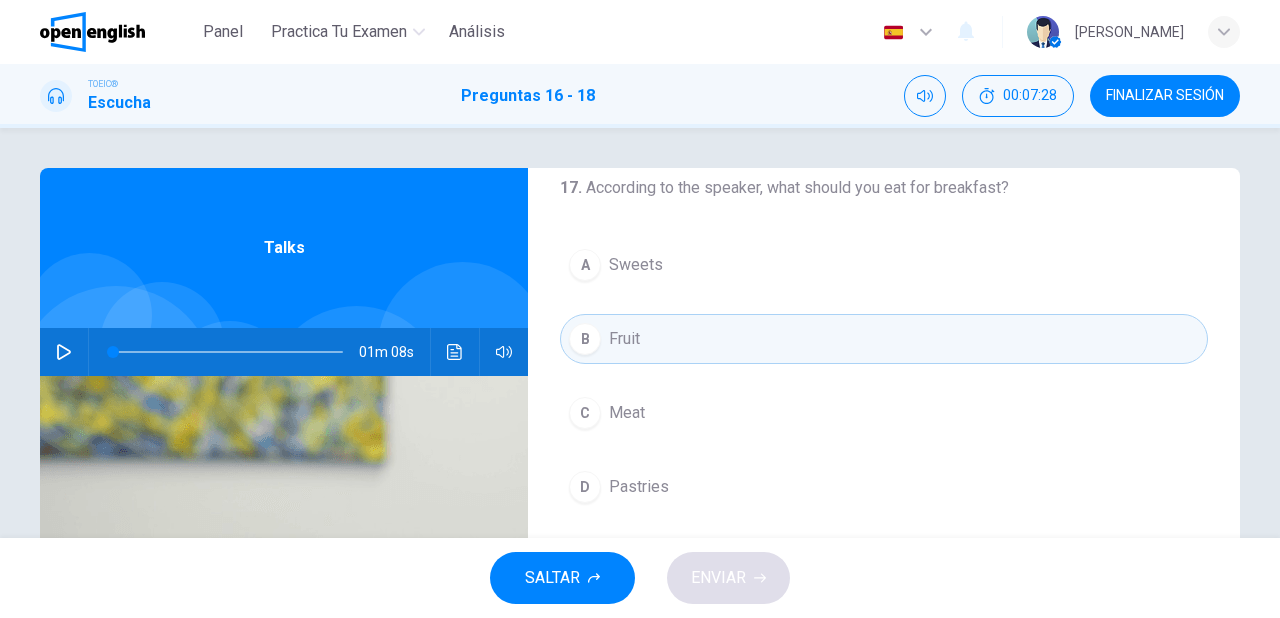 scroll, scrollTop: 452, scrollLeft: 0, axis: vertical 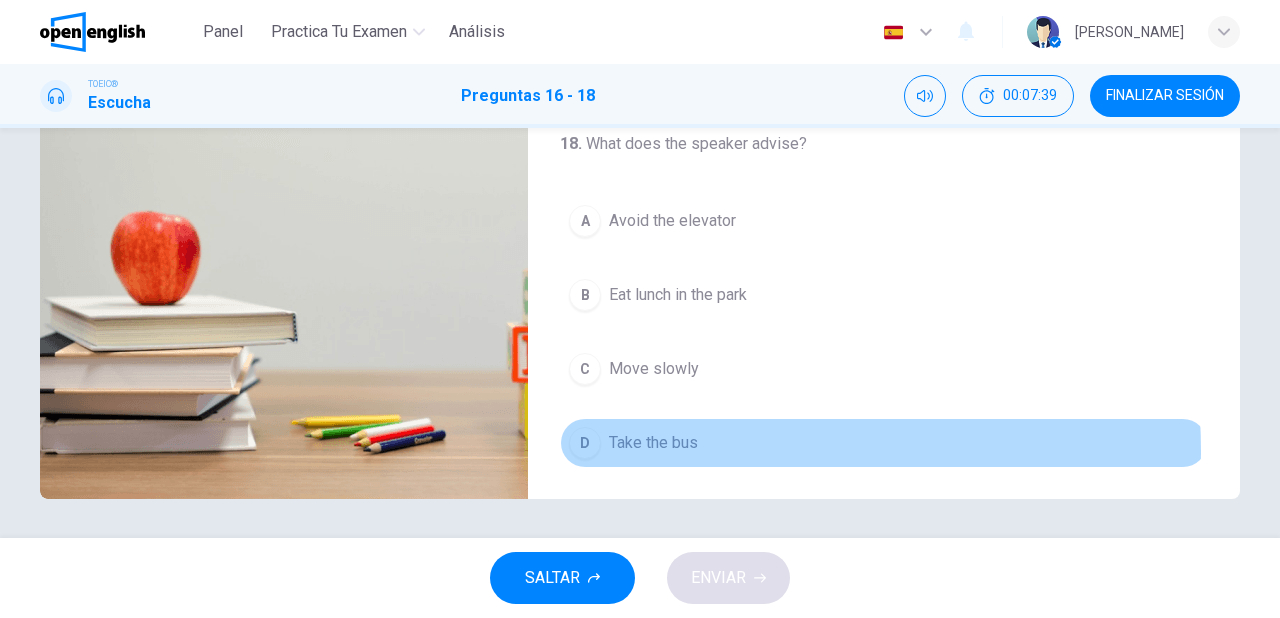 click on "Take the bus" at bounding box center [653, 443] 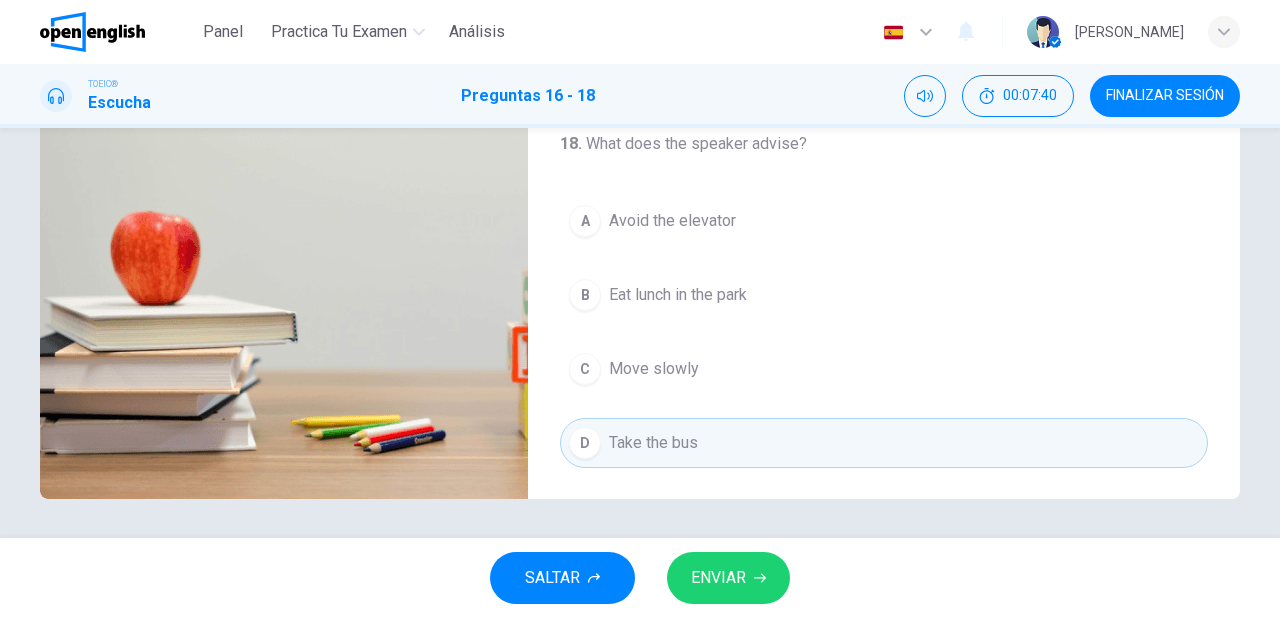 click on "ENVIAR" at bounding box center (728, 578) 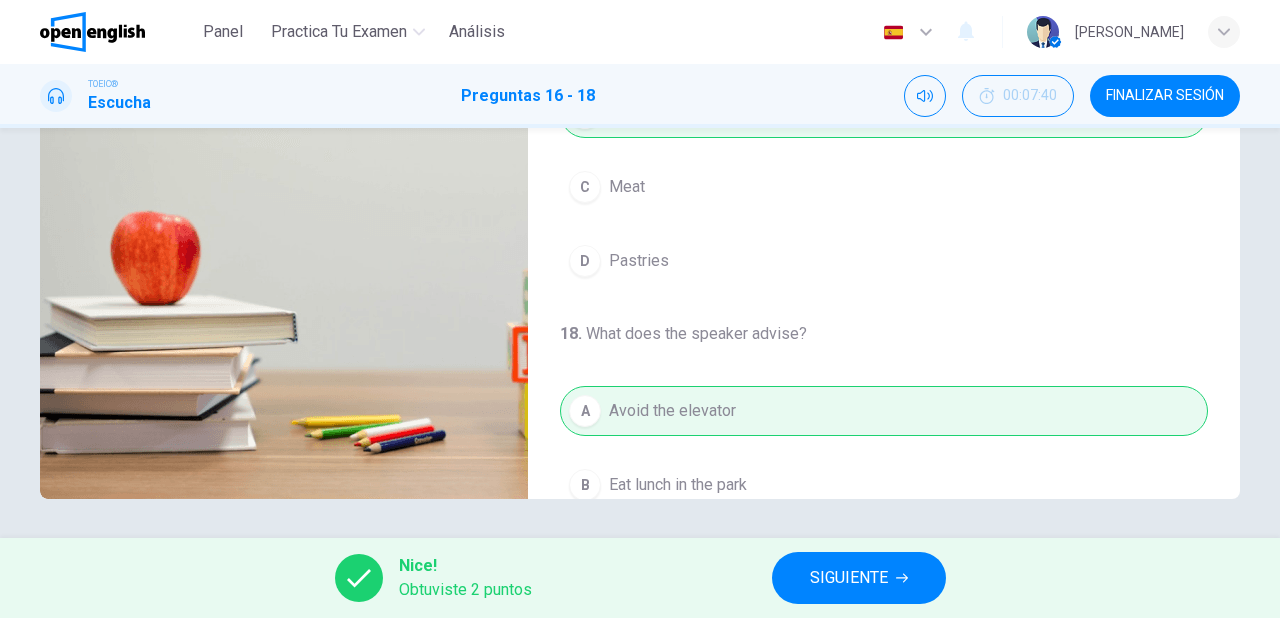 scroll, scrollTop: 452, scrollLeft: 0, axis: vertical 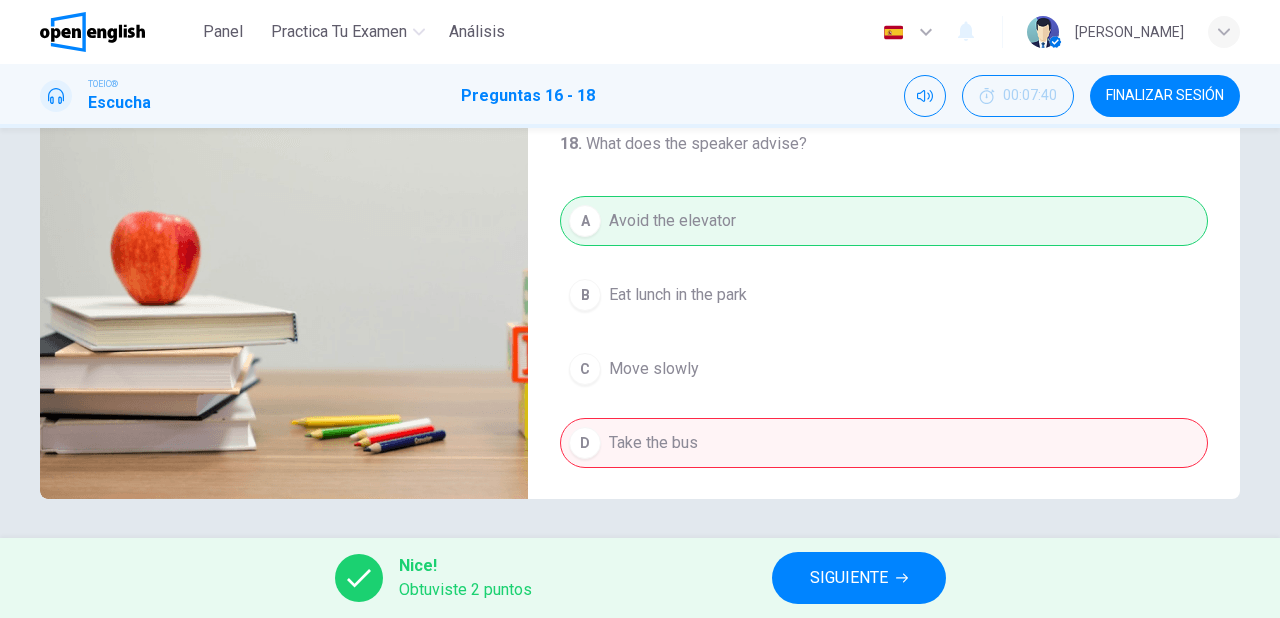 click on "Nice! Obtuviste 2
puntos SIGUIENTE" at bounding box center [640, 578] 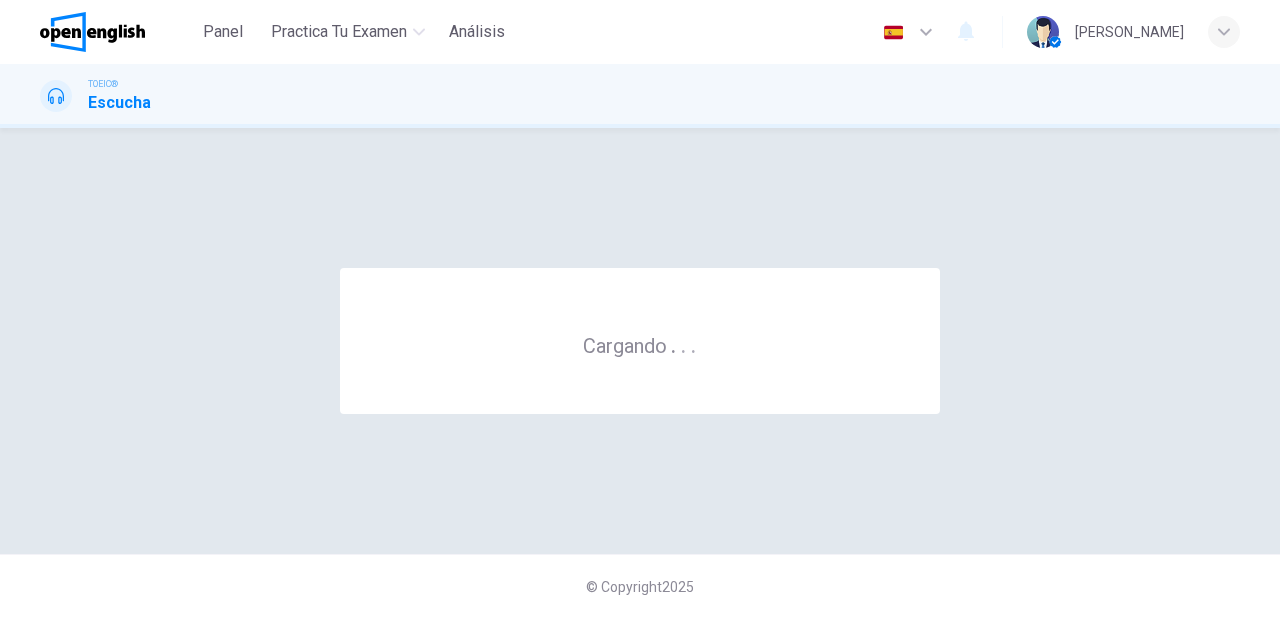 scroll, scrollTop: 0, scrollLeft: 0, axis: both 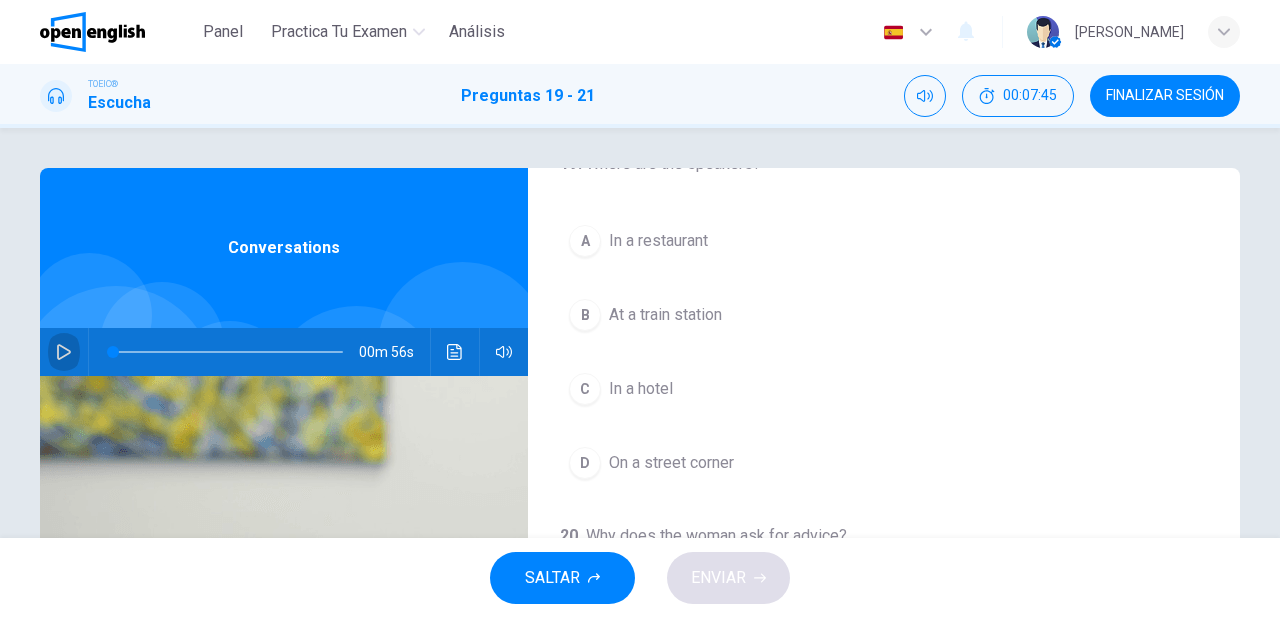 click 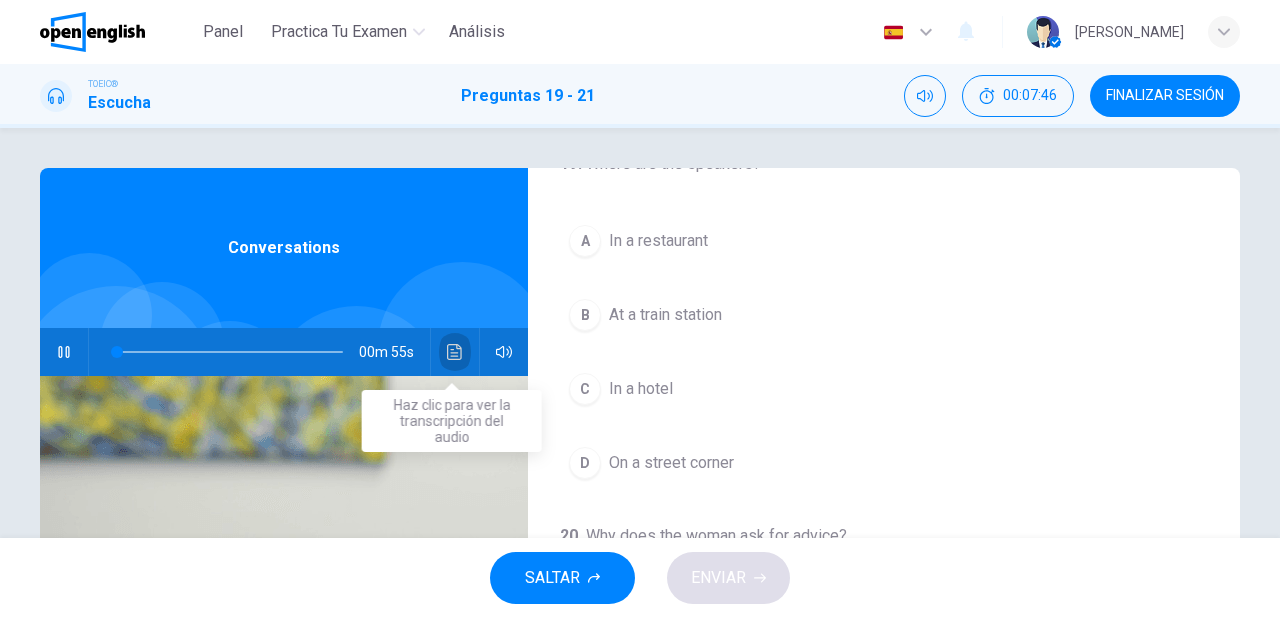 click 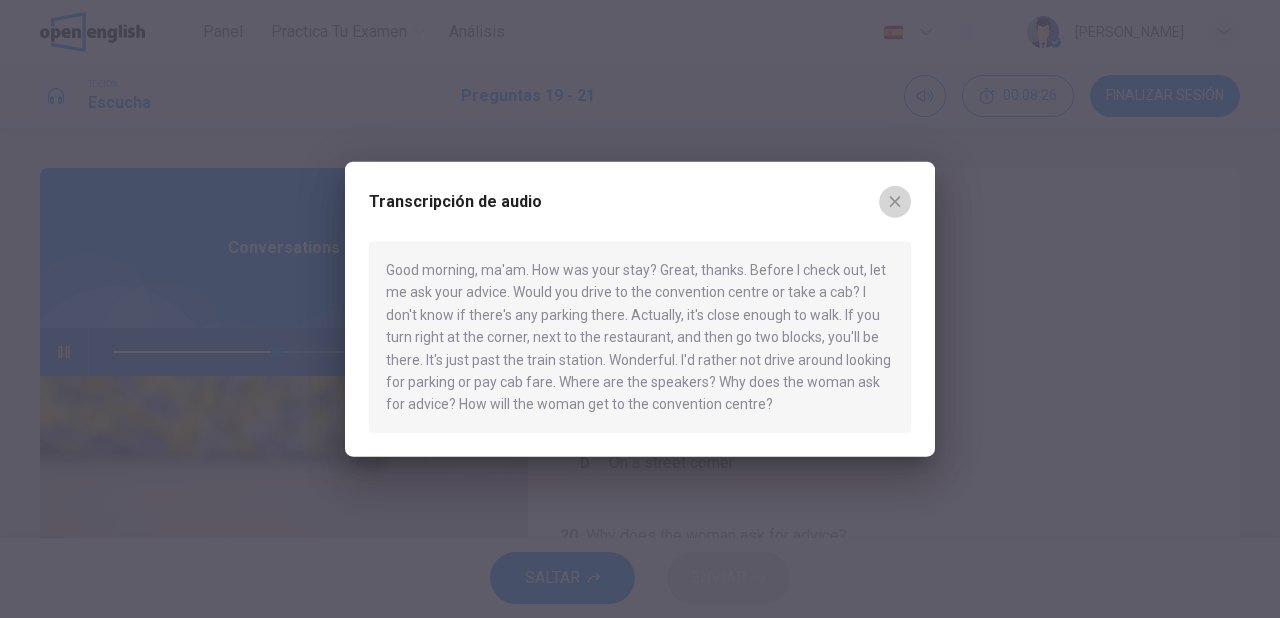 click 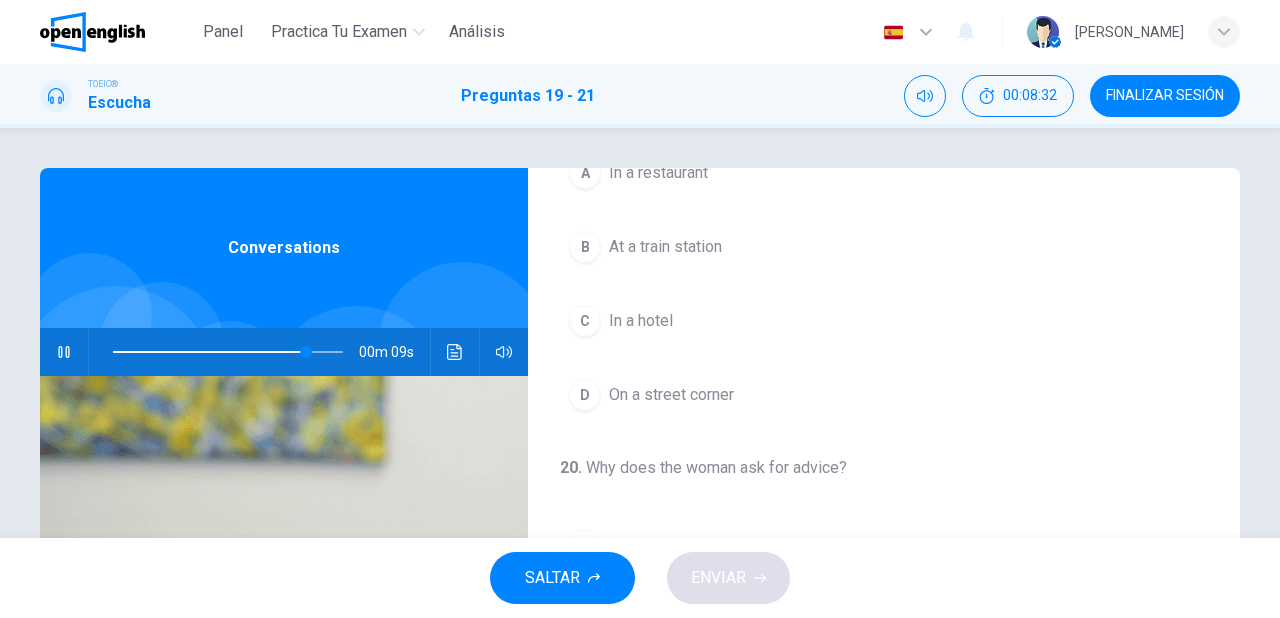 scroll, scrollTop: 160, scrollLeft: 0, axis: vertical 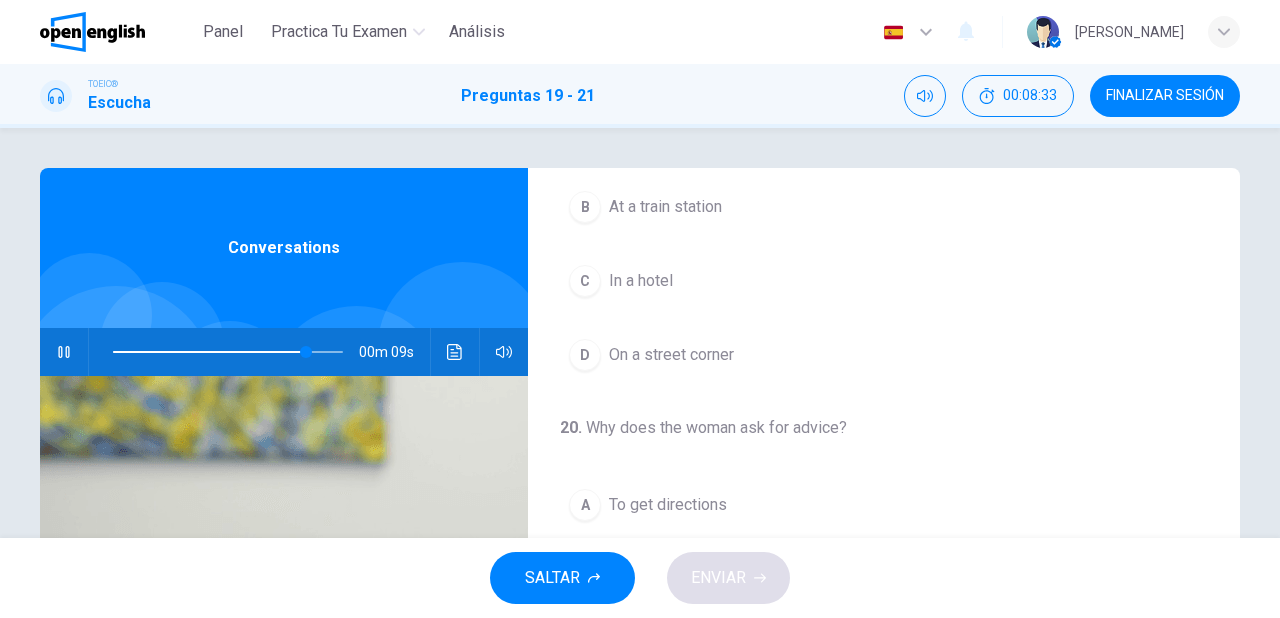 click on "On a street corner" at bounding box center [671, 355] 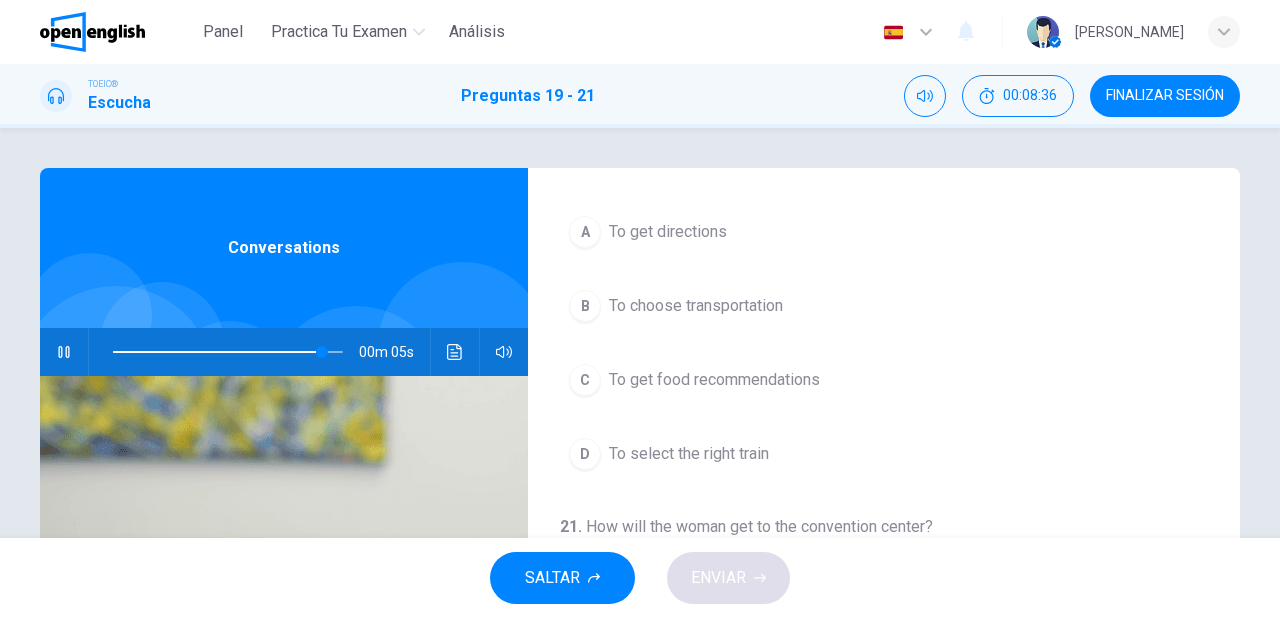 scroll, scrollTop: 452, scrollLeft: 0, axis: vertical 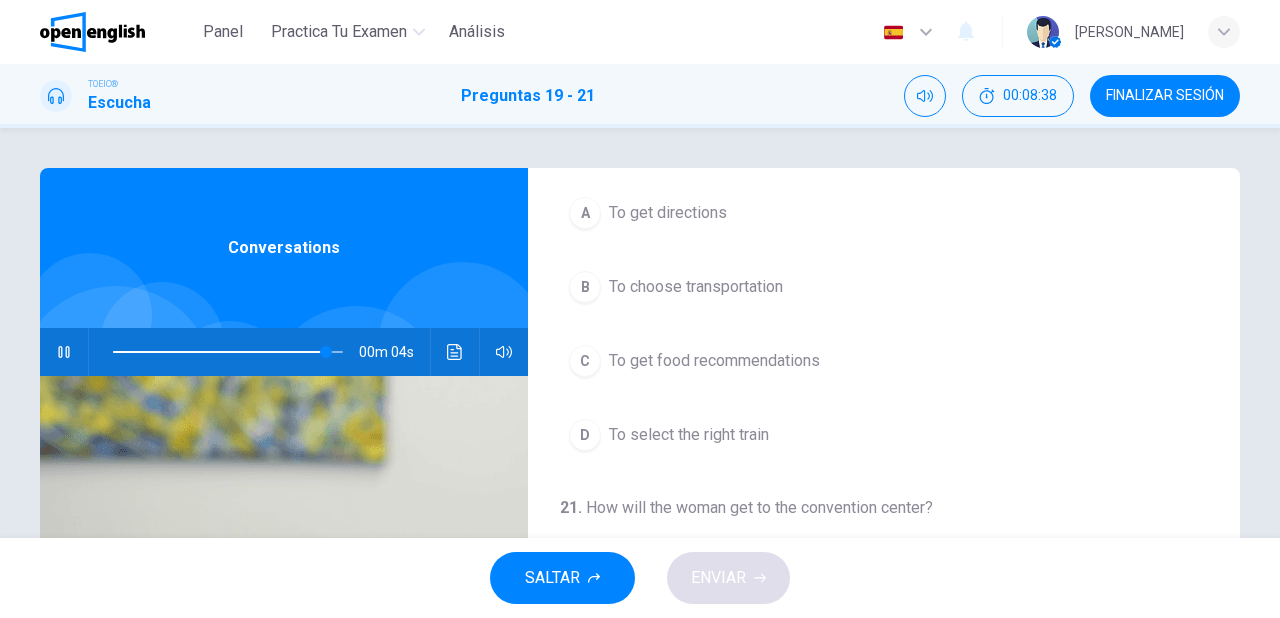 click on "To get directions" at bounding box center [668, 213] 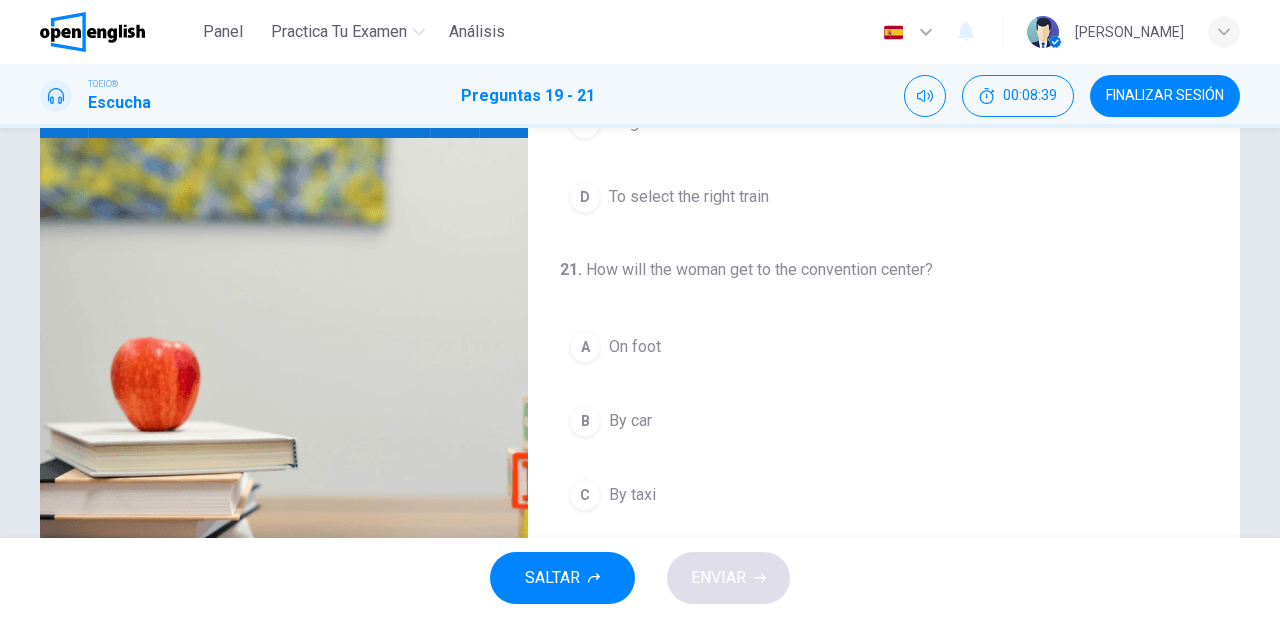 scroll, scrollTop: 240, scrollLeft: 0, axis: vertical 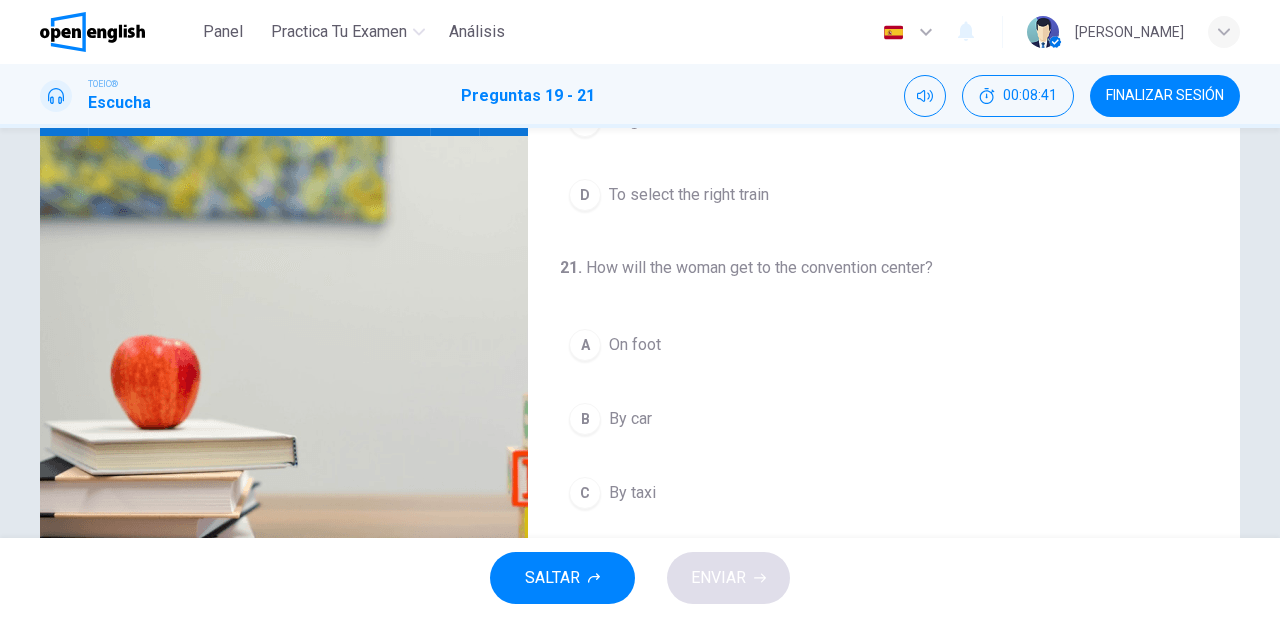 type on "*" 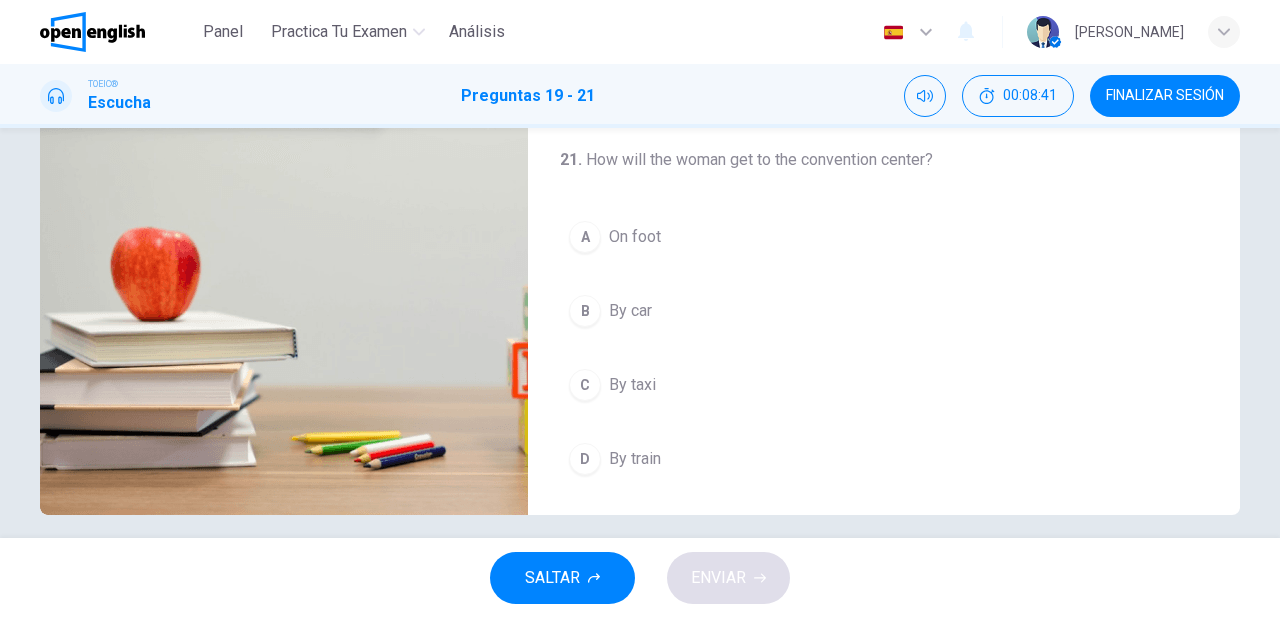 scroll, scrollTop: 364, scrollLeft: 0, axis: vertical 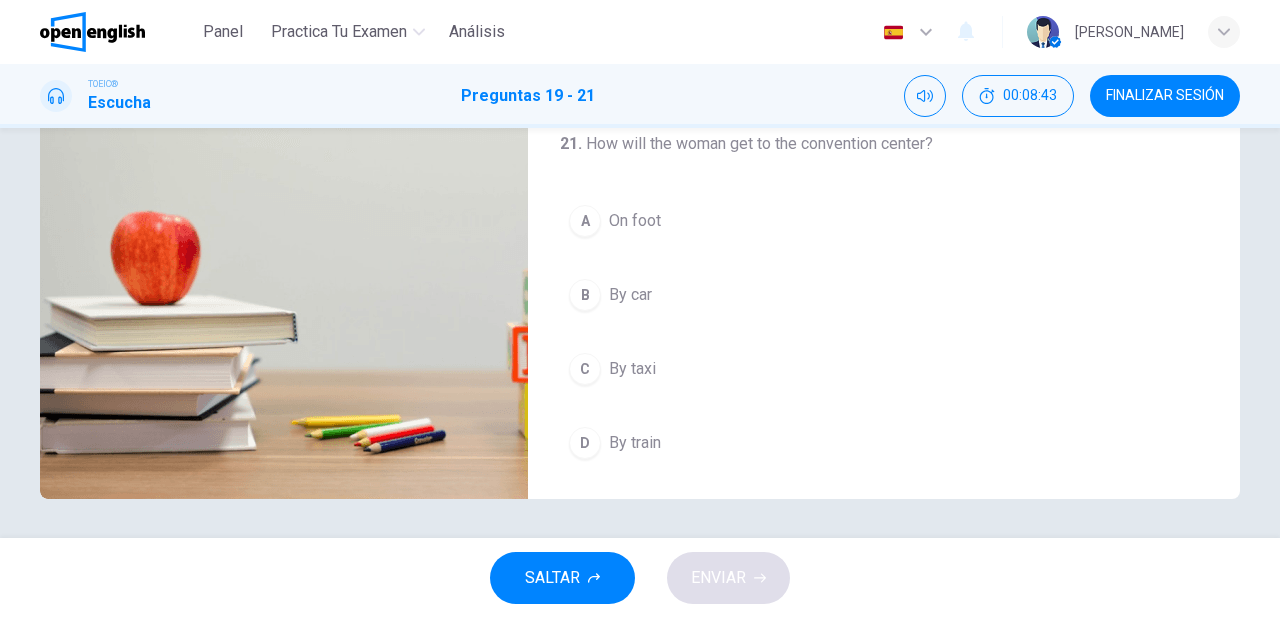 click on "By train" at bounding box center (635, 443) 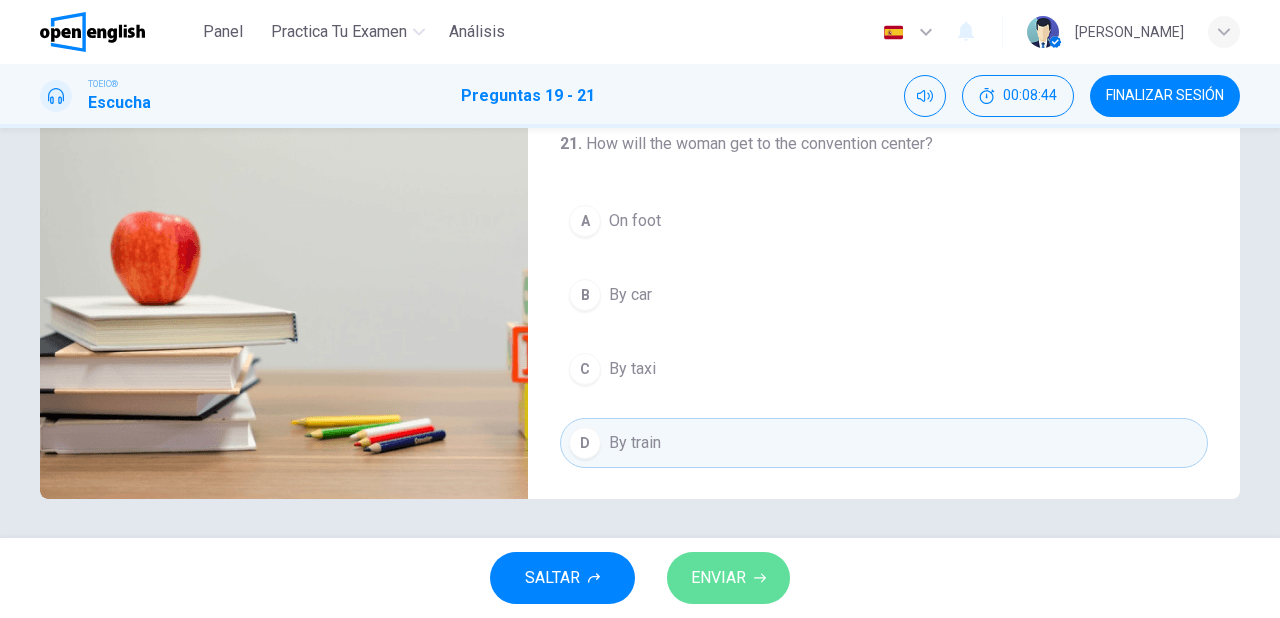 click on "ENVIAR" at bounding box center [718, 578] 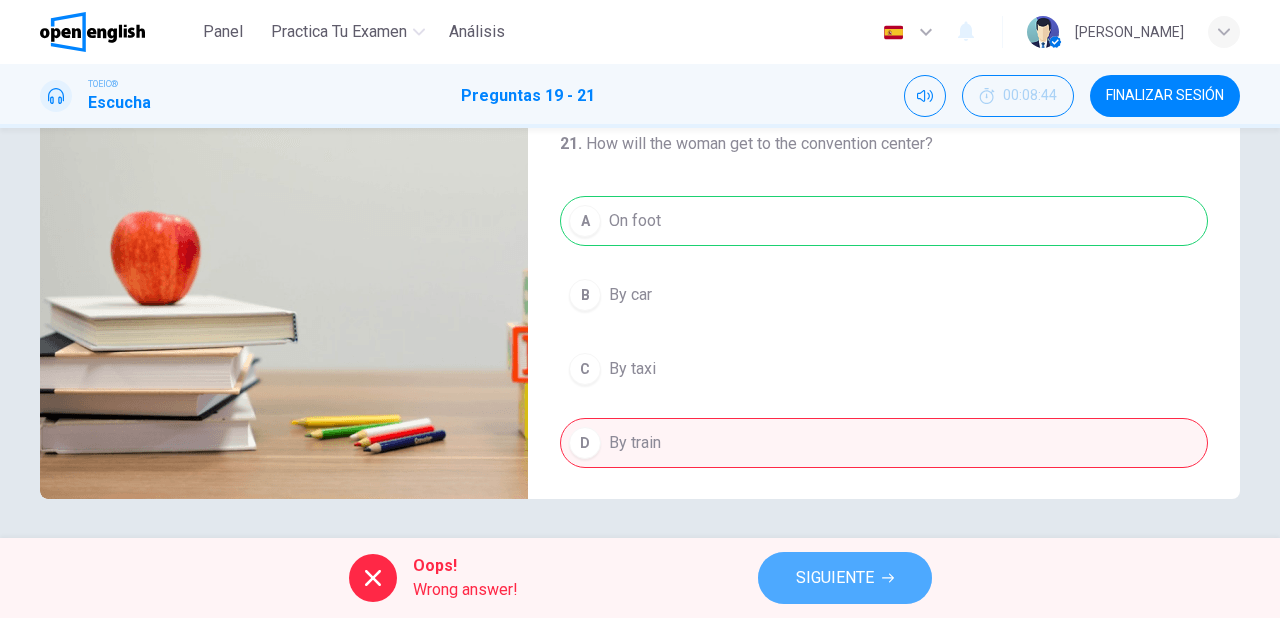 click on "SIGUIENTE" at bounding box center [835, 578] 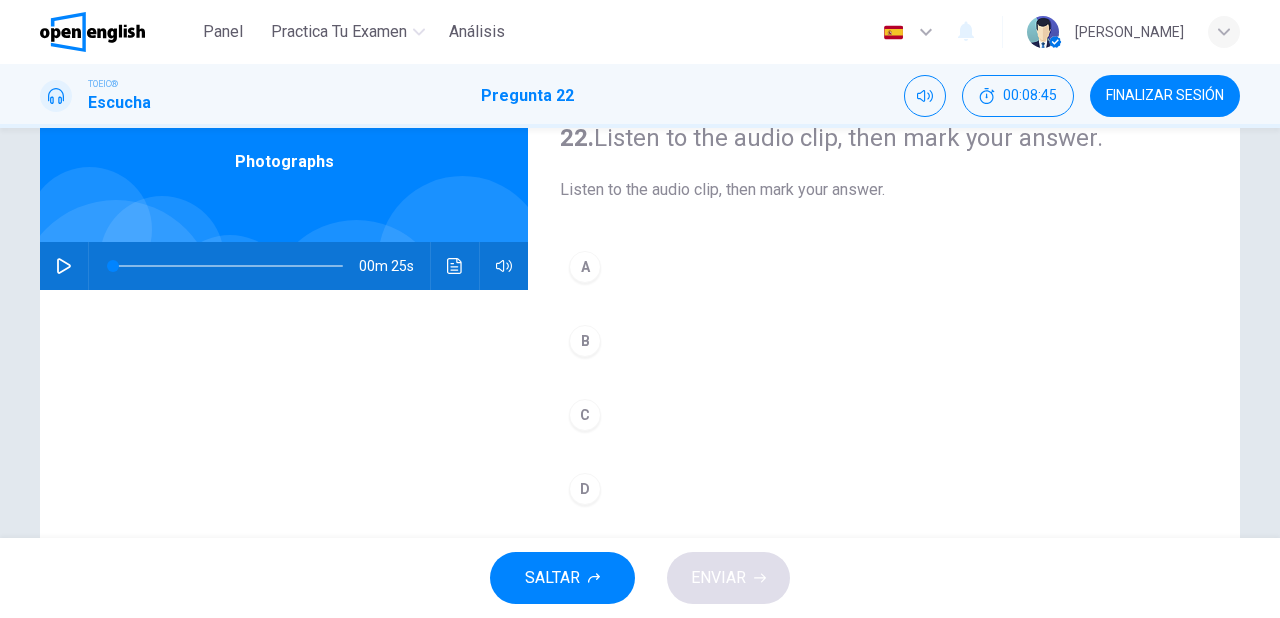 scroll, scrollTop: 0, scrollLeft: 0, axis: both 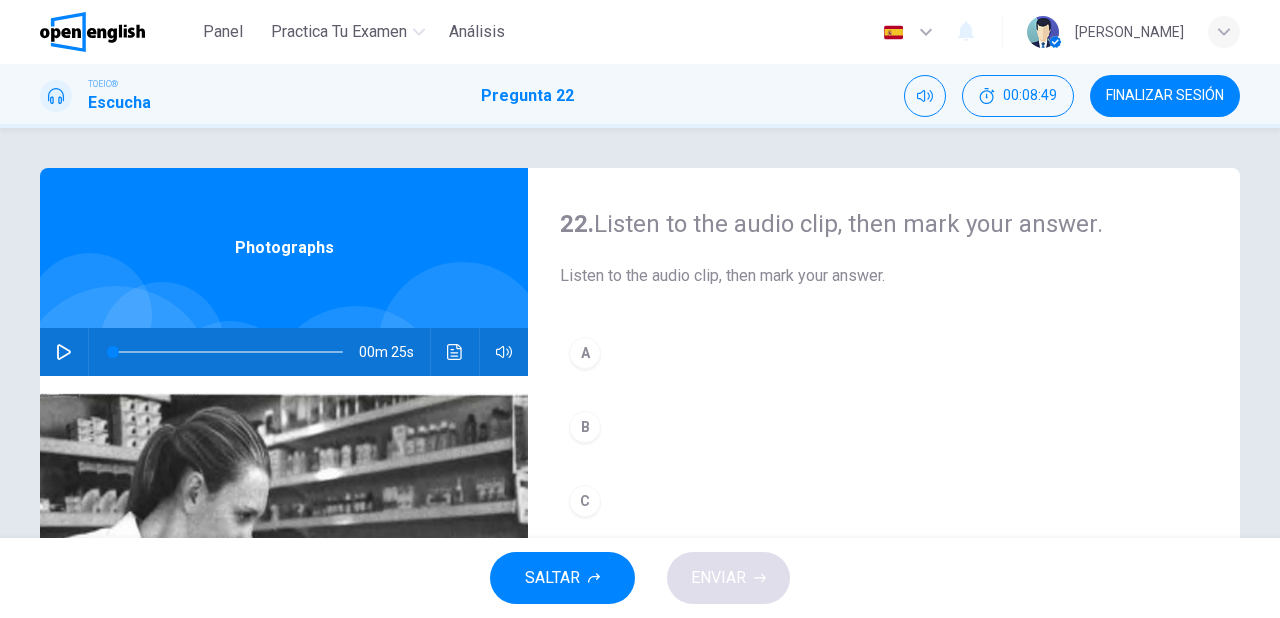 click 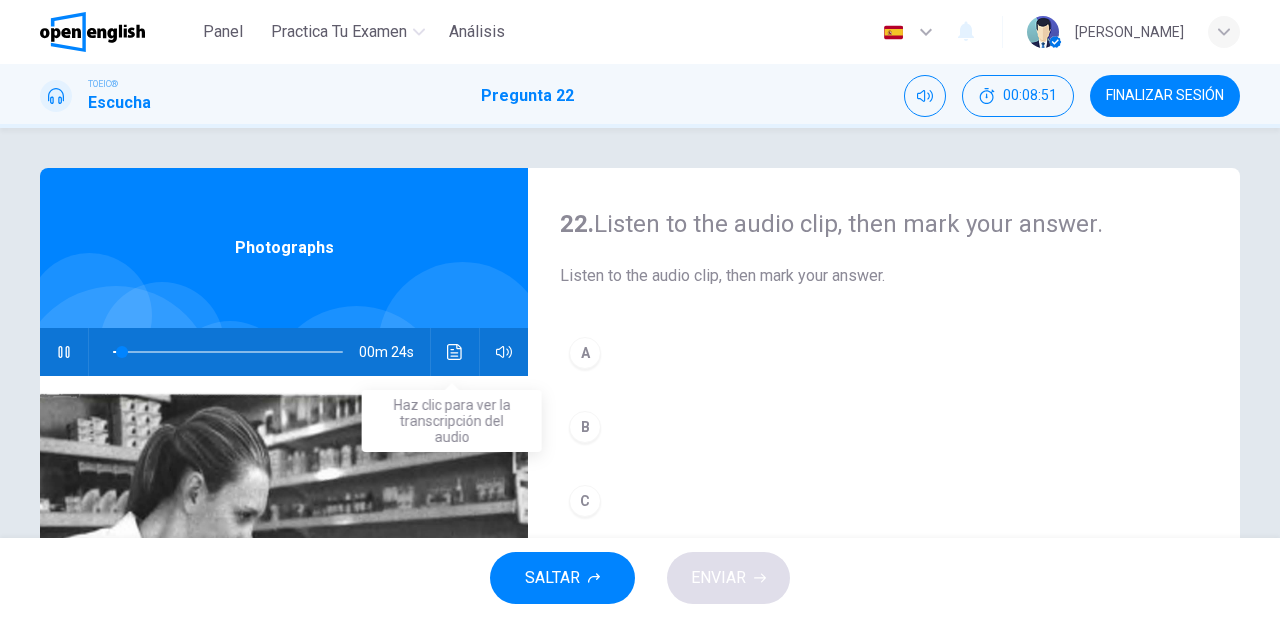 click 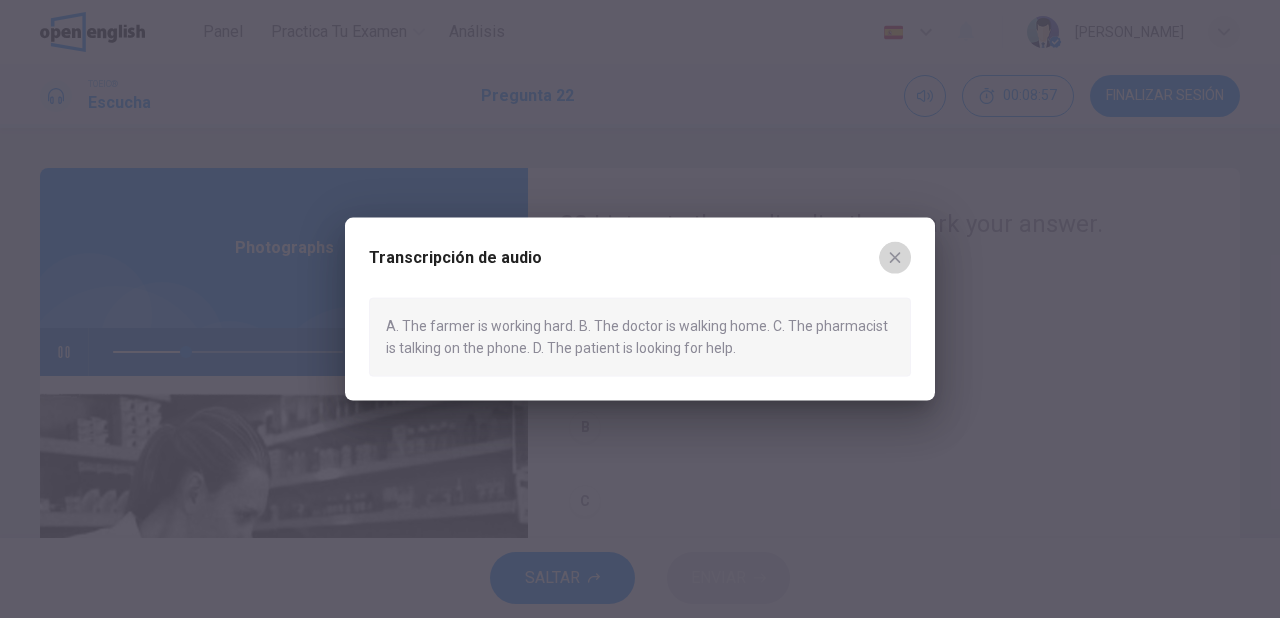 click at bounding box center (895, 258) 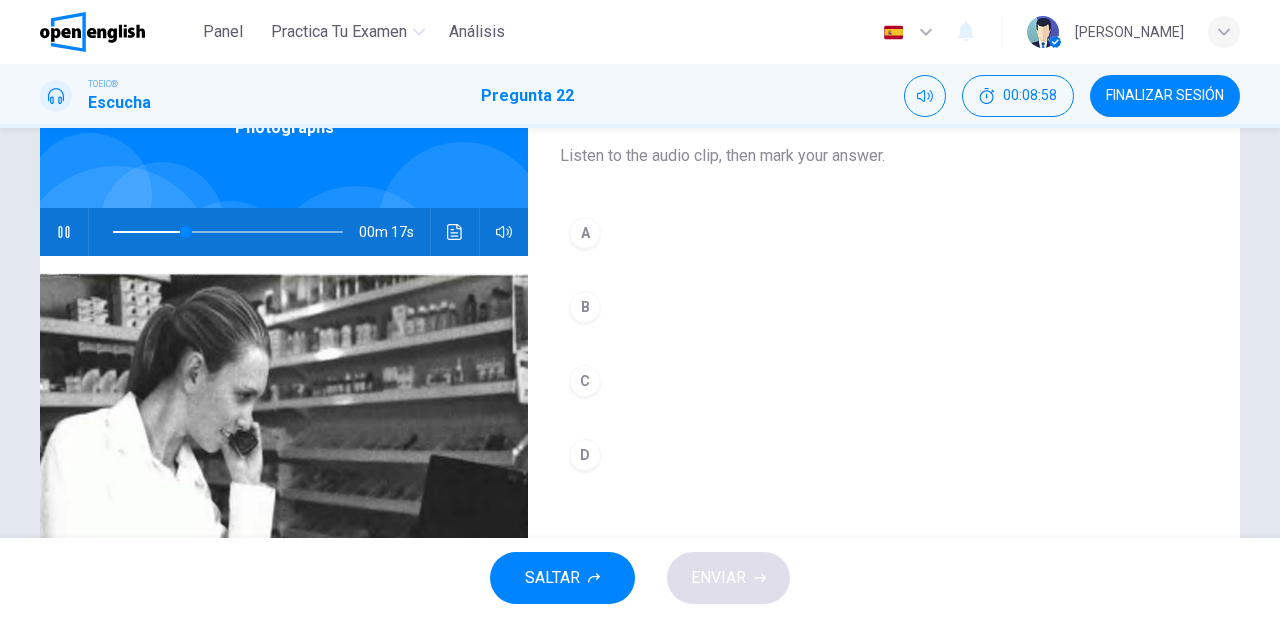 scroll, scrollTop: 160, scrollLeft: 0, axis: vertical 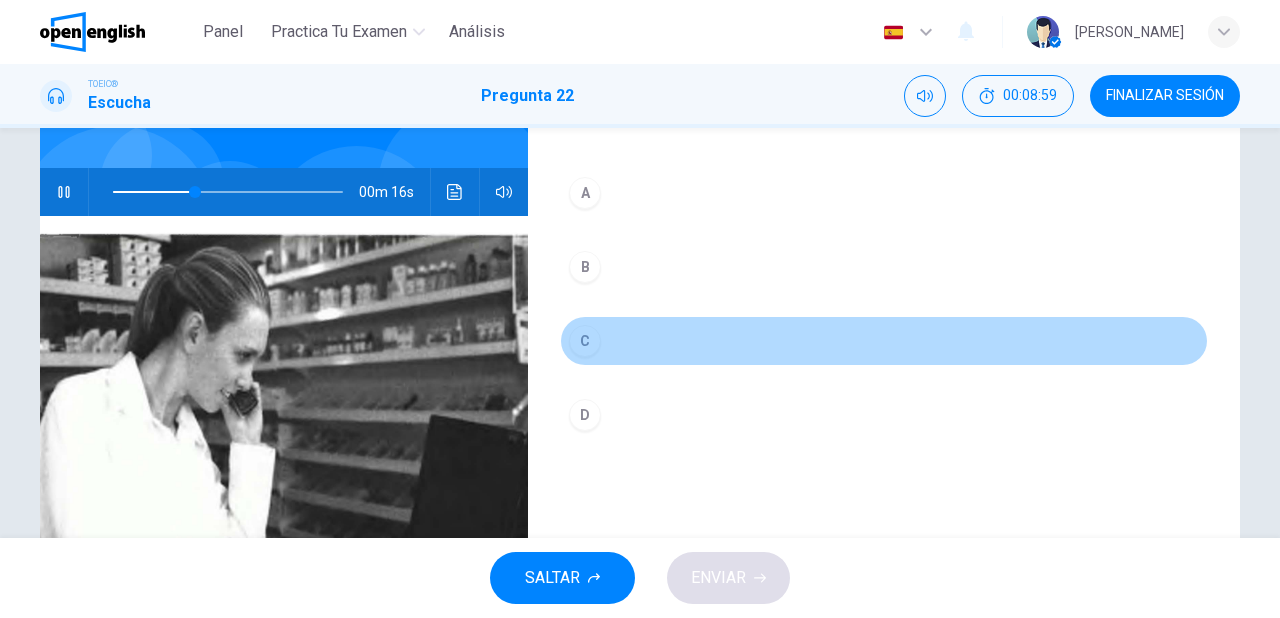 click on "C" at bounding box center [585, 341] 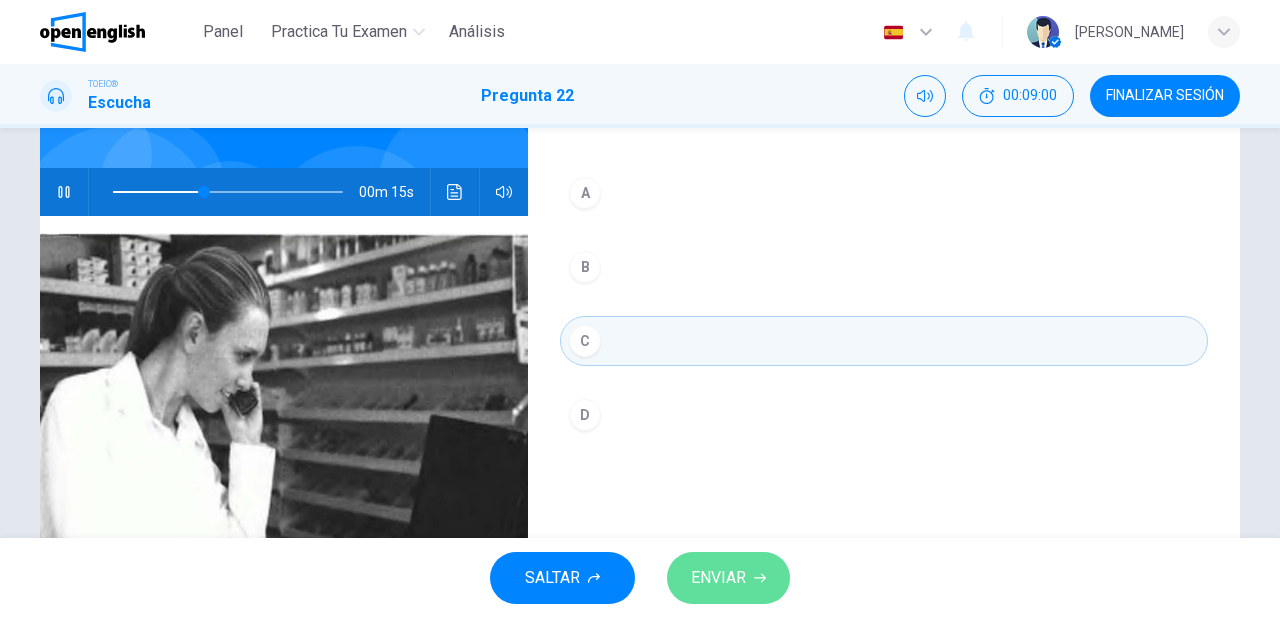 drag, startPoint x: 708, startPoint y: 586, endPoint x: 703, endPoint y: 555, distance: 31.400637 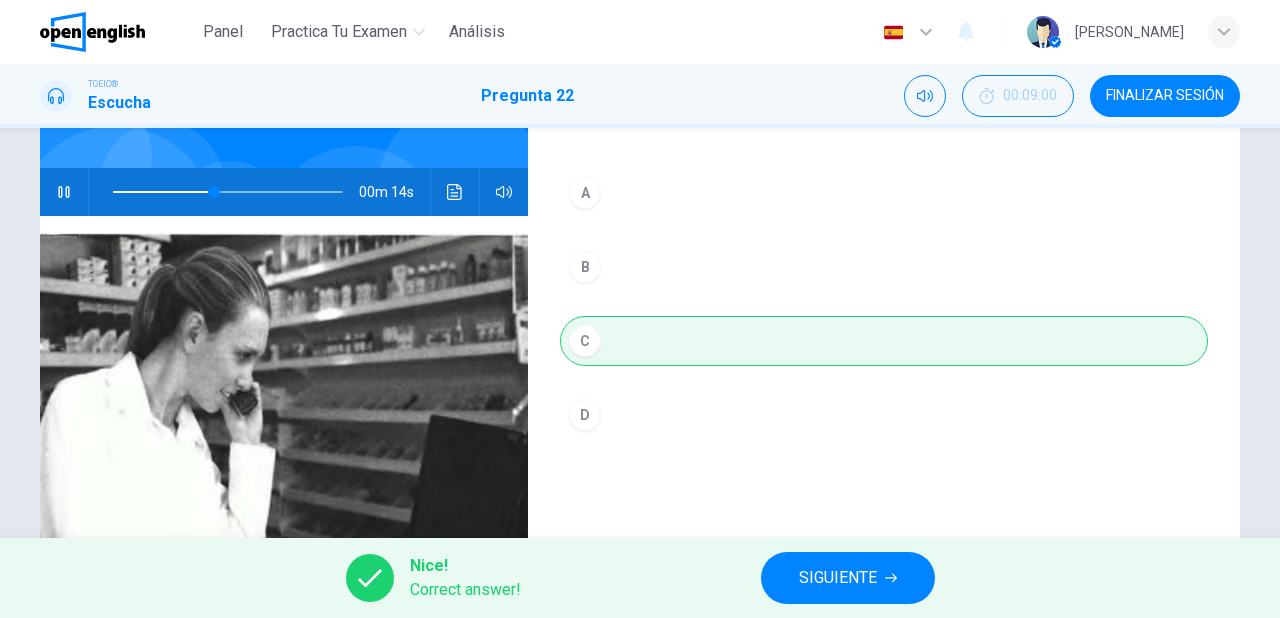 type on "**" 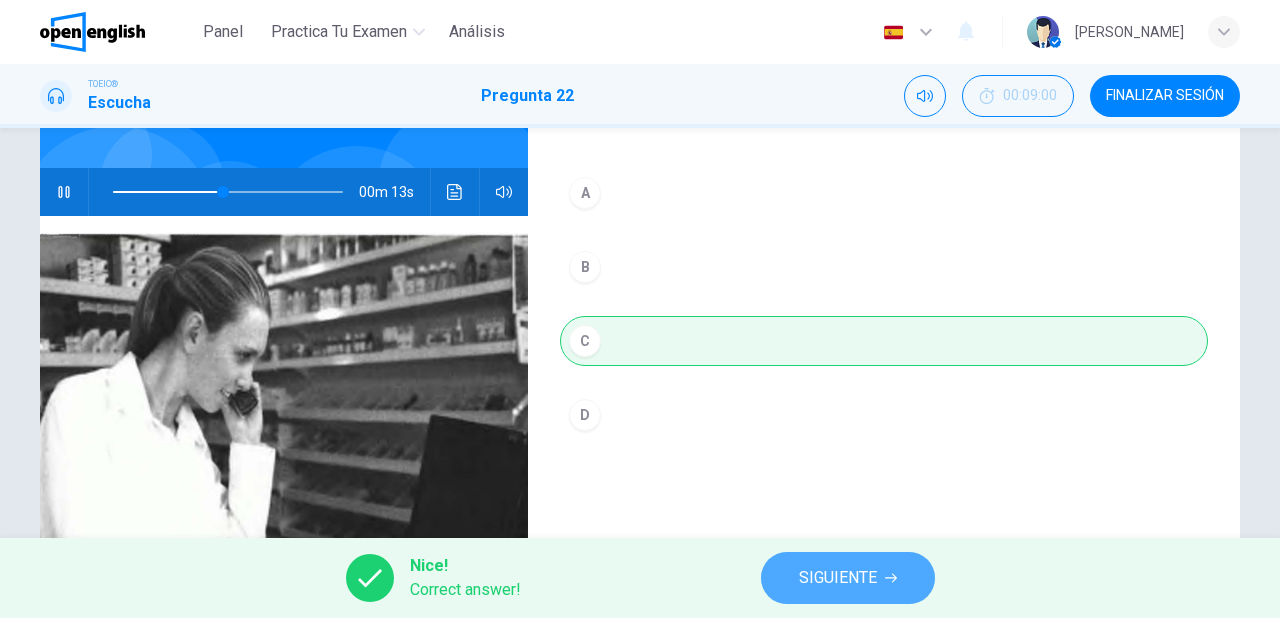 click on "SIGUIENTE" at bounding box center [838, 578] 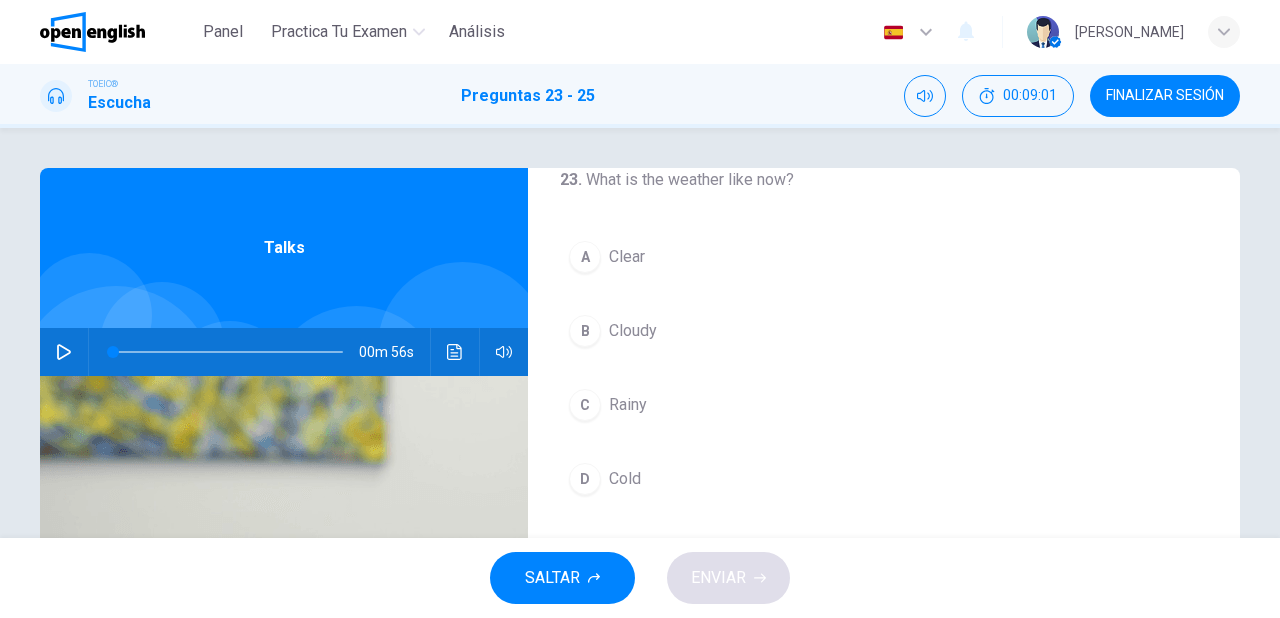 scroll, scrollTop: 0, scrollLeft: 0, axis: both 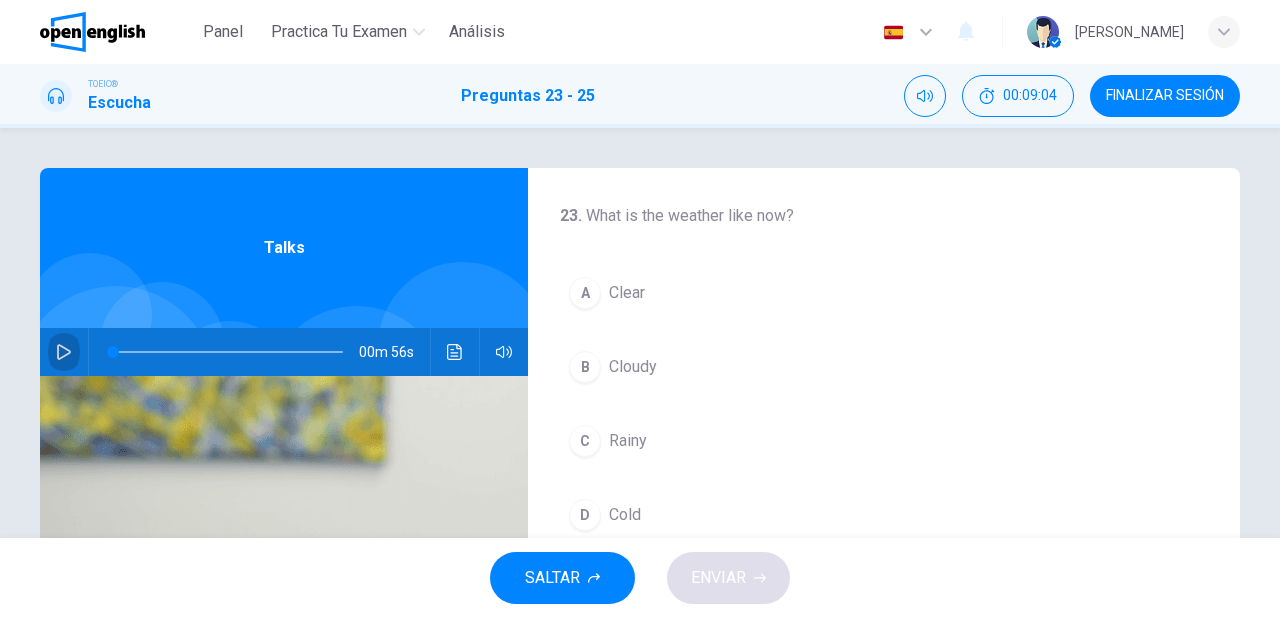 click 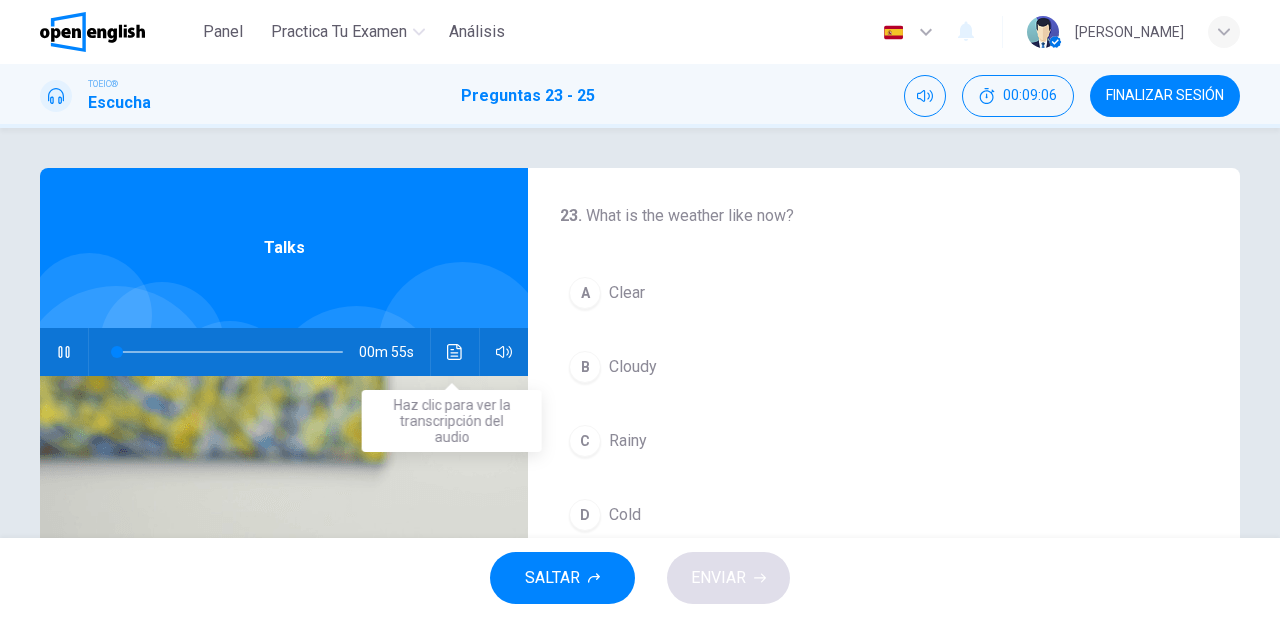 click 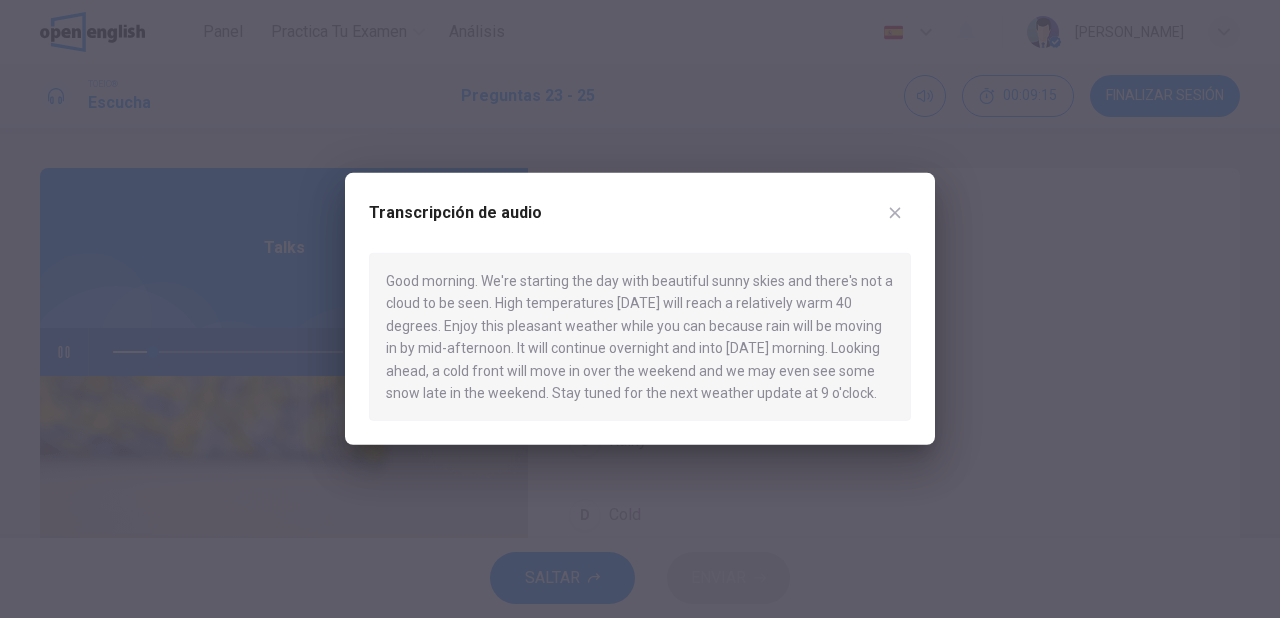 drag, startPoint x: 192, startPoint y: 436, endPoint x: 117, endPoint y: 386, distance: 90.13878 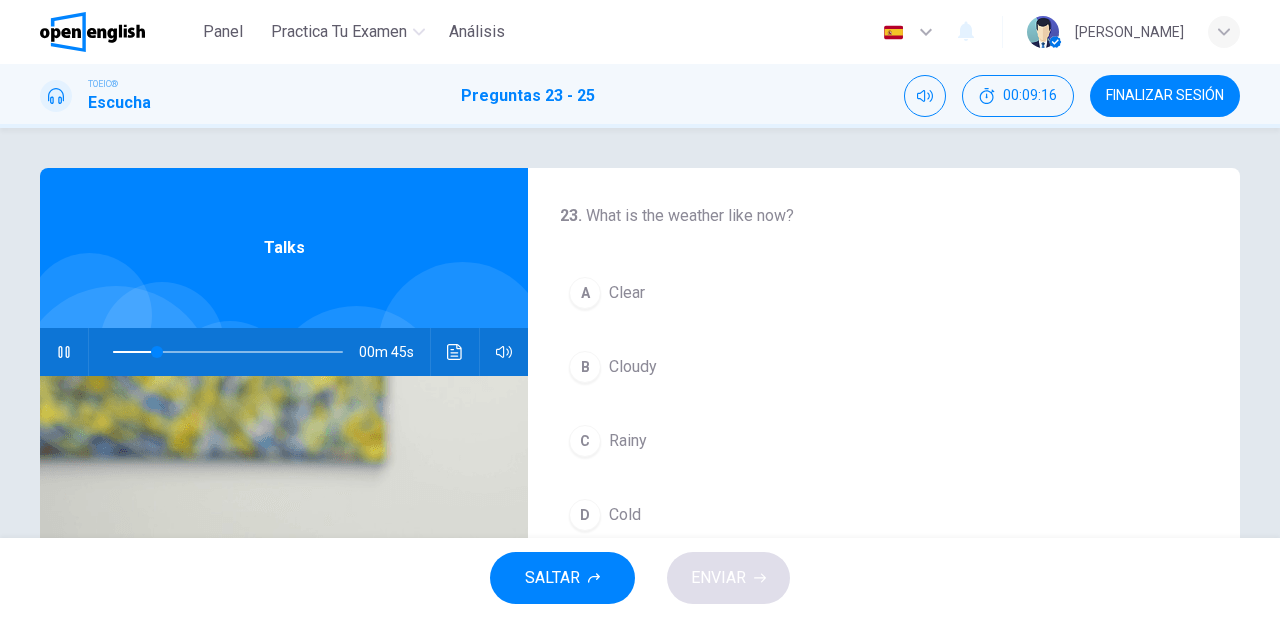 click 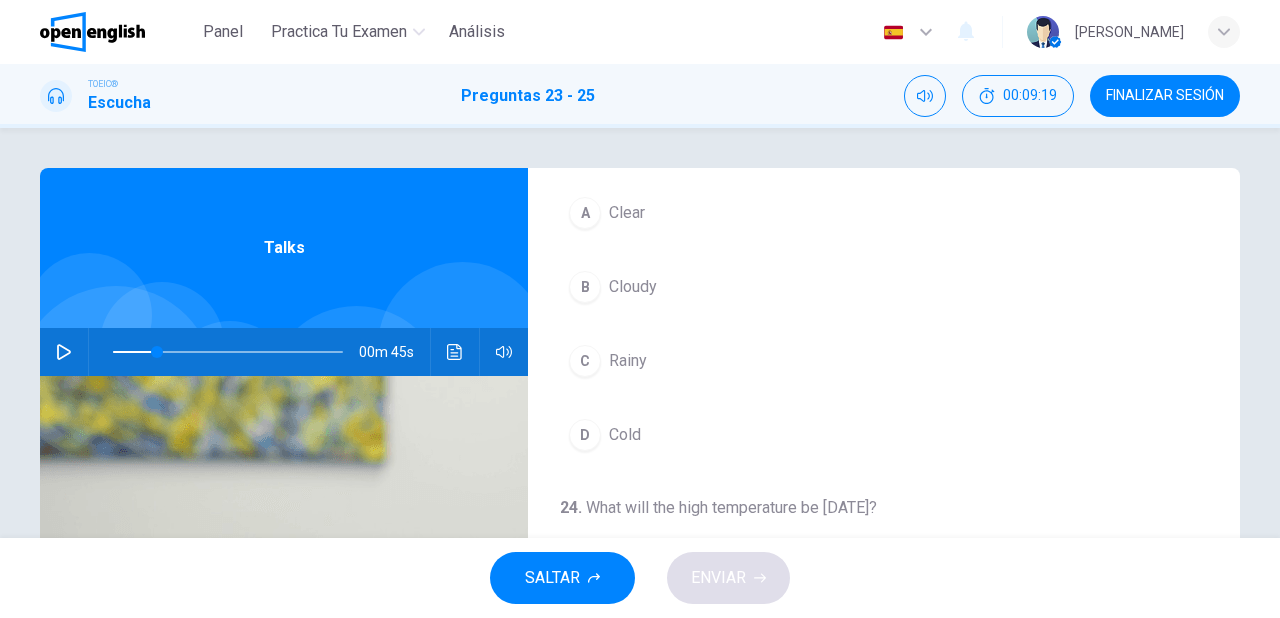 scroll, scrollTop: 0, scrollLeft: 0, axis: both 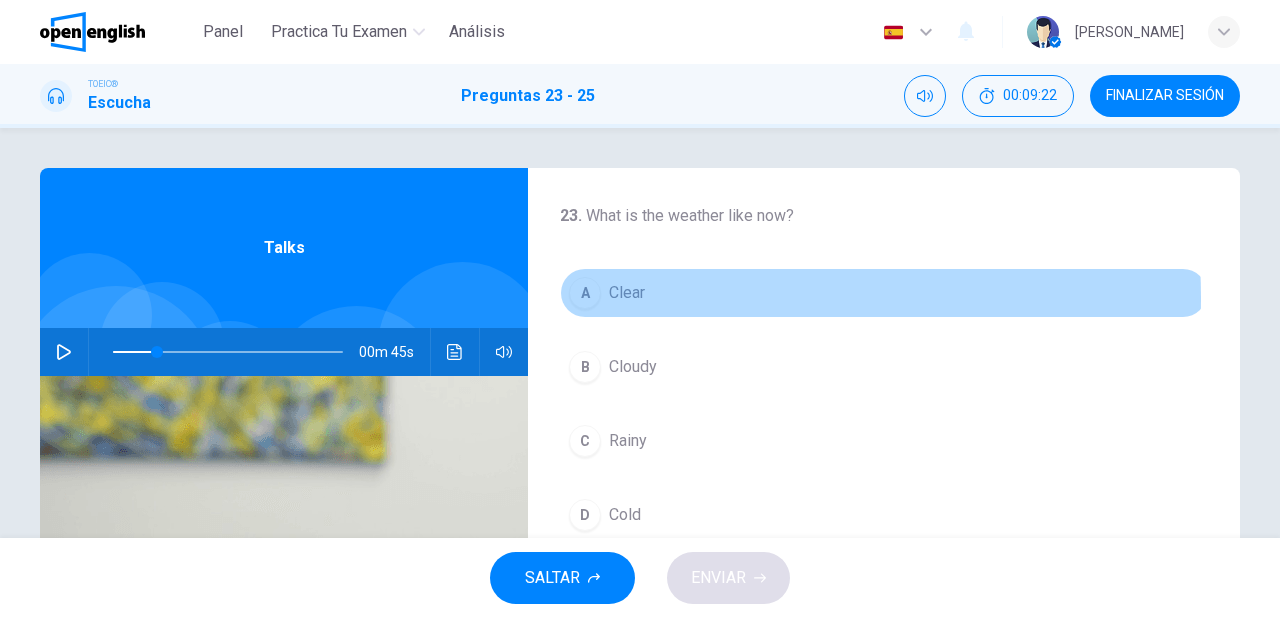 click on "Clear" at bounding box center [627, 293] 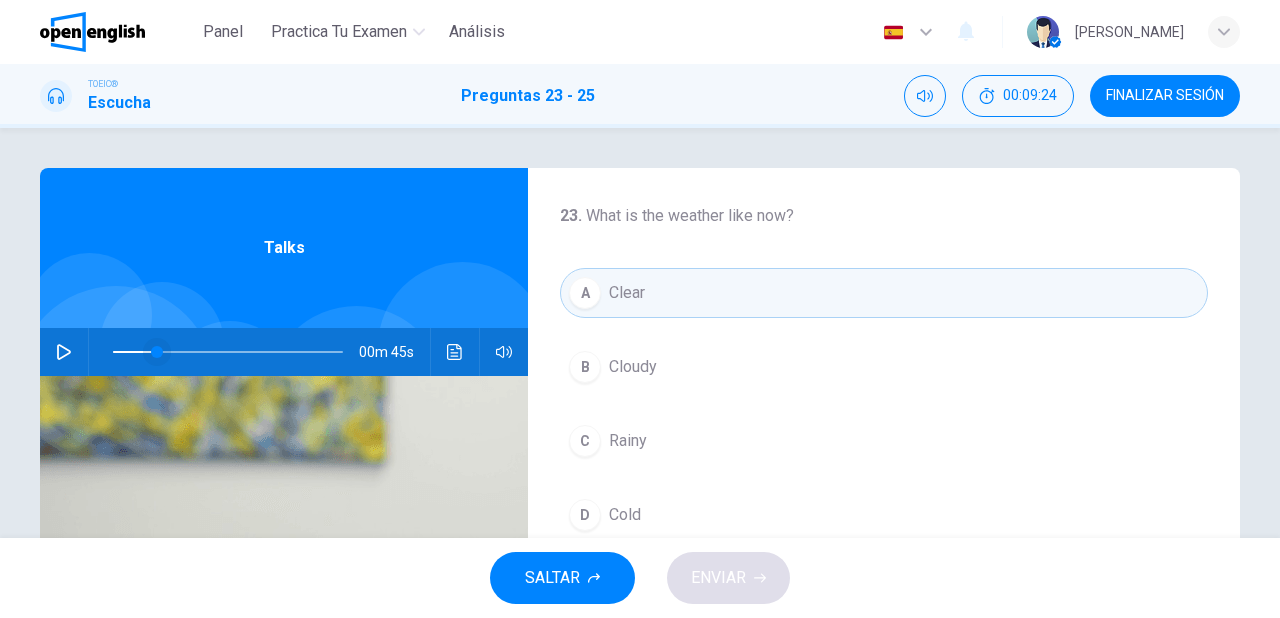 drag, startPoint x: 64, startPoint y: 352, endPoint x: 156, endPoint y: 356, distance: 92.086914 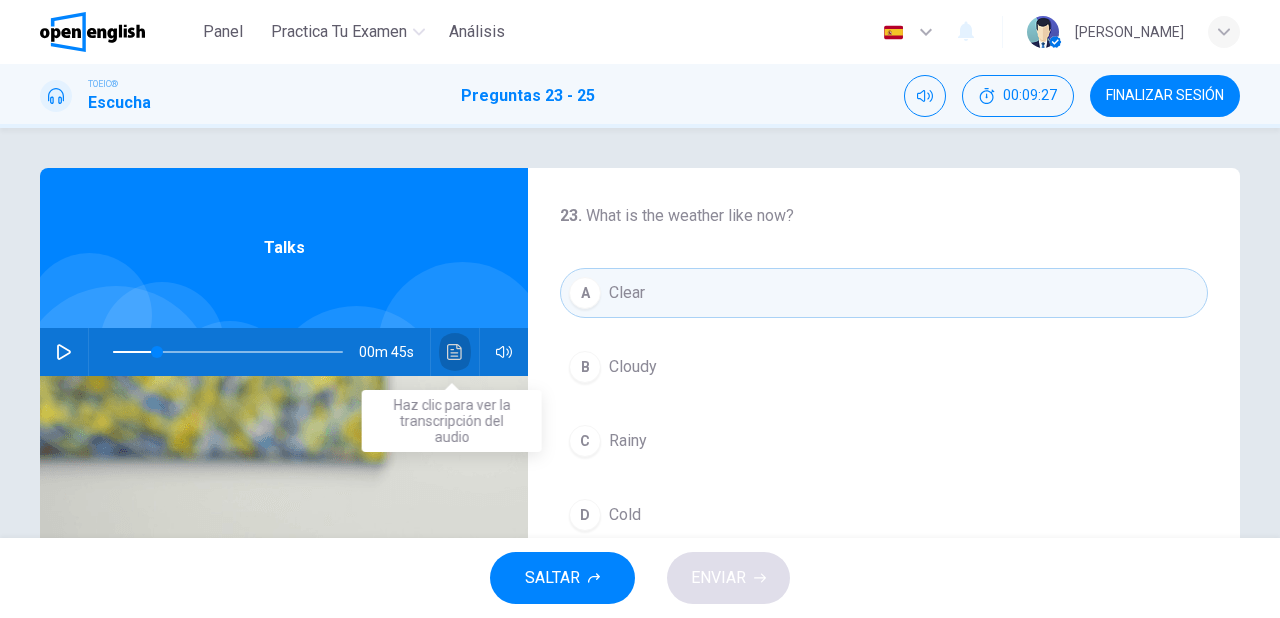 click 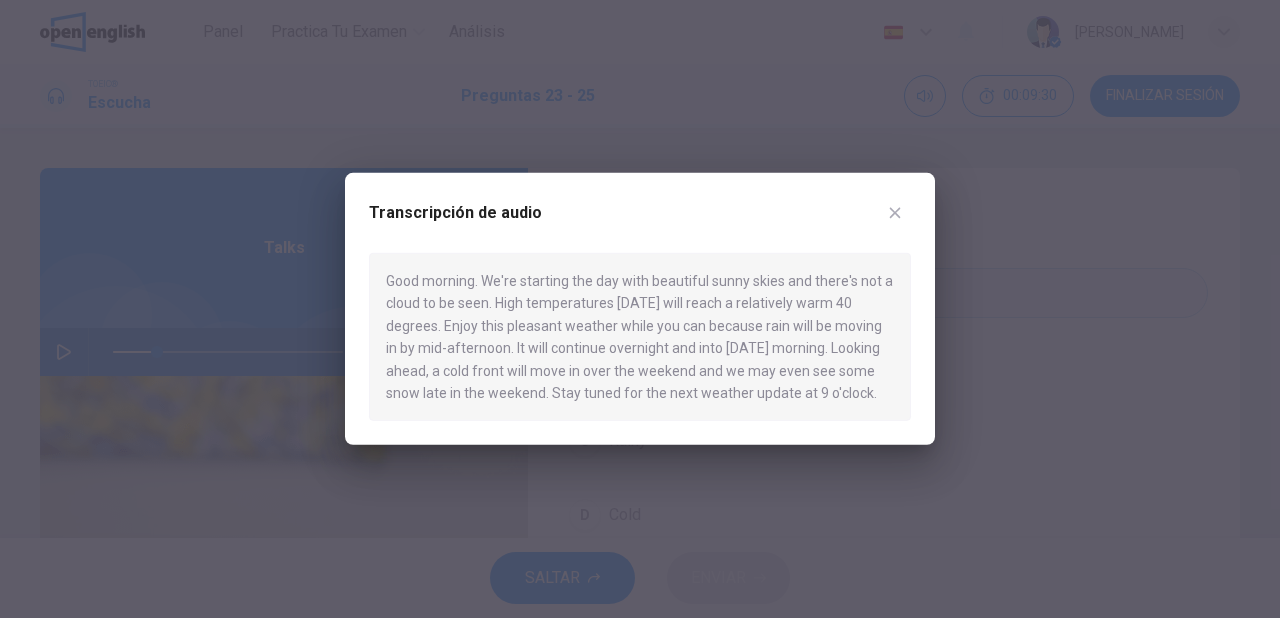 click 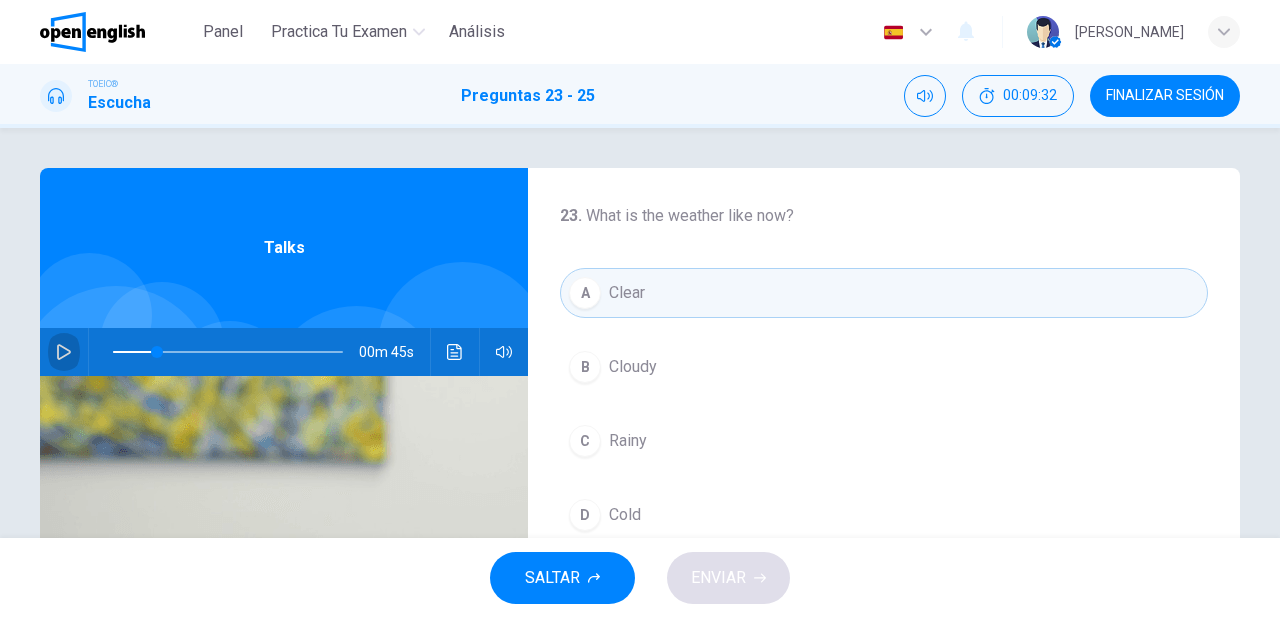 click 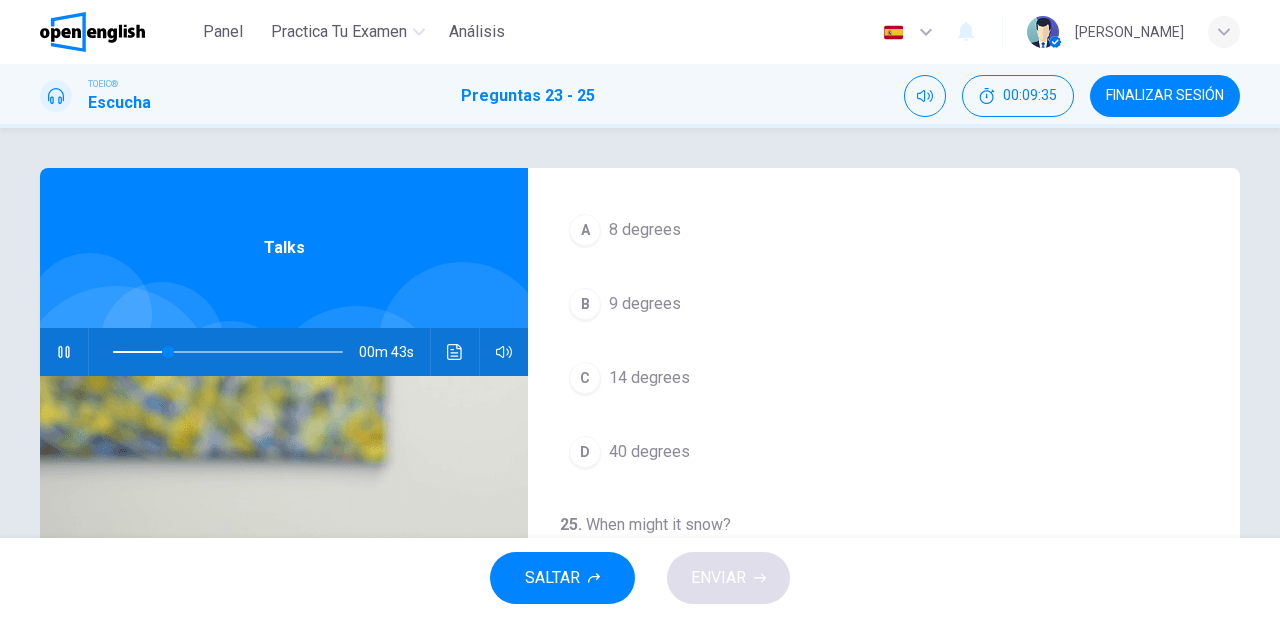 scroll, scrollTop: 452, scrollLeft: 0, axis: vertical 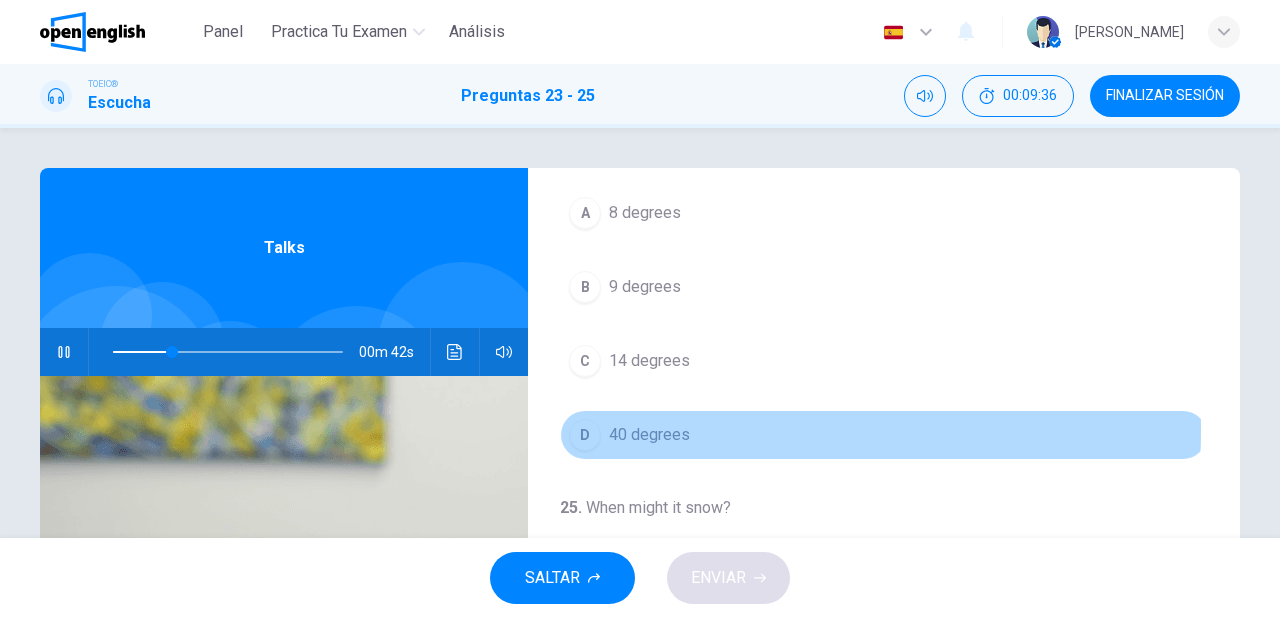 click on "40 degrees" at bounding box center [649, 435] 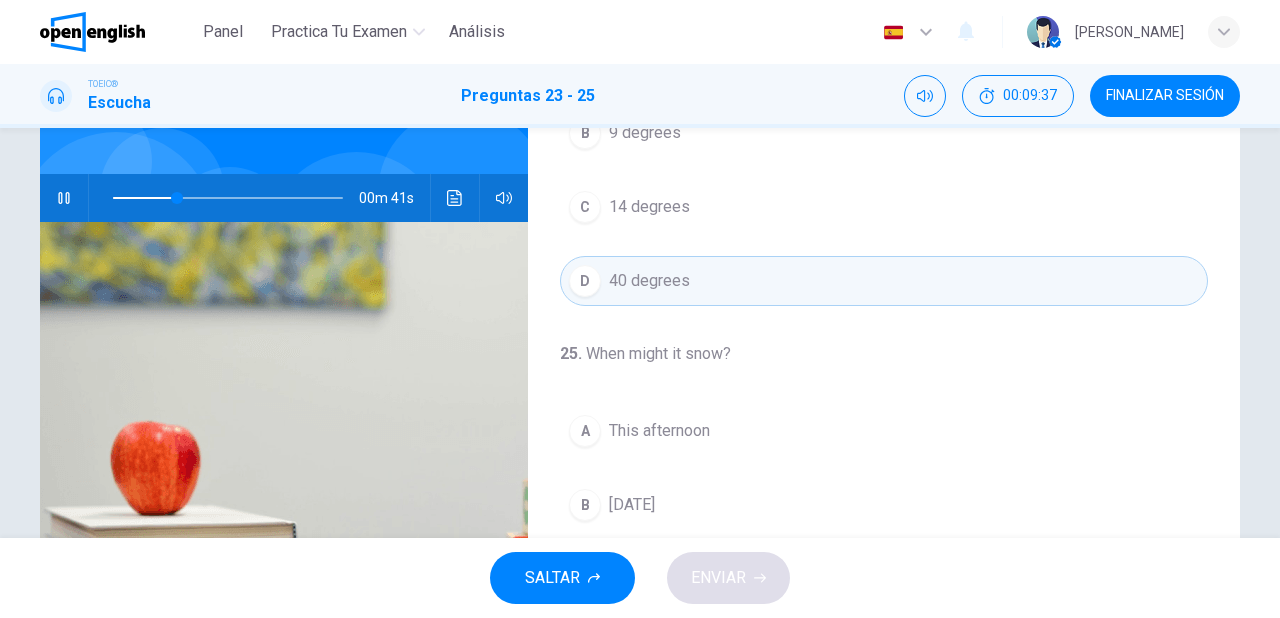 scroll, scrollTop: 160, scrollLeft: 0, axis: vertical 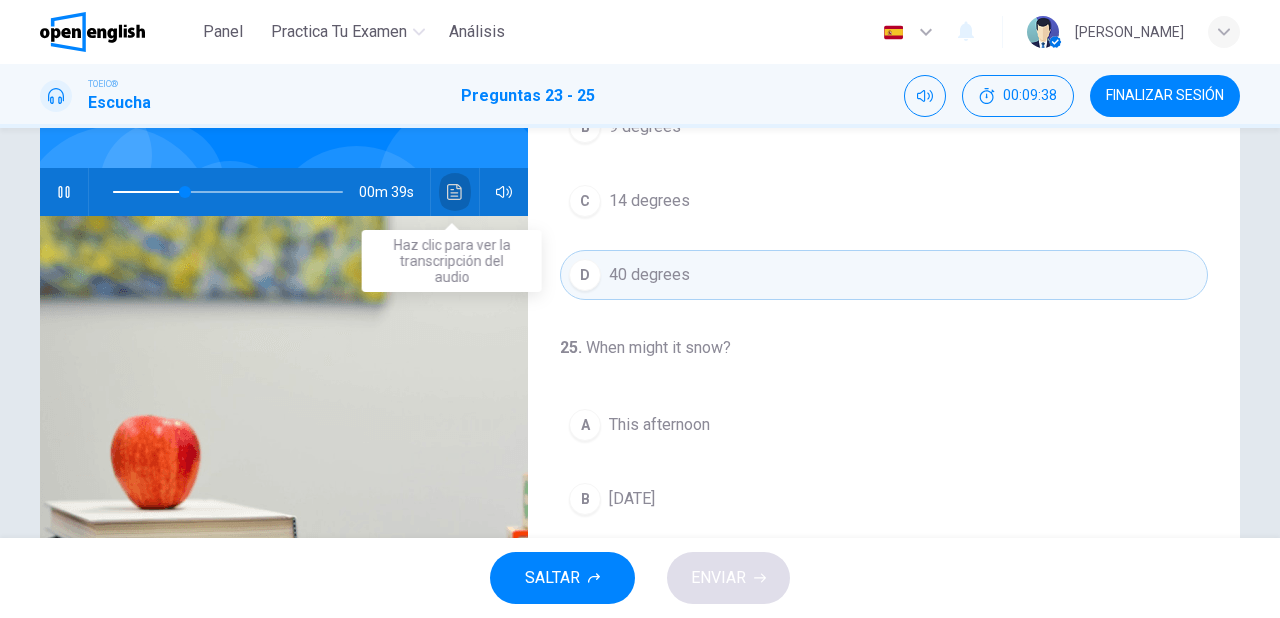 click 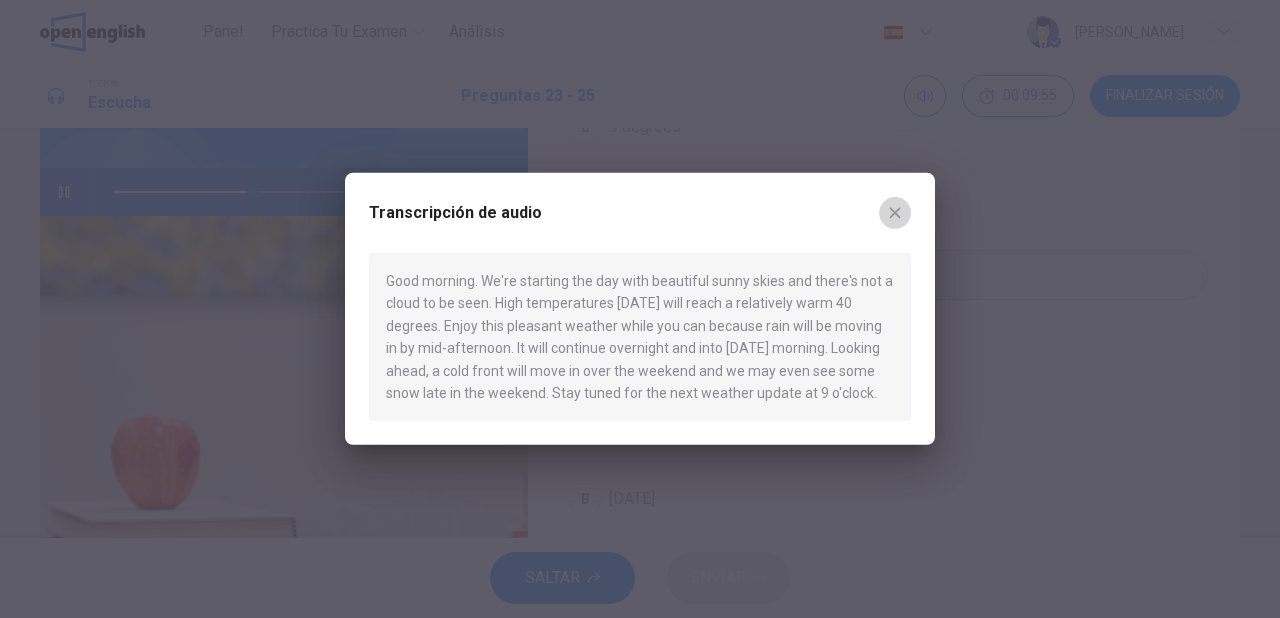 drag, startPoint x: 895, startPoint y: 208, endPoint x: 788, endPoint y: 229, distance: 109.041275 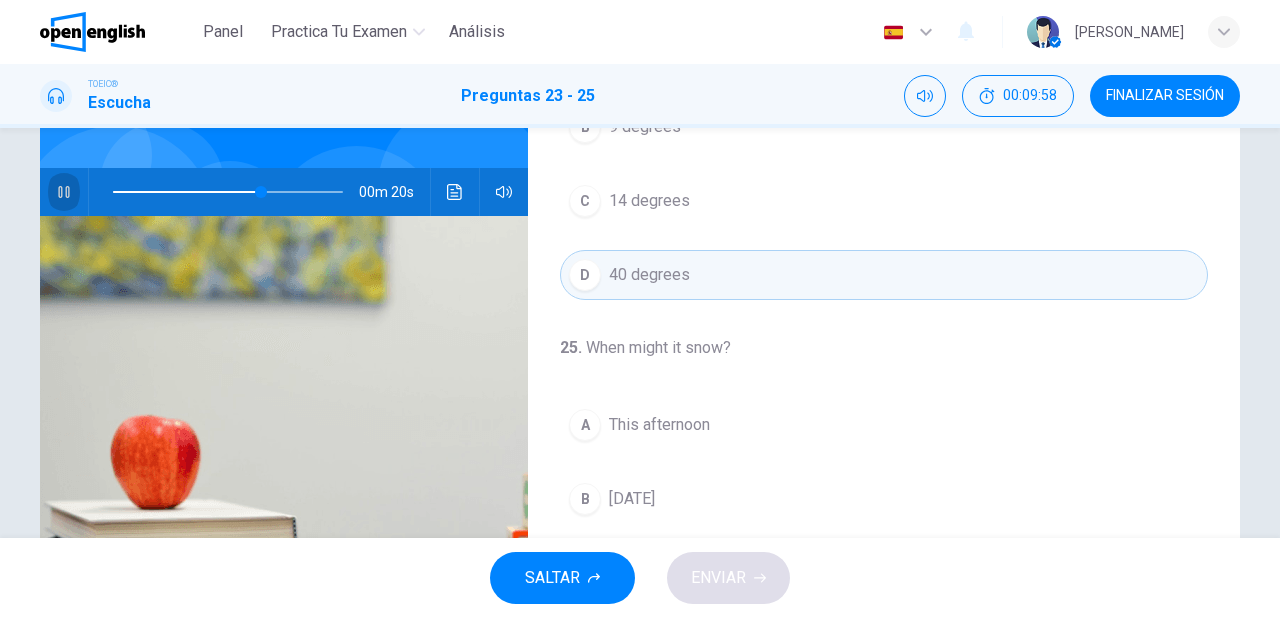click 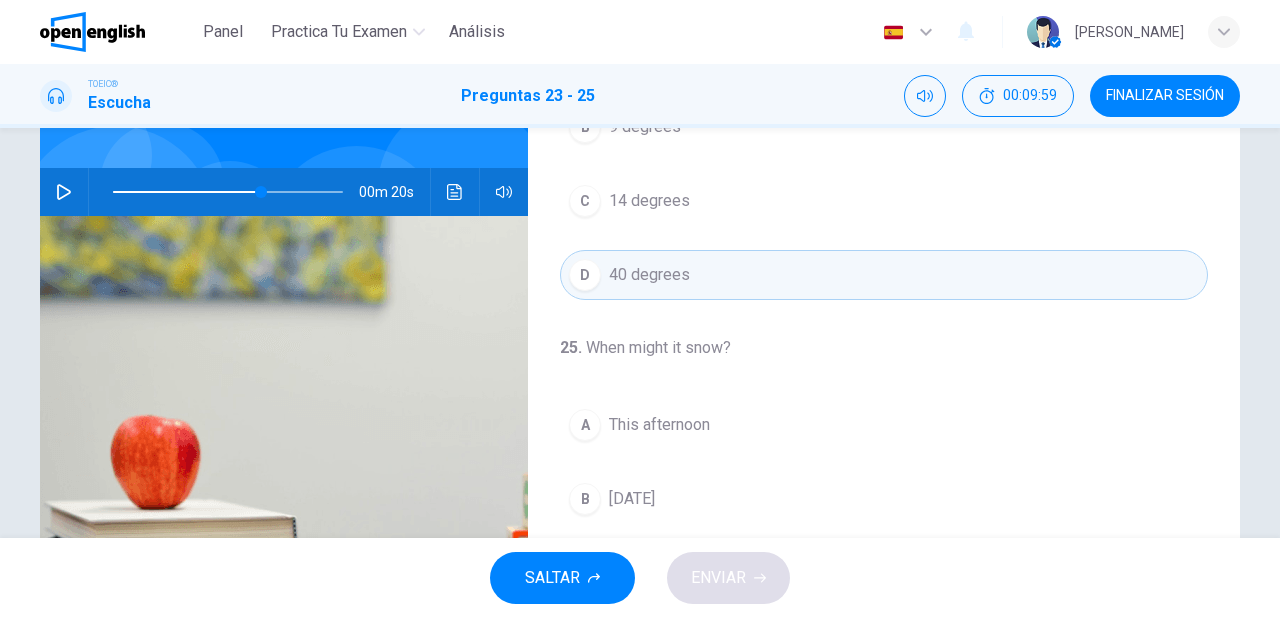 click 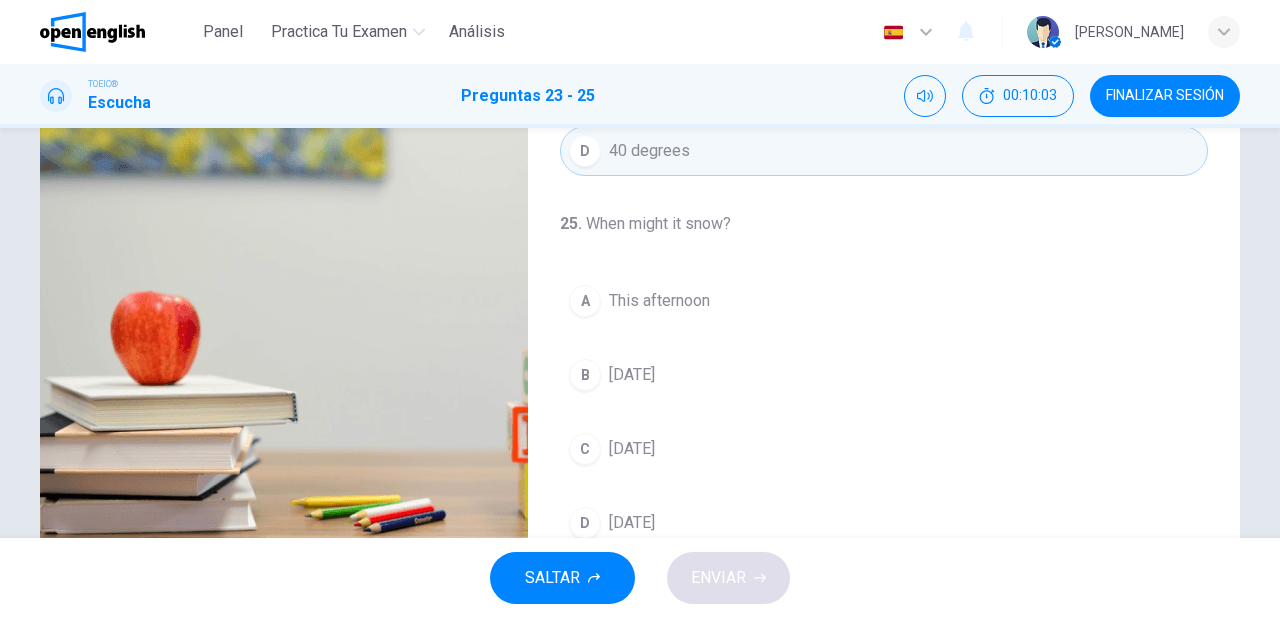 scroll, scrollTop: 204, scrollLeft: 0, axis: vertical 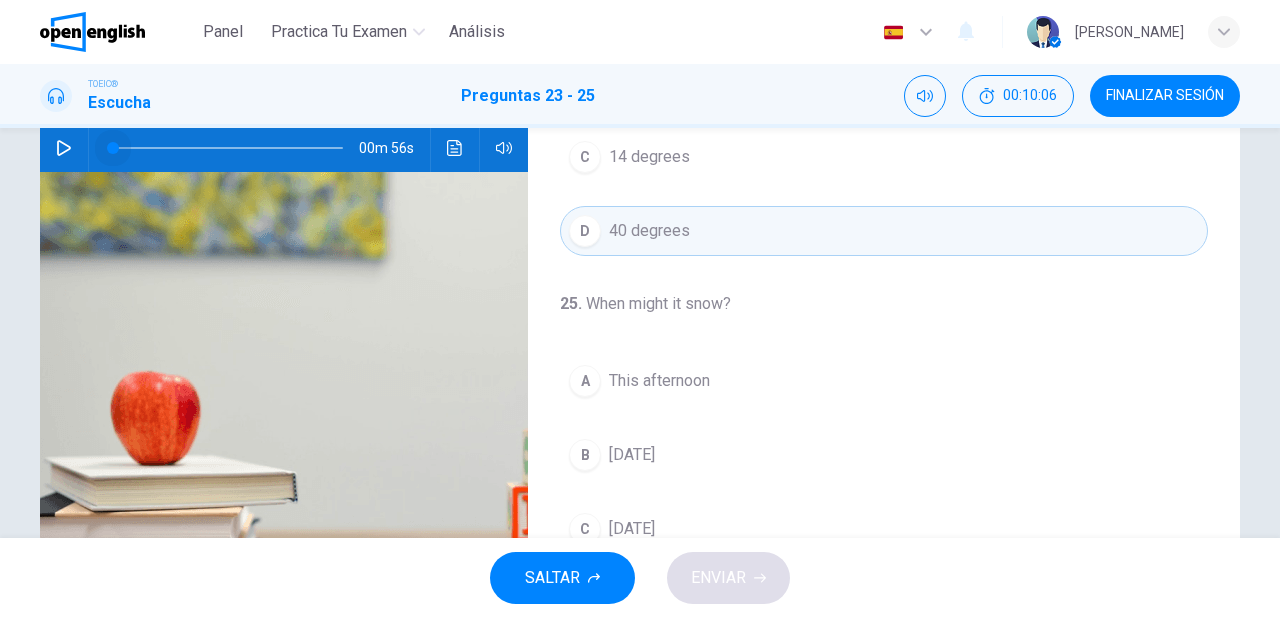 drag, startPoint x: 289, startPoint y: 150, endPoint x: 376, endPoint y: 166, distance: 88.45903 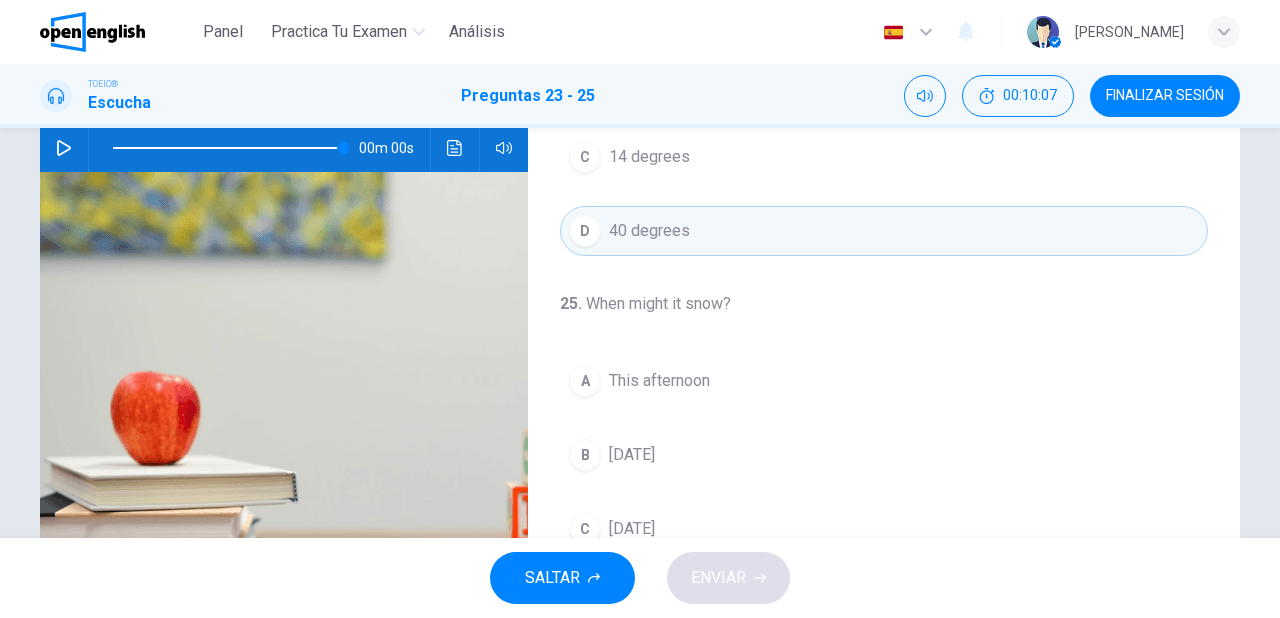 click 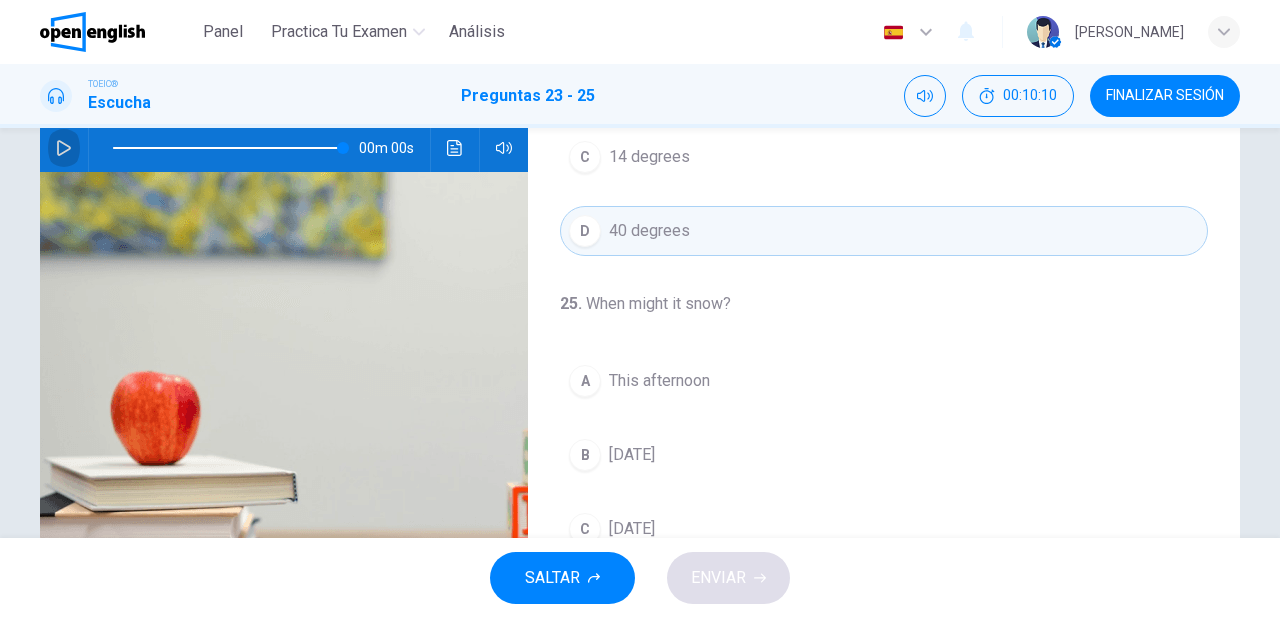 click 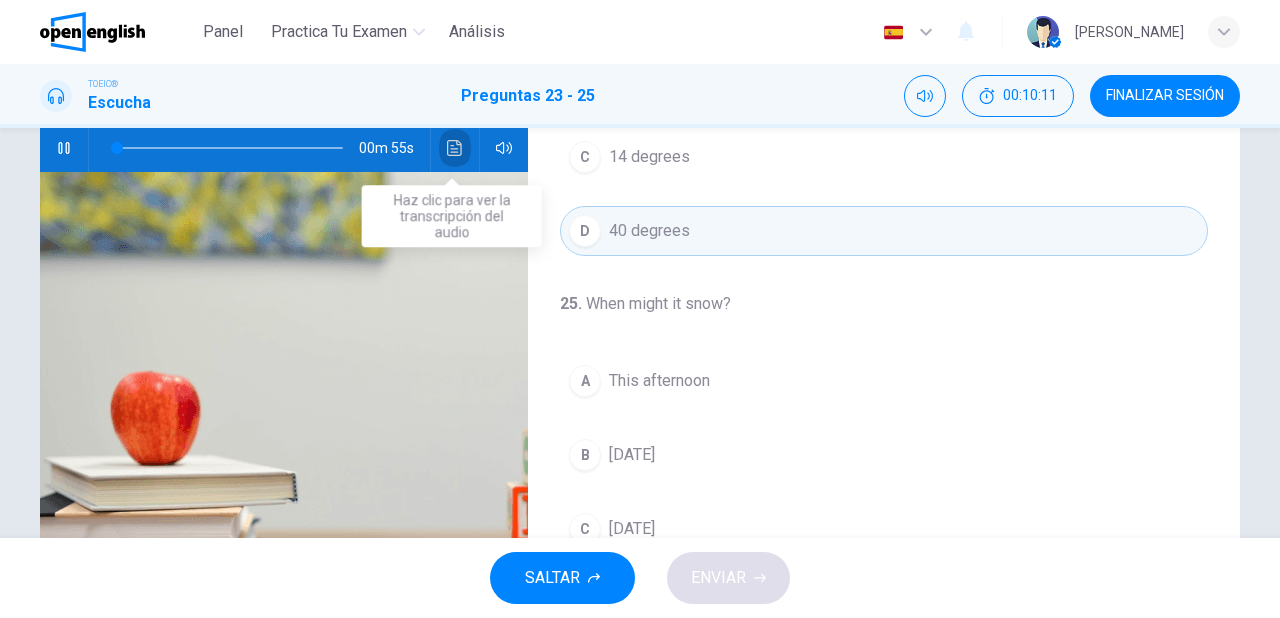 click at bounding box center [455, 148] 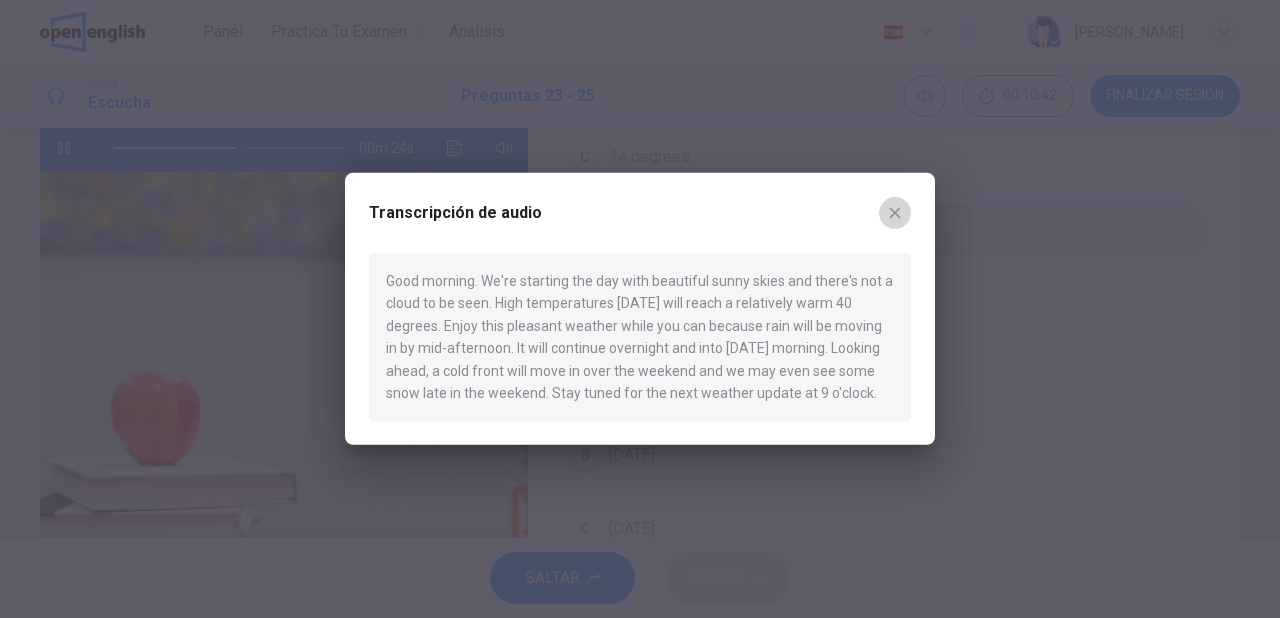 click 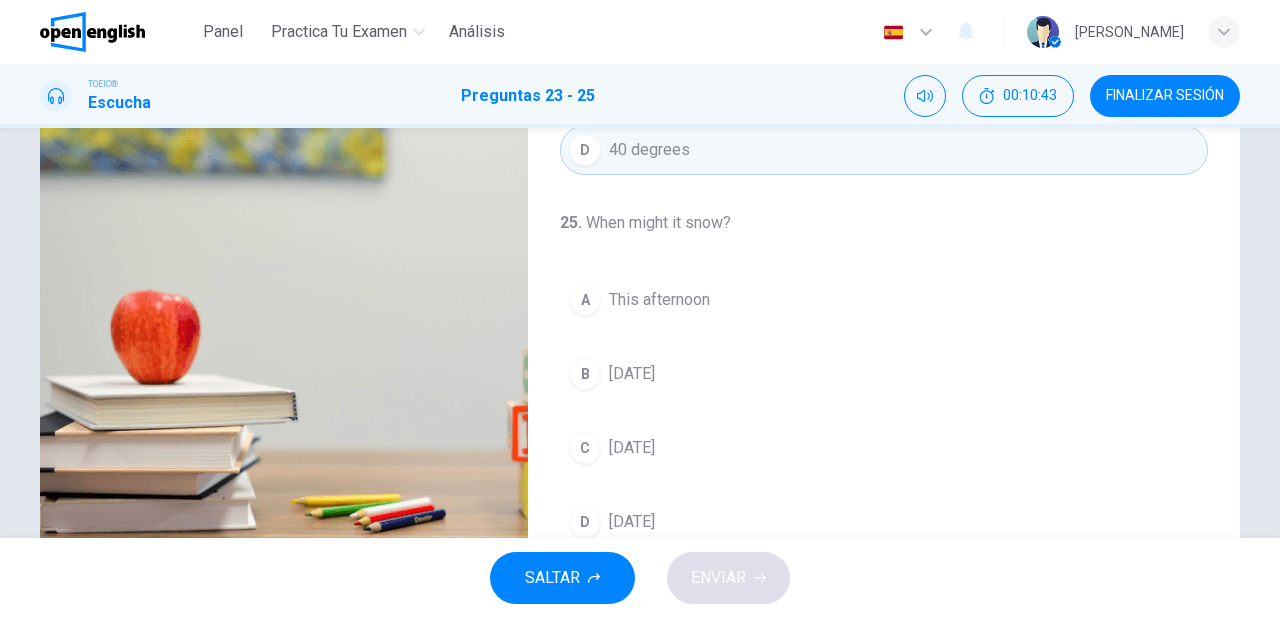 scroll, scrollTop: 364, scrollLeft: 0, axis: vertical 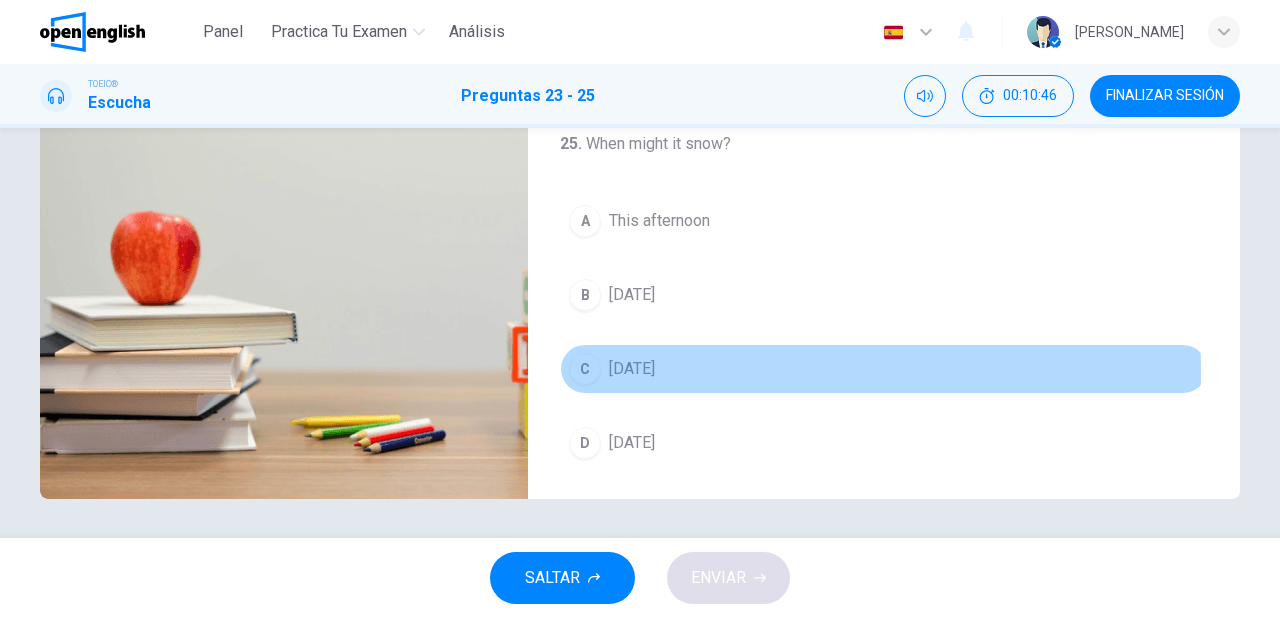 click on "[DATE]" at bounding box center [632, 369] 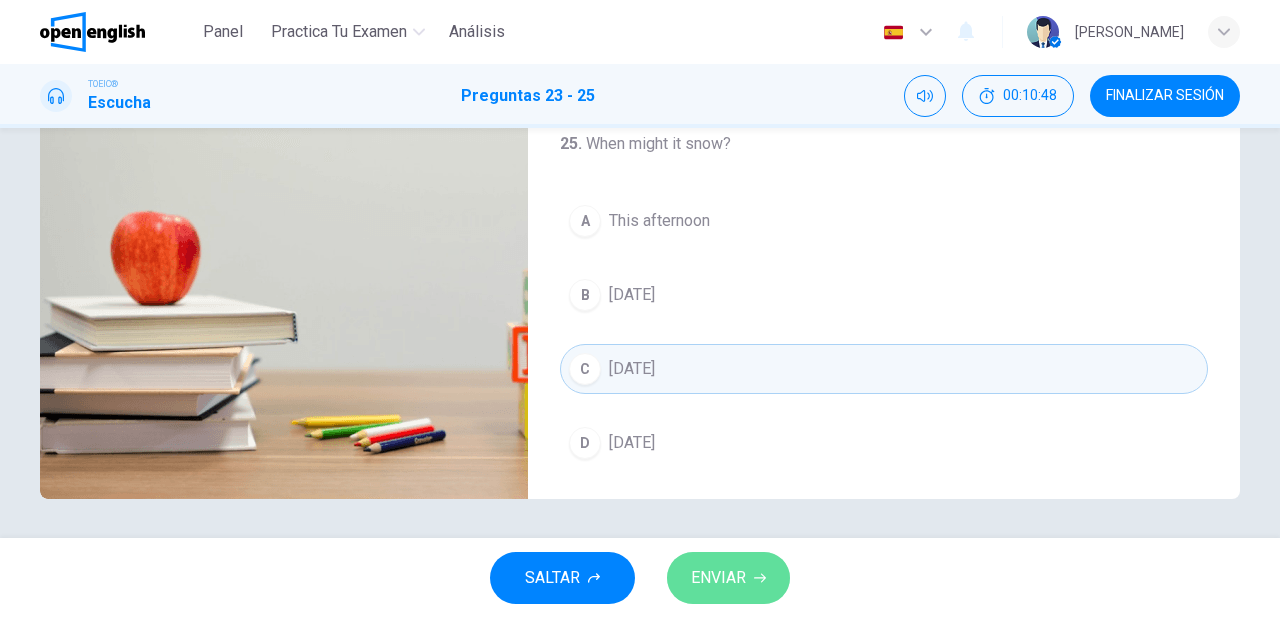 click on "ENVIAR" at bounding box center [718, 578] 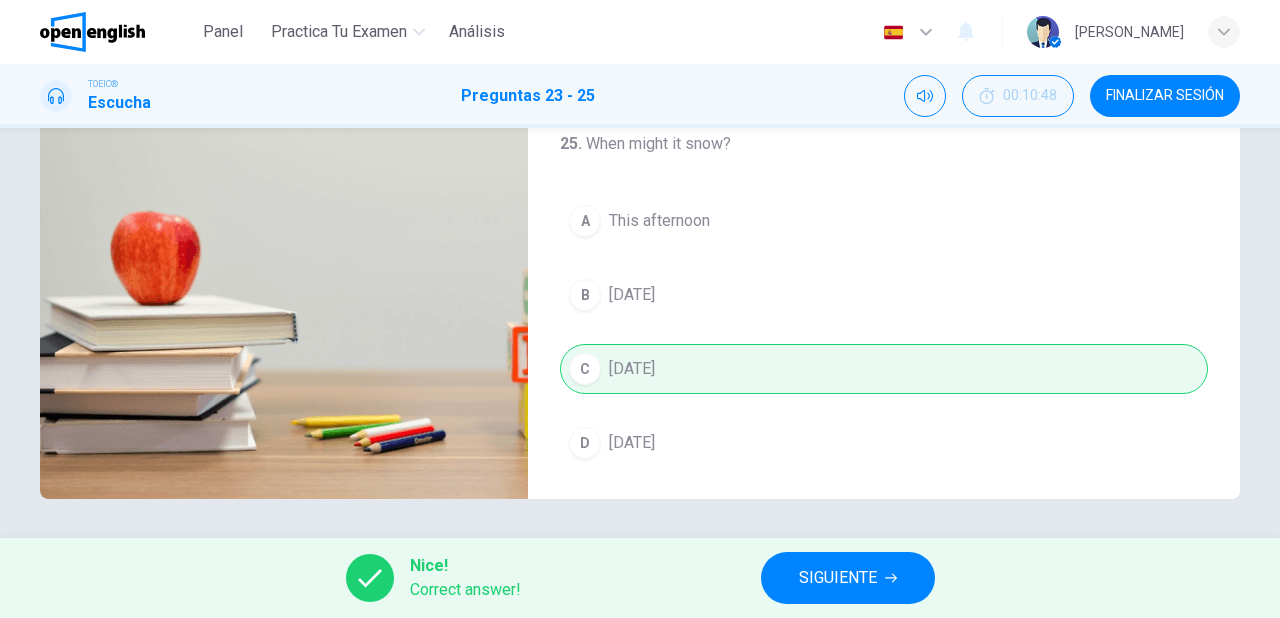 type on "**" 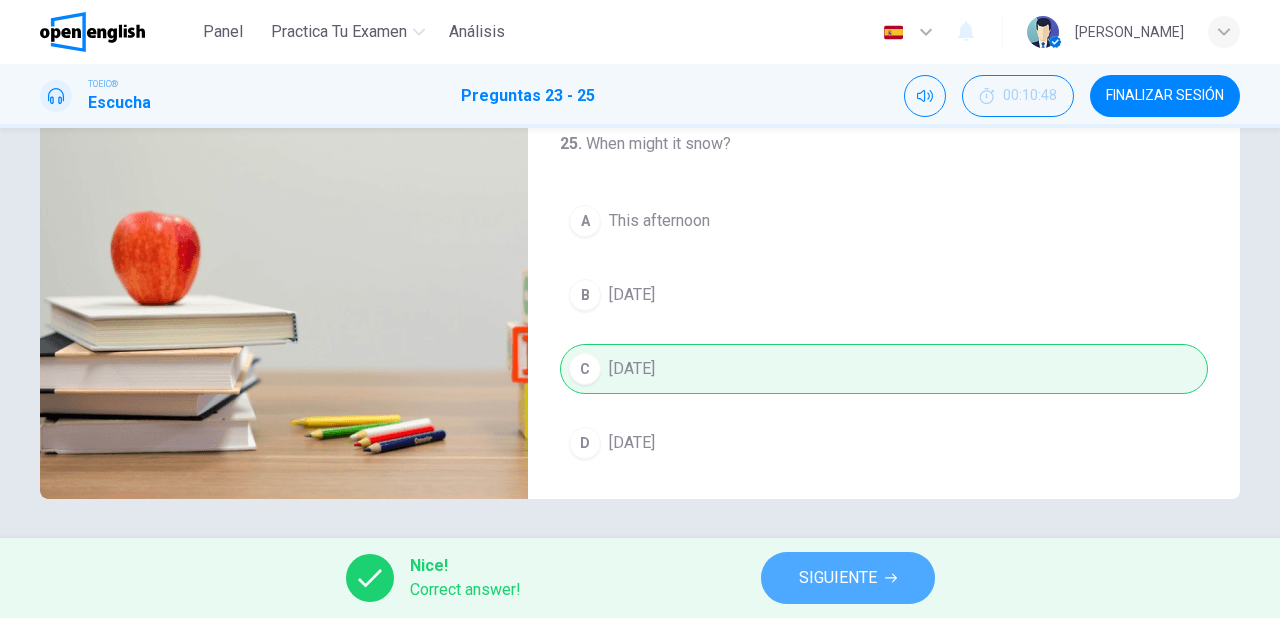 click on "SIGUIENTE" at bounding box center [838, 578] 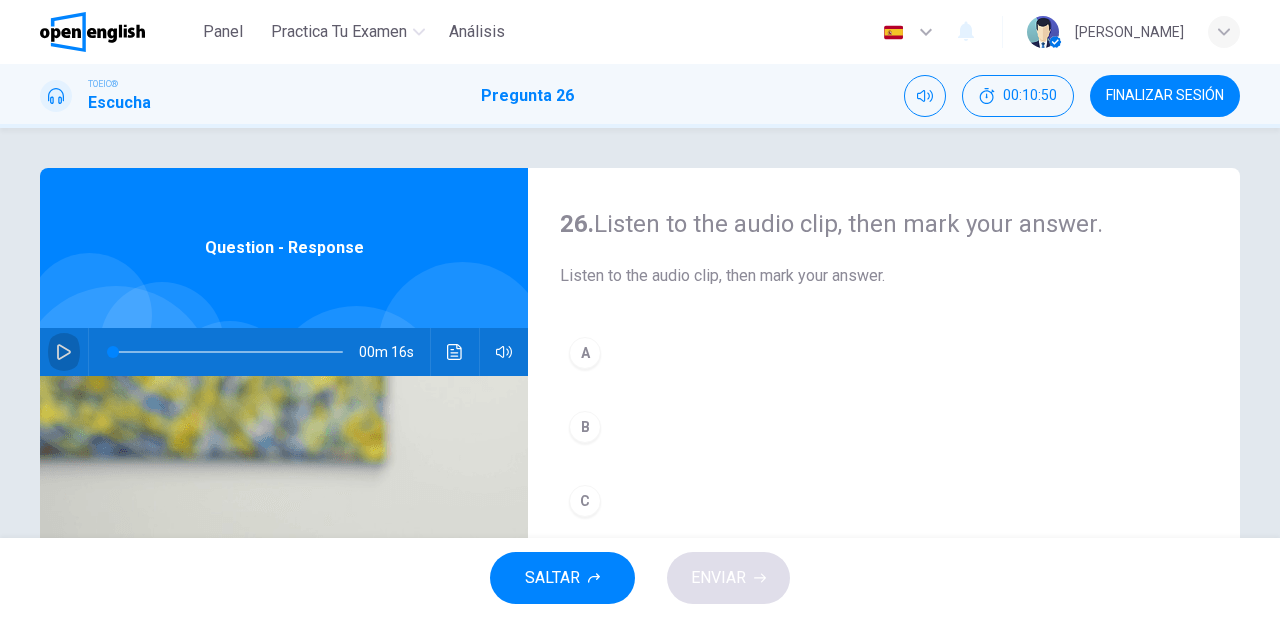 drag, startPoint x: 60, startPoint y: 352, endPoint x: 295, endPoint y: 357, distance: 235.05319 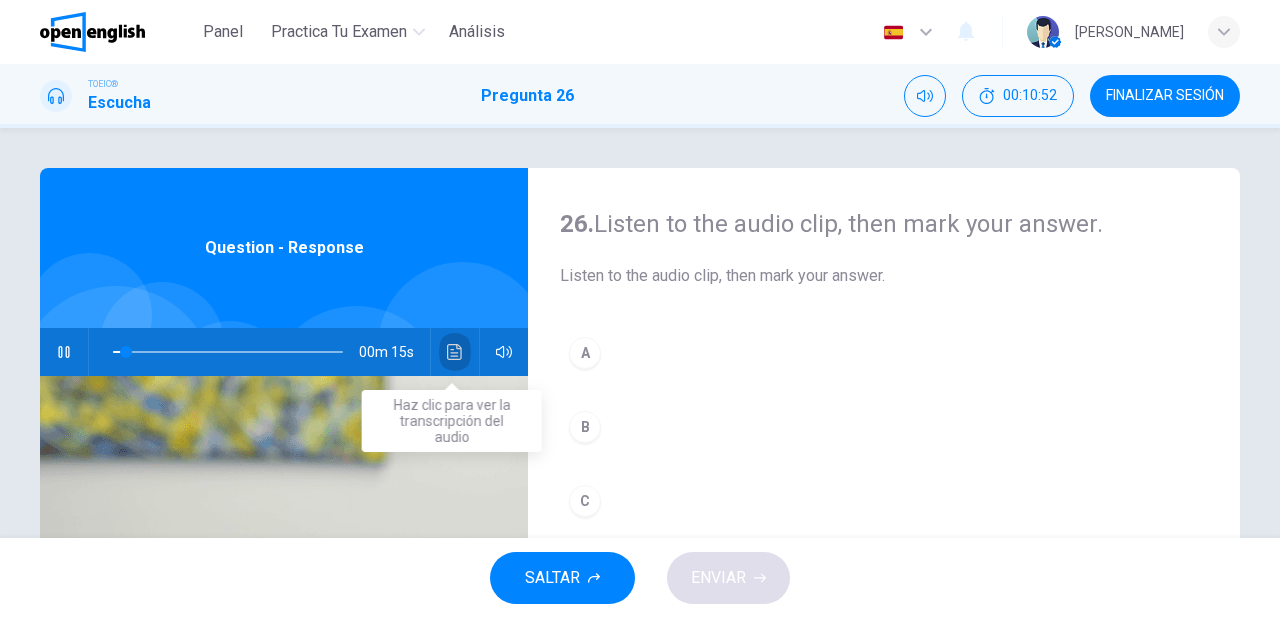 click 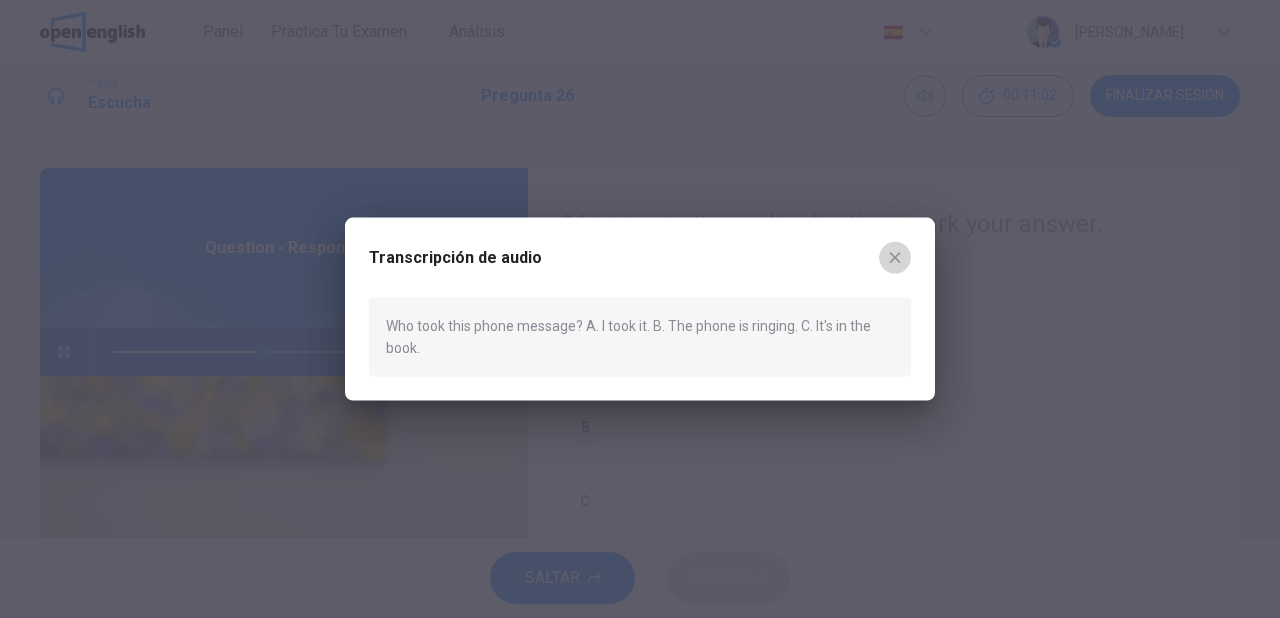 click 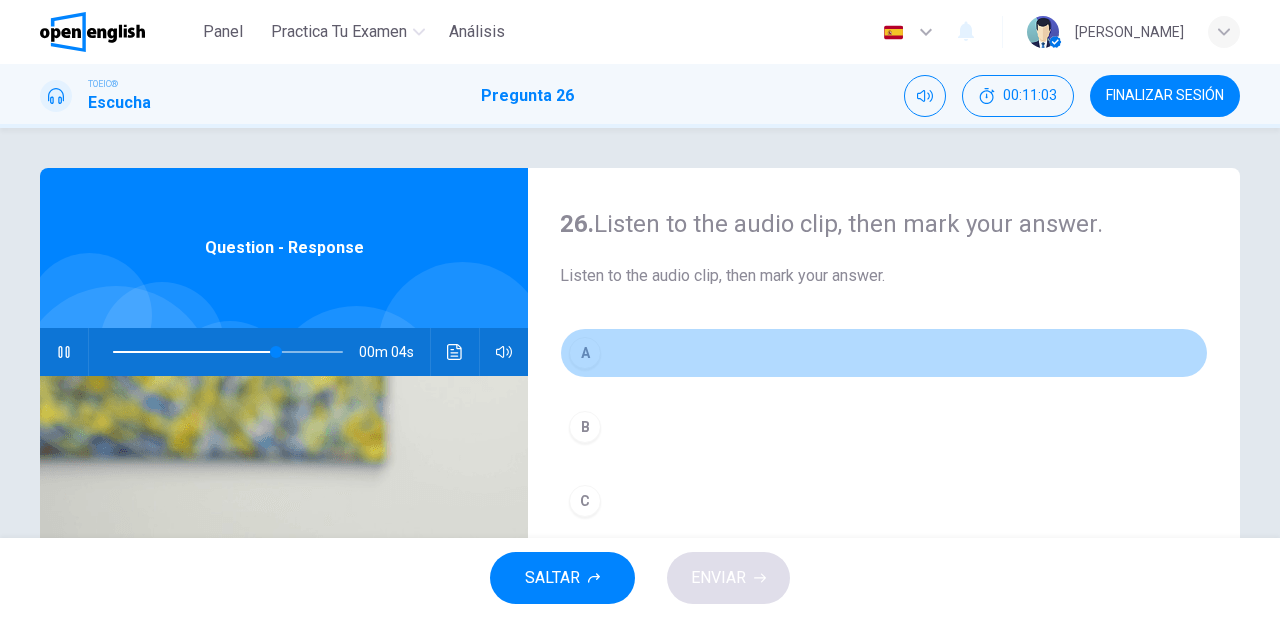 click on "A" at bounding box center (585, 353) 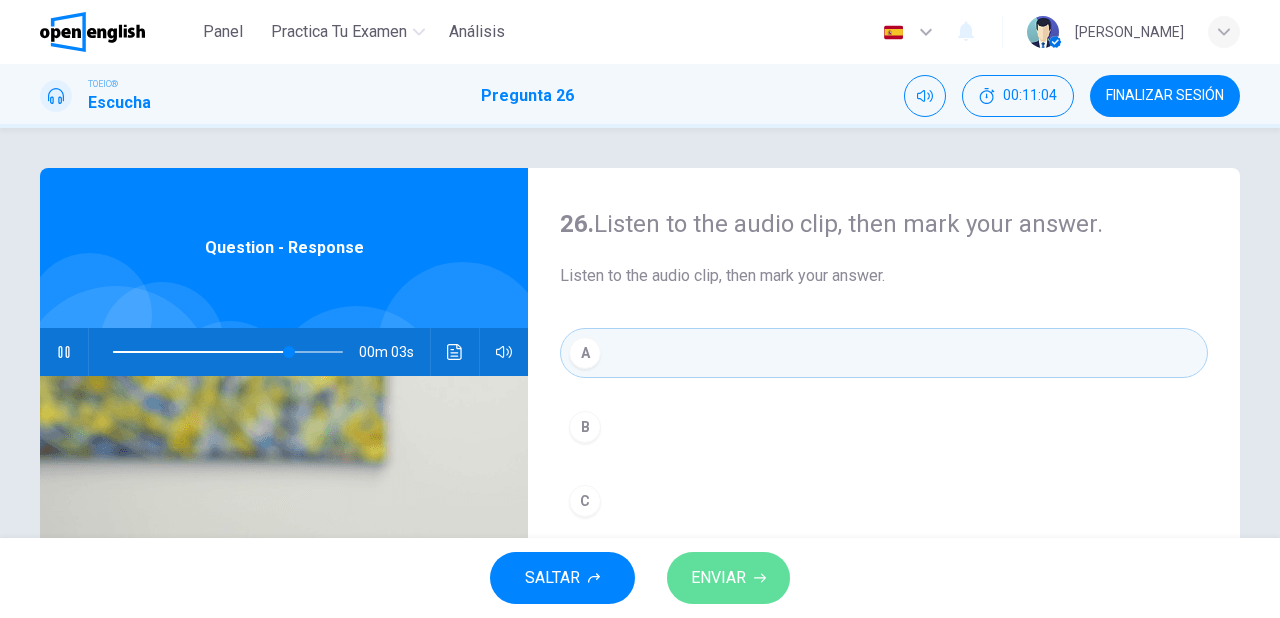 click on "ENVIAR" at bounding box center [718, 578] 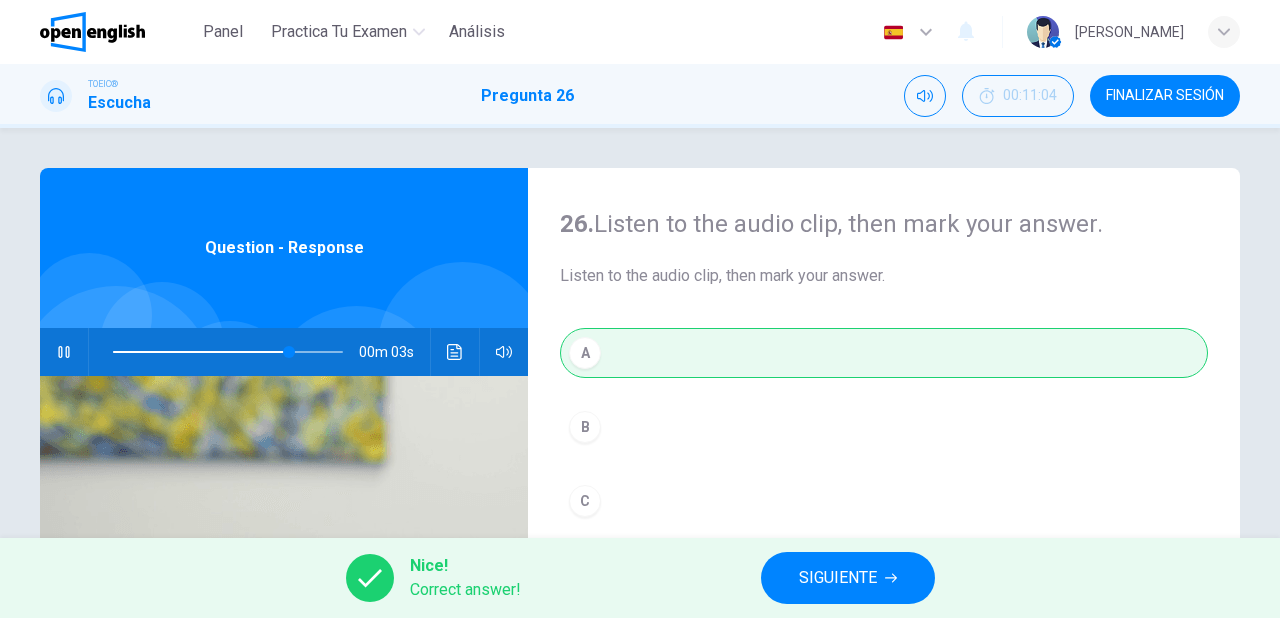 type on "**" 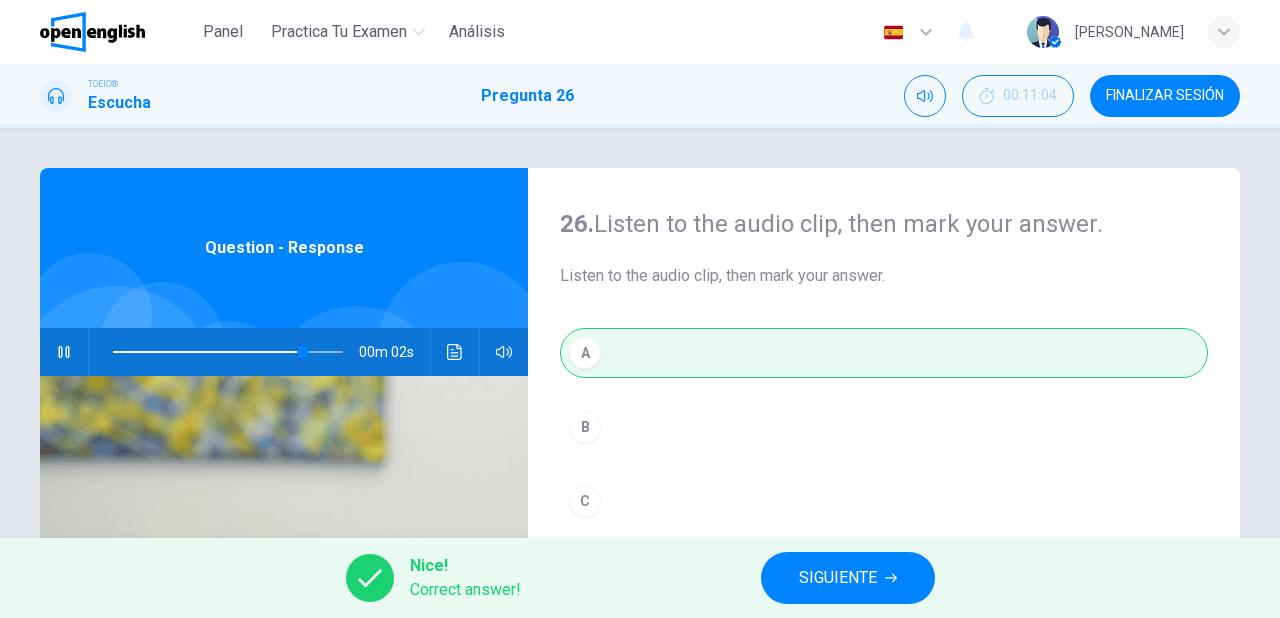 click on "SIGUIENTE" at bounding box center [838, 578] 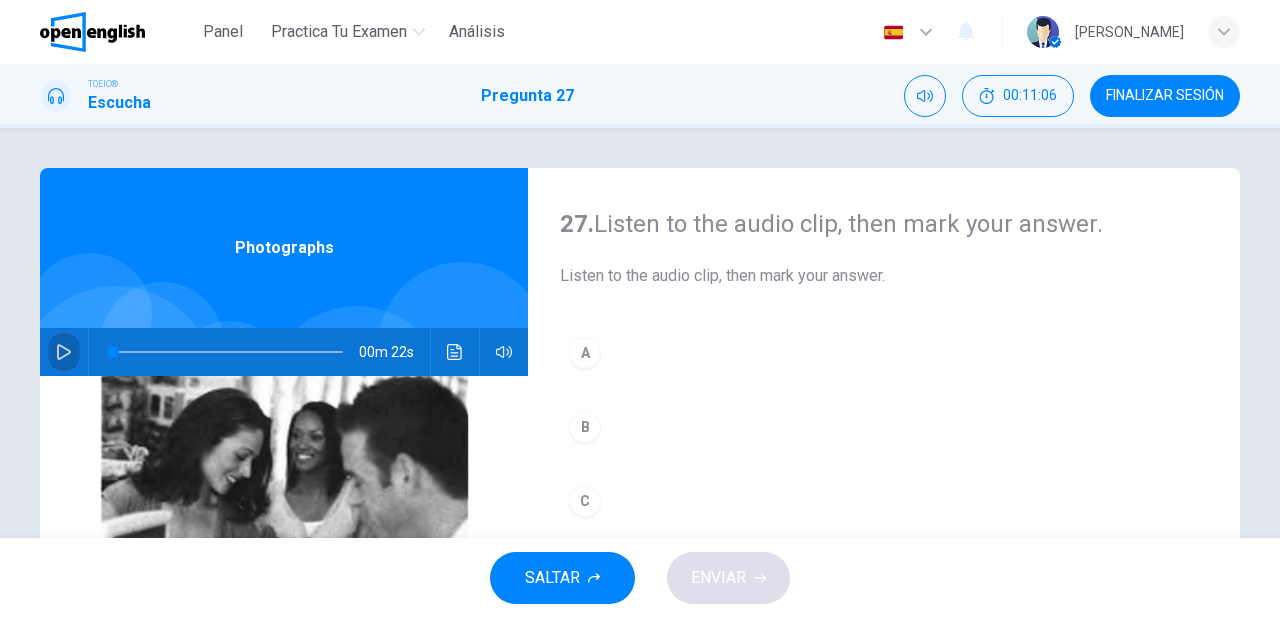 click at bounding box center [64, 352] 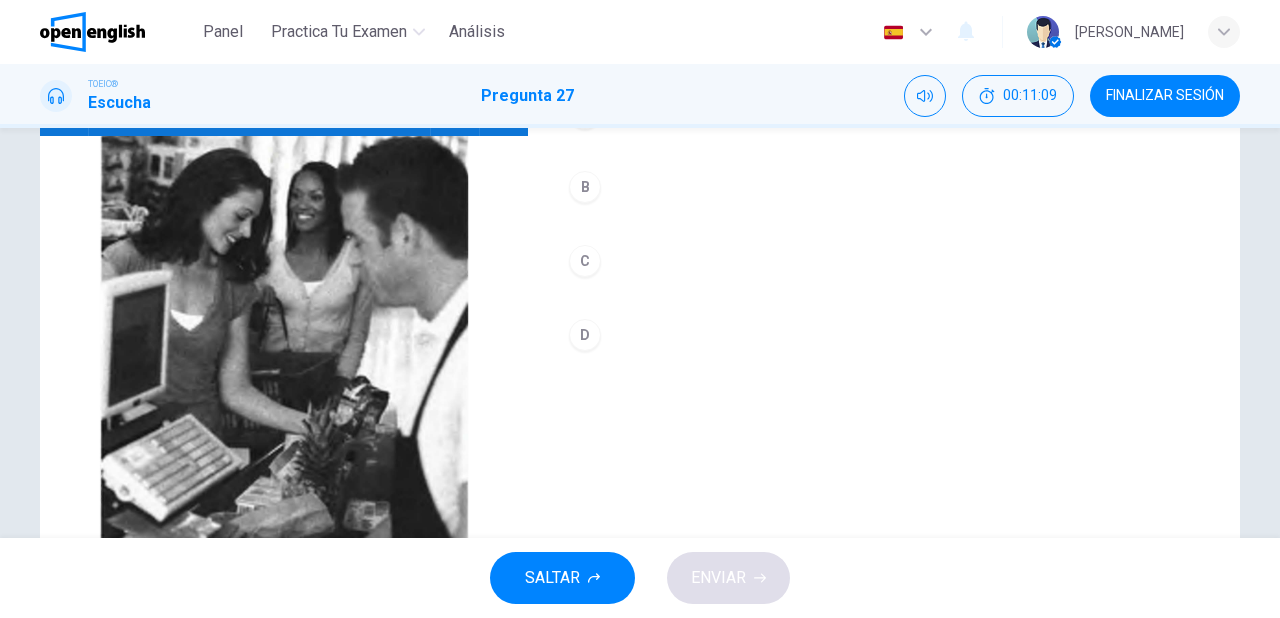 scroll, scrollTop: 160, scrollLeft: 0, axis: vertical 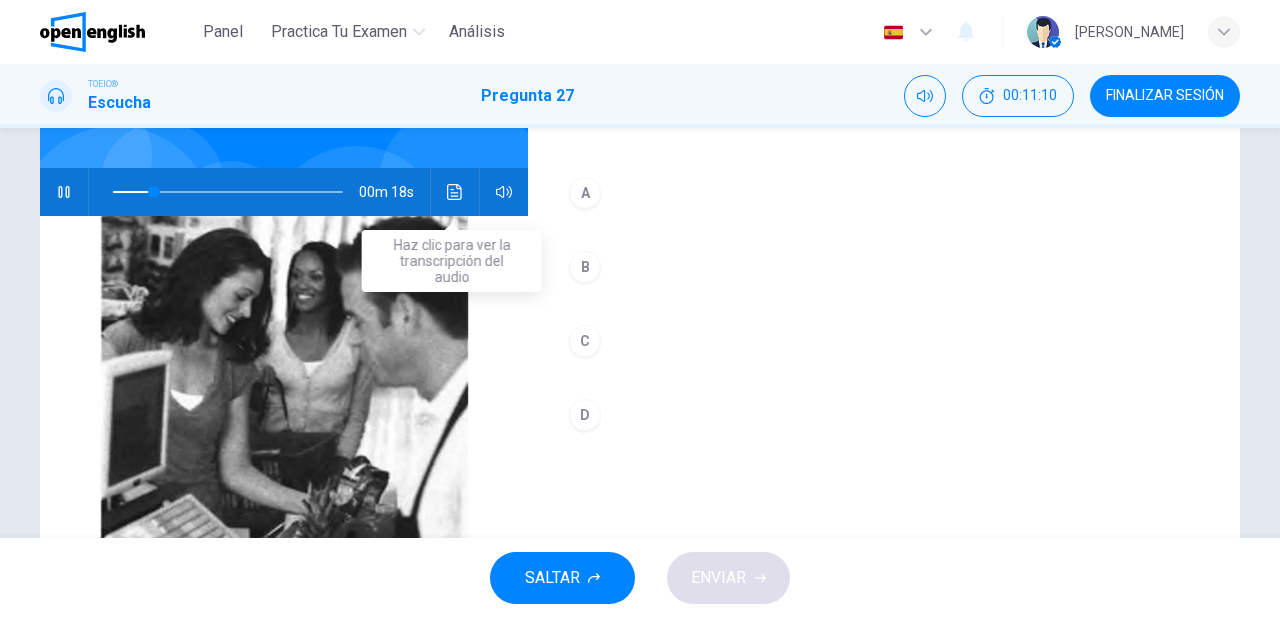 click 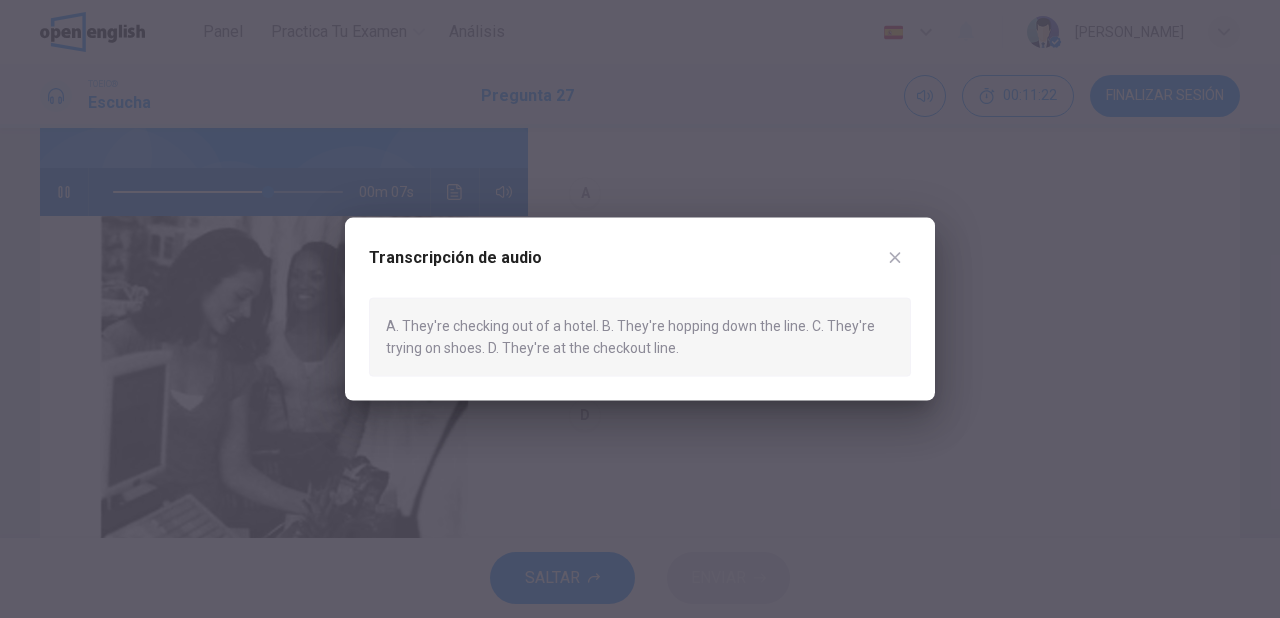 click 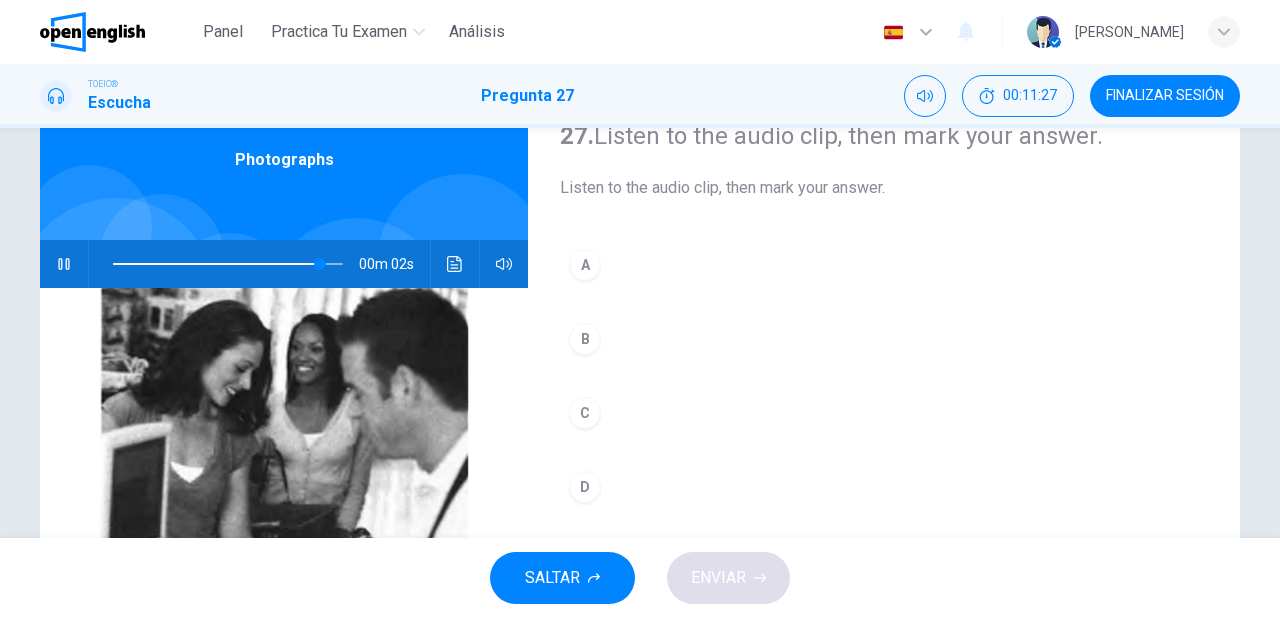 scroll, scrollTop: 80, scrollLeft: 0, axis: vertical 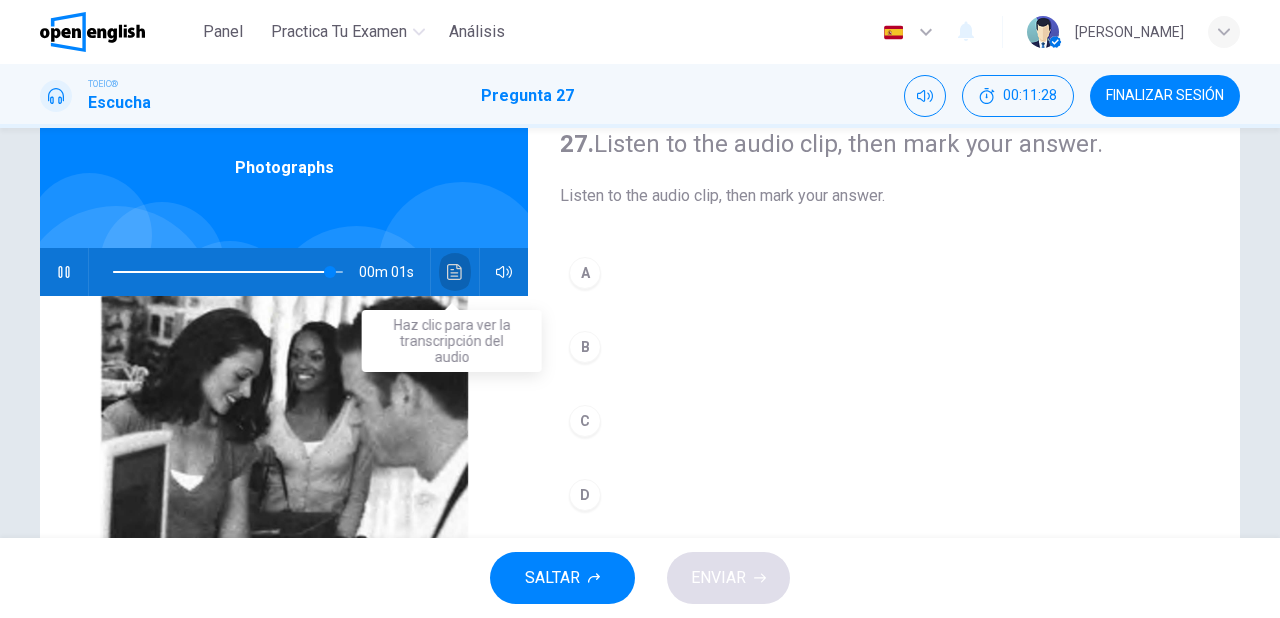 click at bounding box center (455, 272) 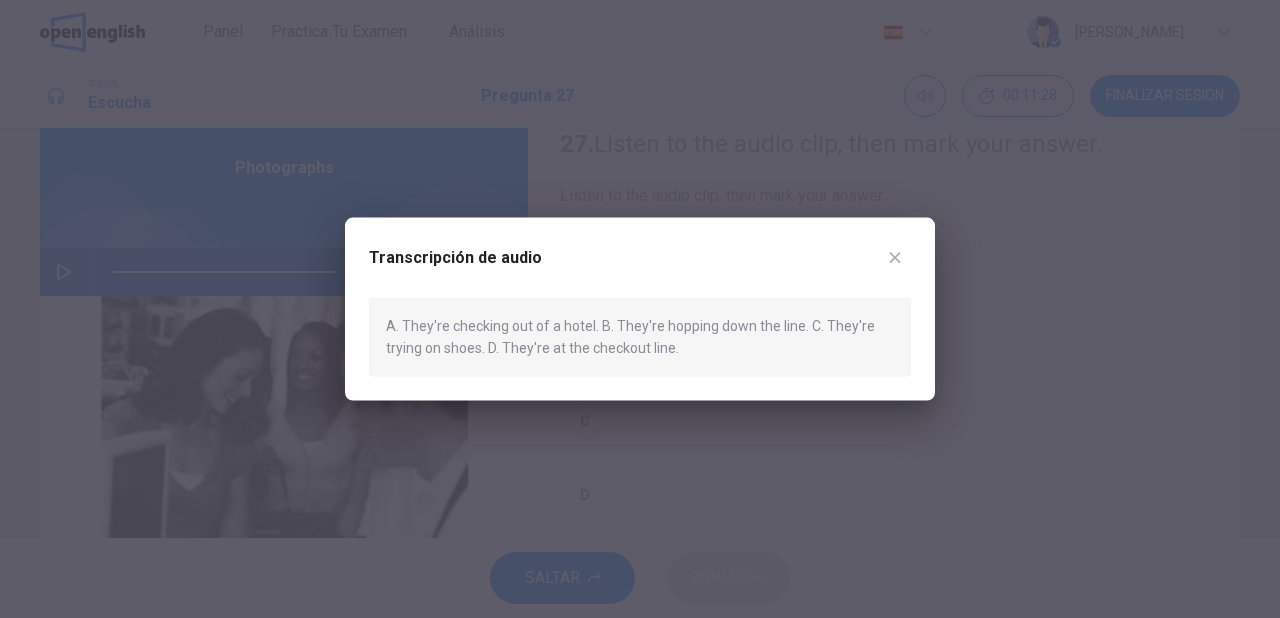 type on "*" 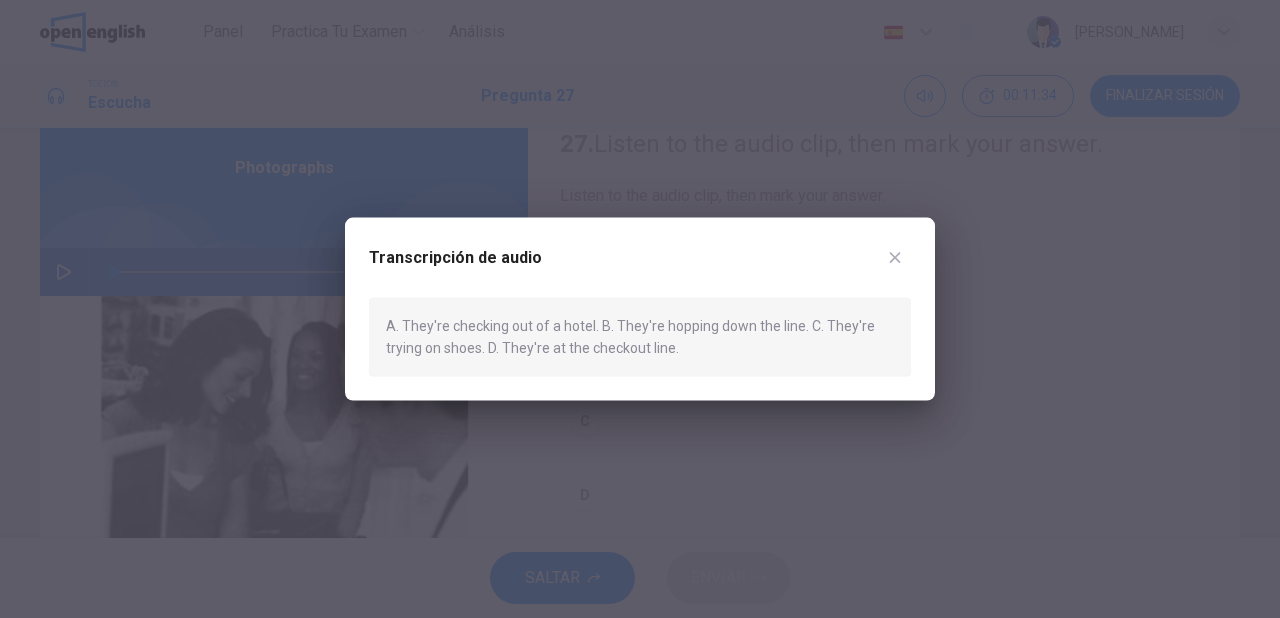 click 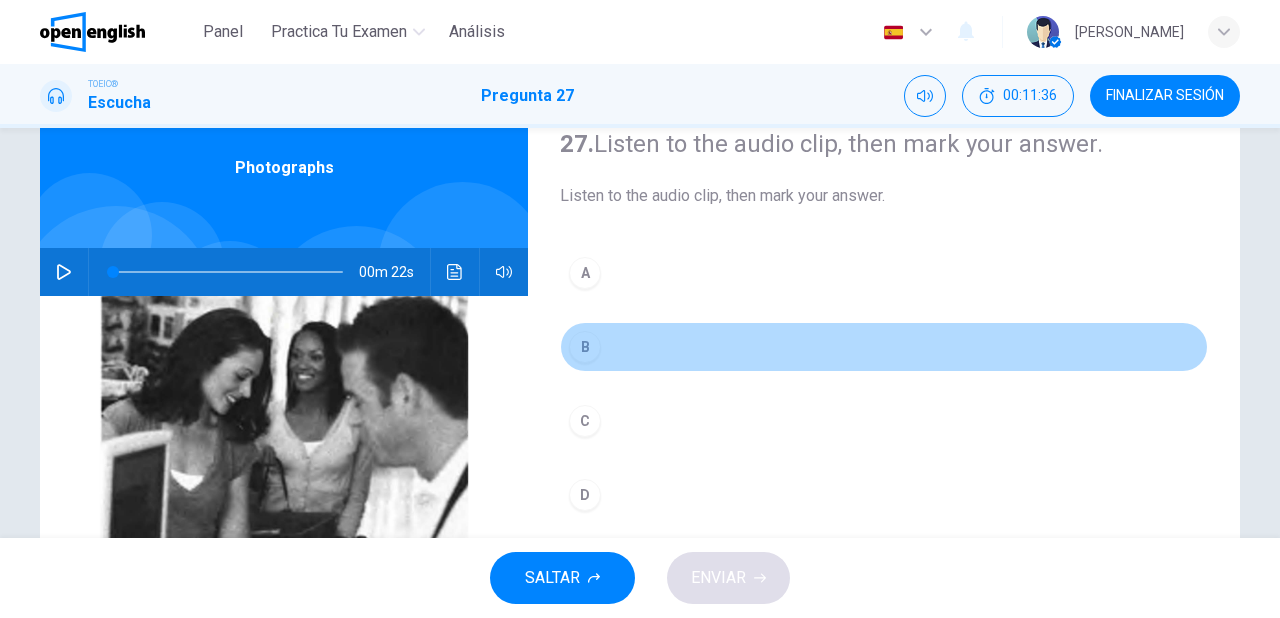 click on "B" at bounding box center [585, 347] 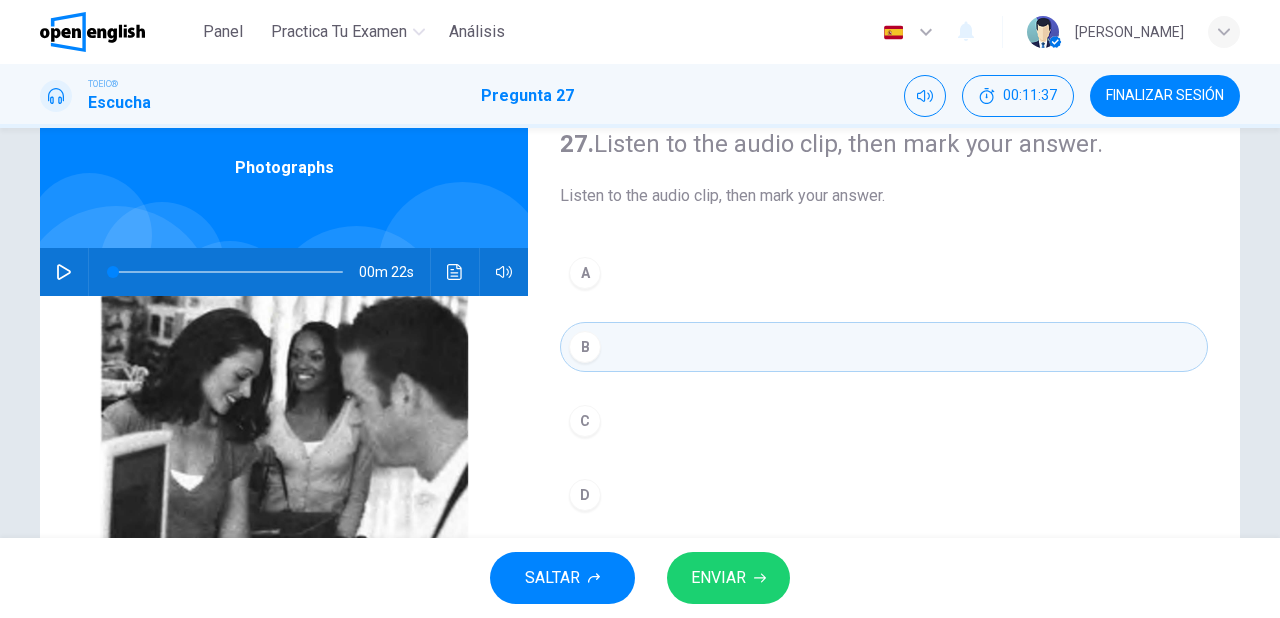 click on "ENVIAR" at bounding box center [718, 578] 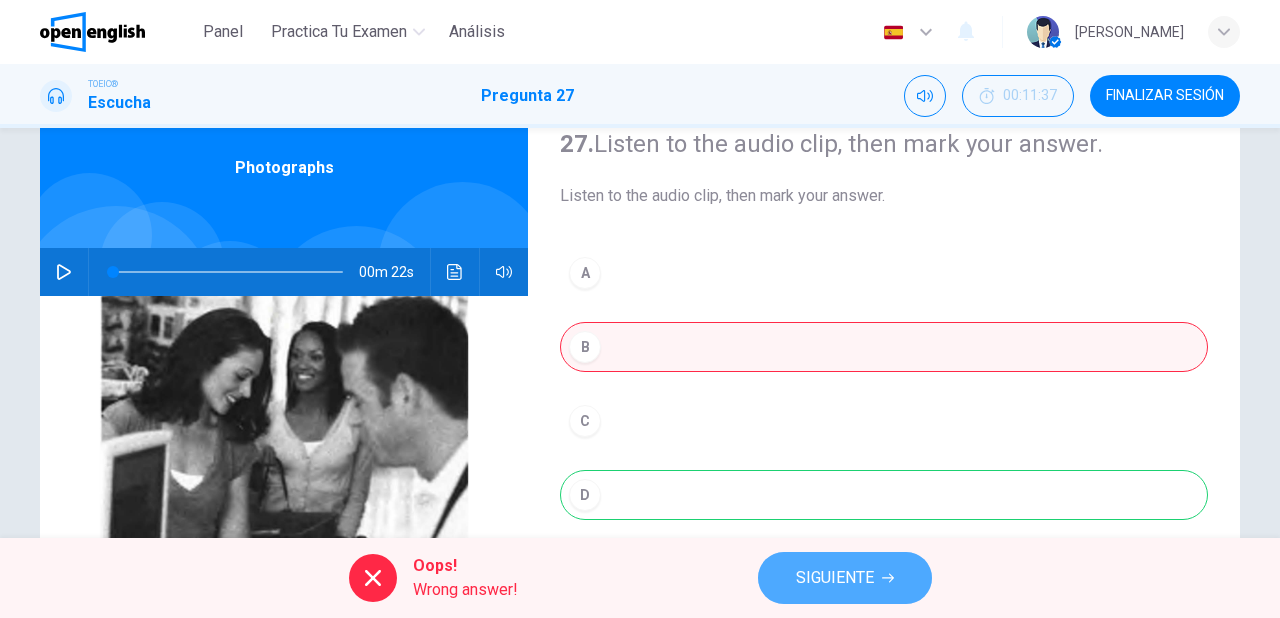 click on "SIGUIENTE" at bounding box center [835, 578] 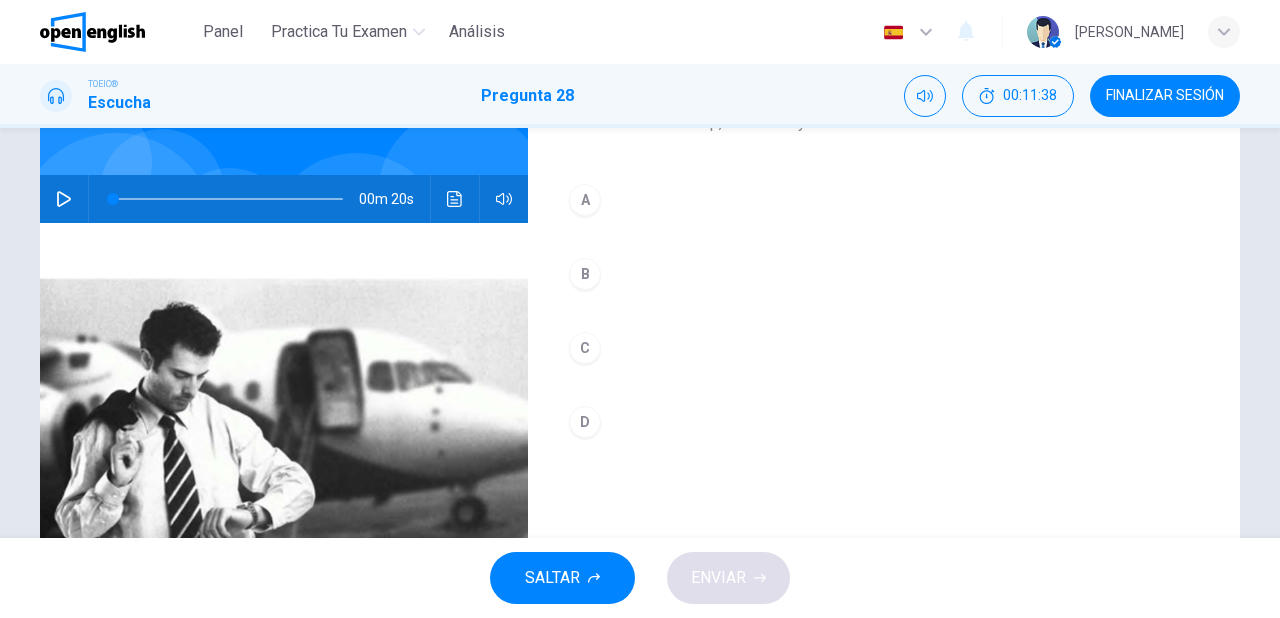 scroll, scrollTop: 160, scrollLeft: 0, axis: vertical 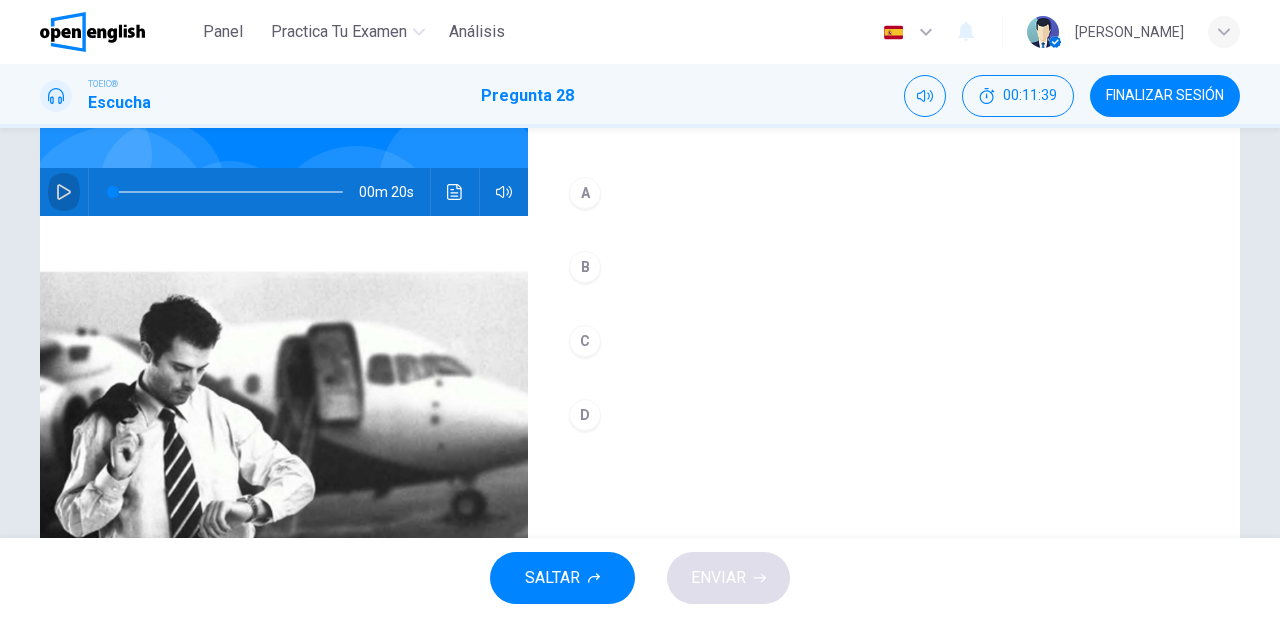 drag, startPoint x: 60, startPoint y: 190, endPoint x: 165, endPoint y: 195, distance: 105.11898 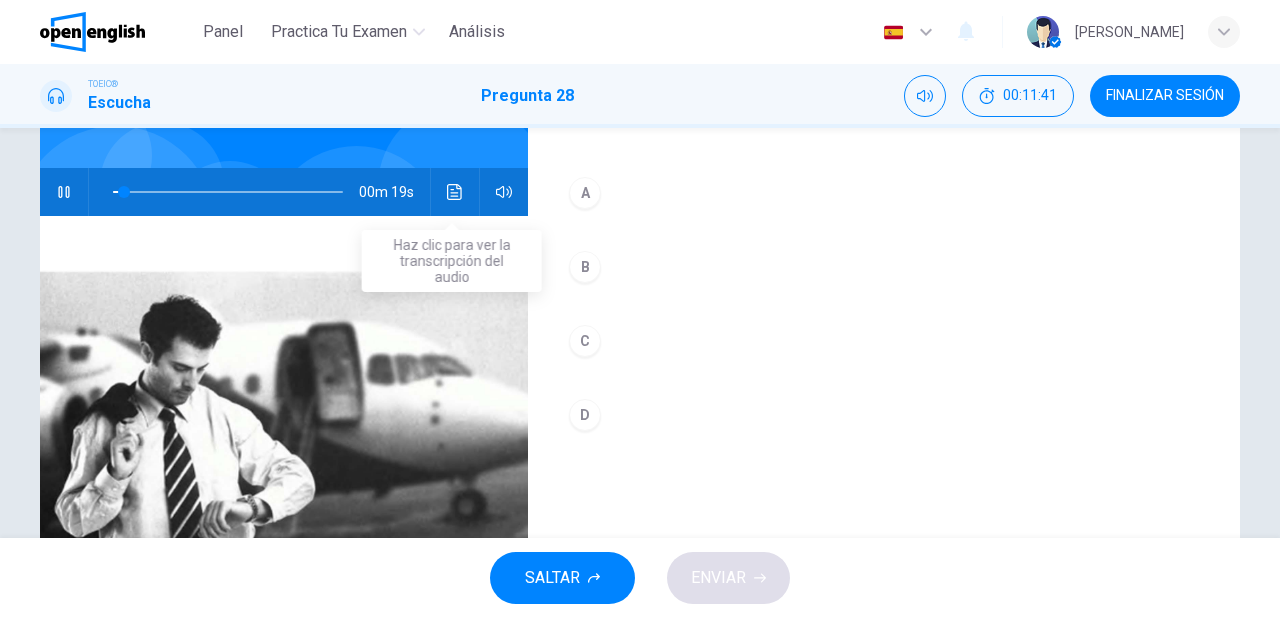 click 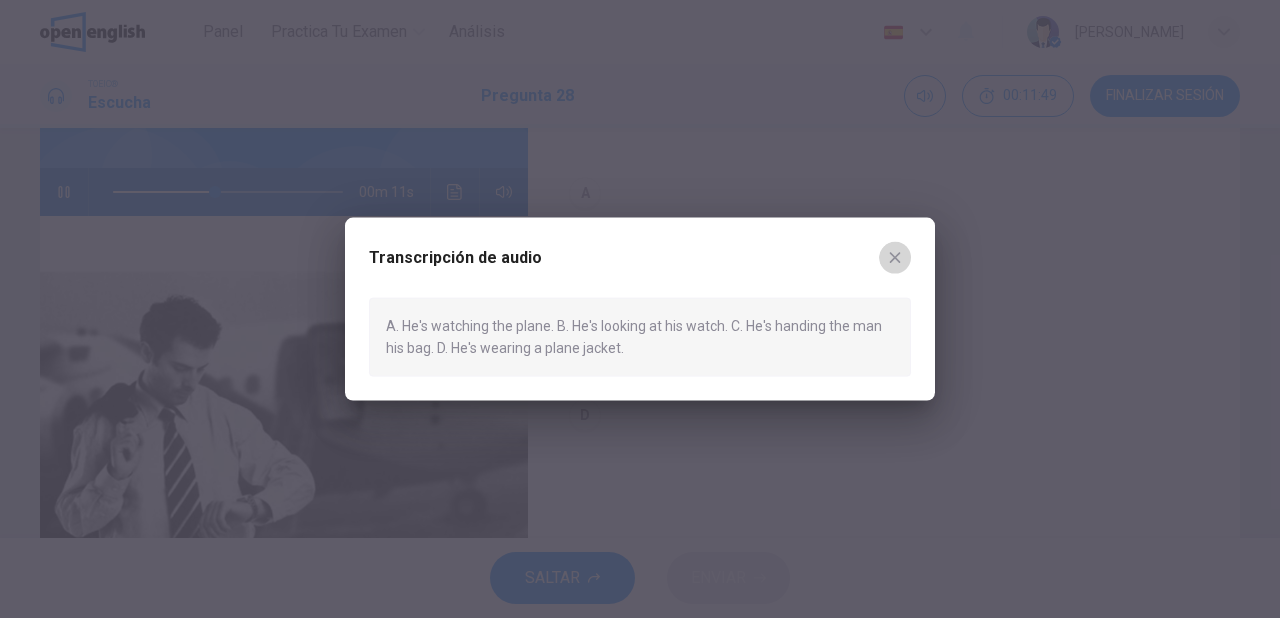 click 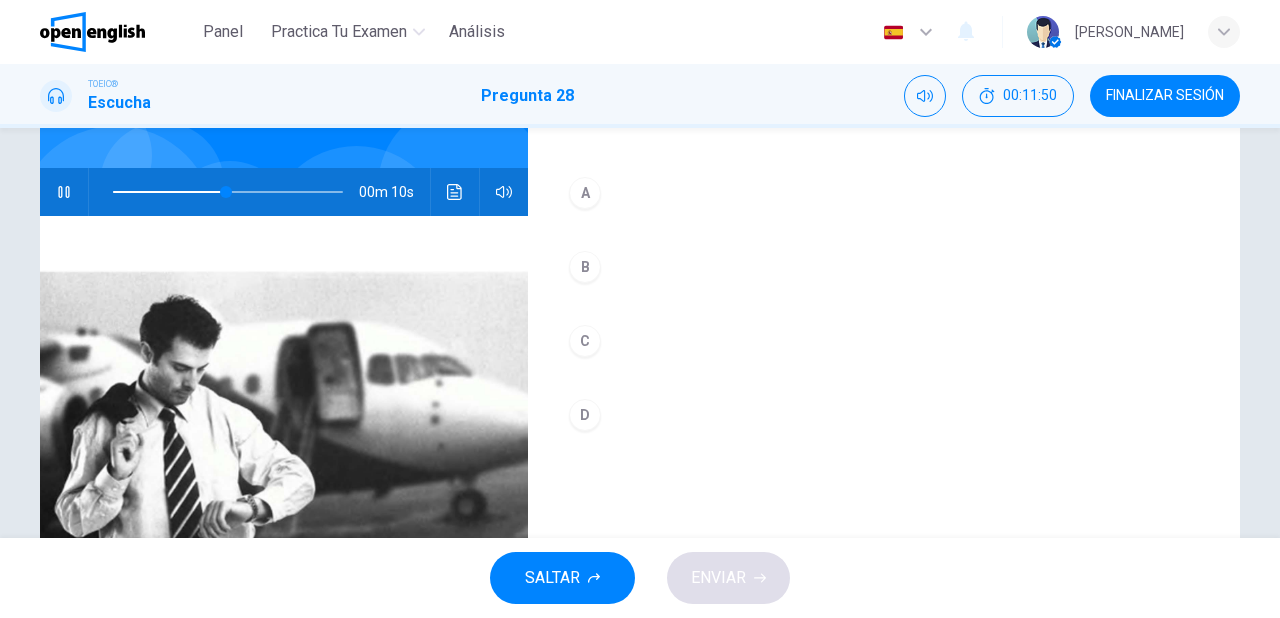 click on "B" at bounding box center [585, 267] 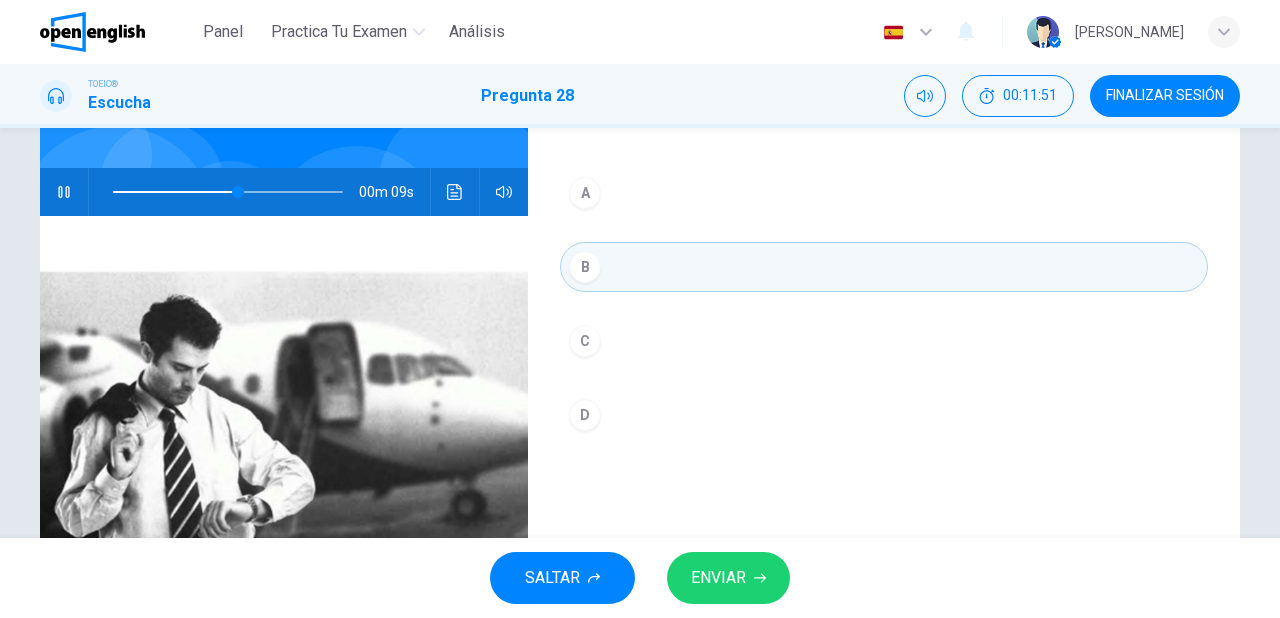 click on "ENVIAR" at bounding box center (718, 578) 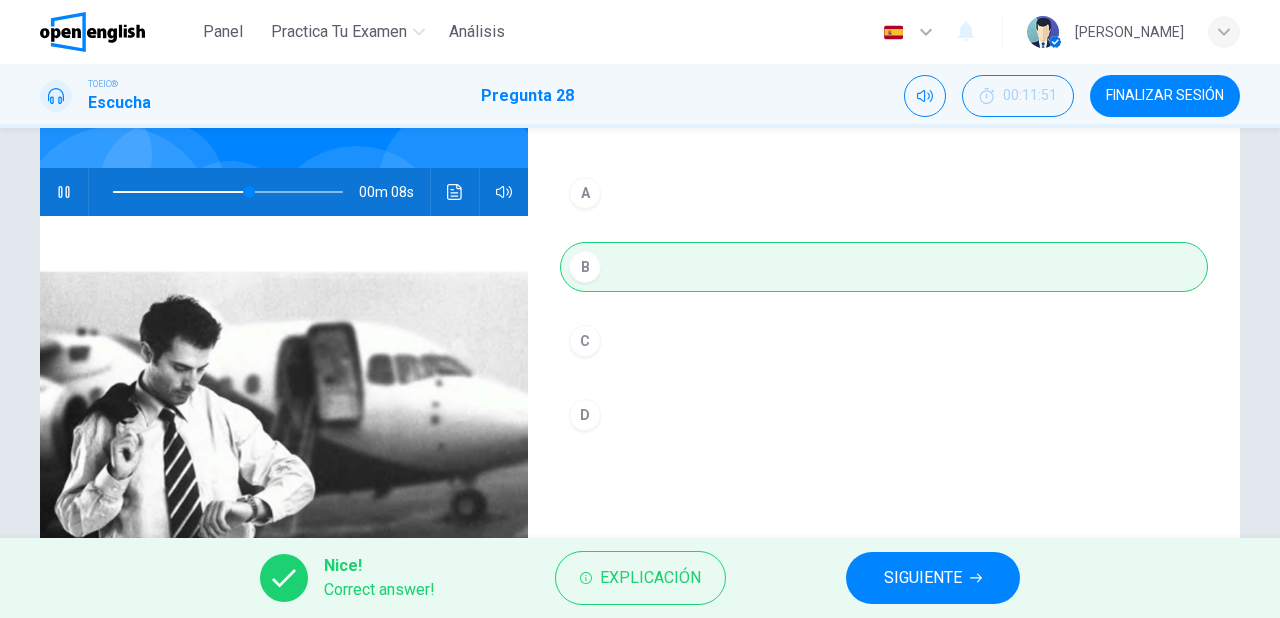 type on "**" 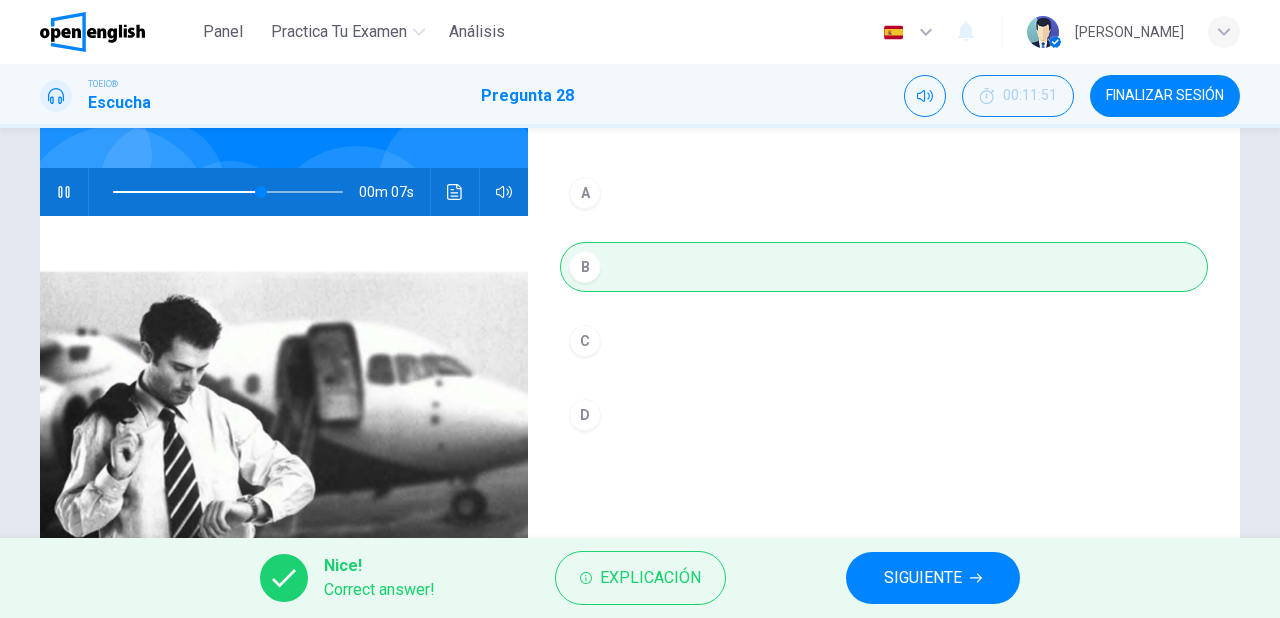 click on "SIGUIENTE" at bounding box center (923, 578) 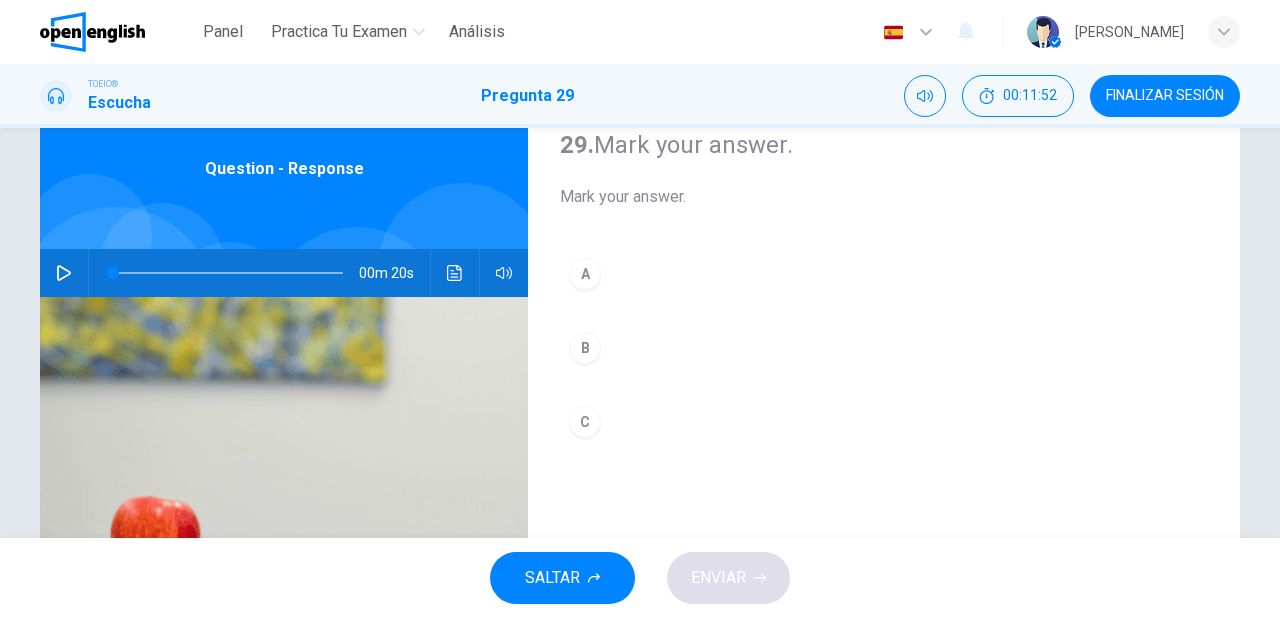 scroll, scrollTop: 80, scrollLeft: 0, axis: vertical 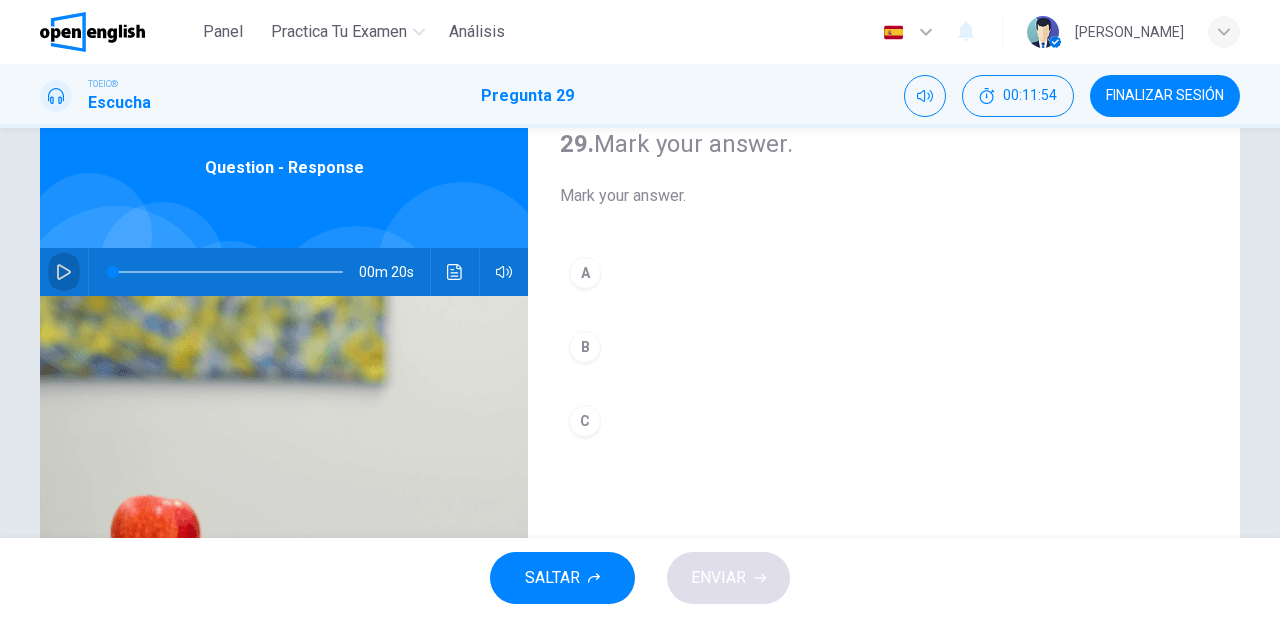 drag, startPoint x: 59, startPoint y: 273, endPoint x: 145, endPoint y: 283, distance: 86.579445 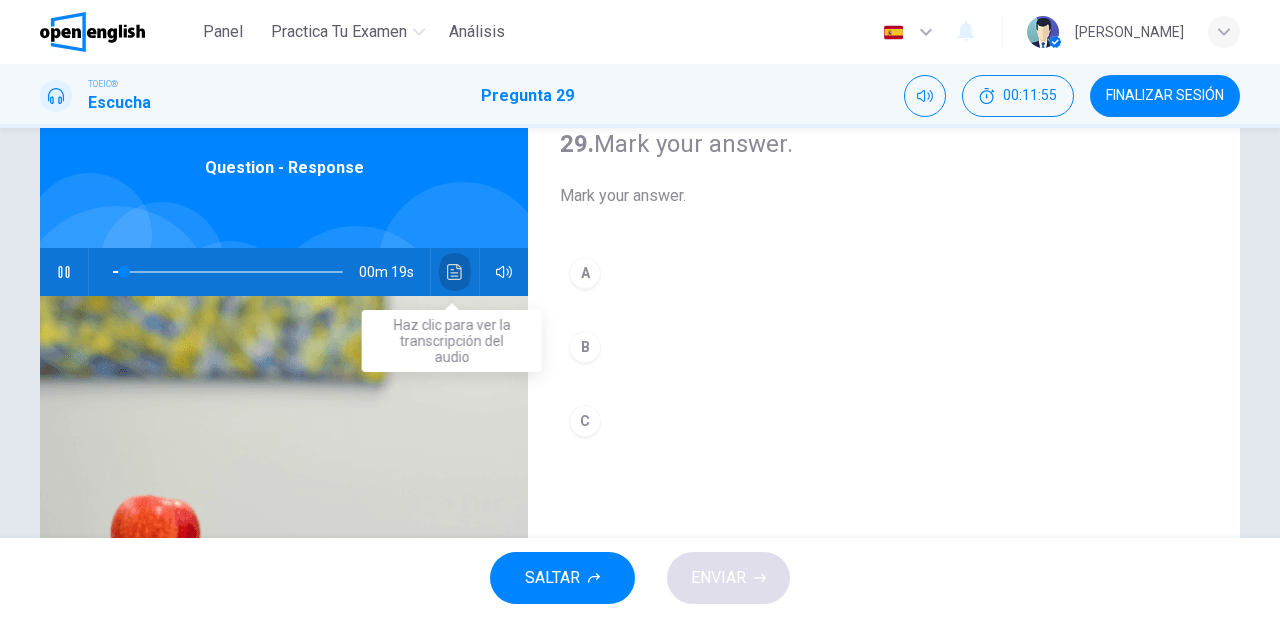 click at bounding box center (455, 272) 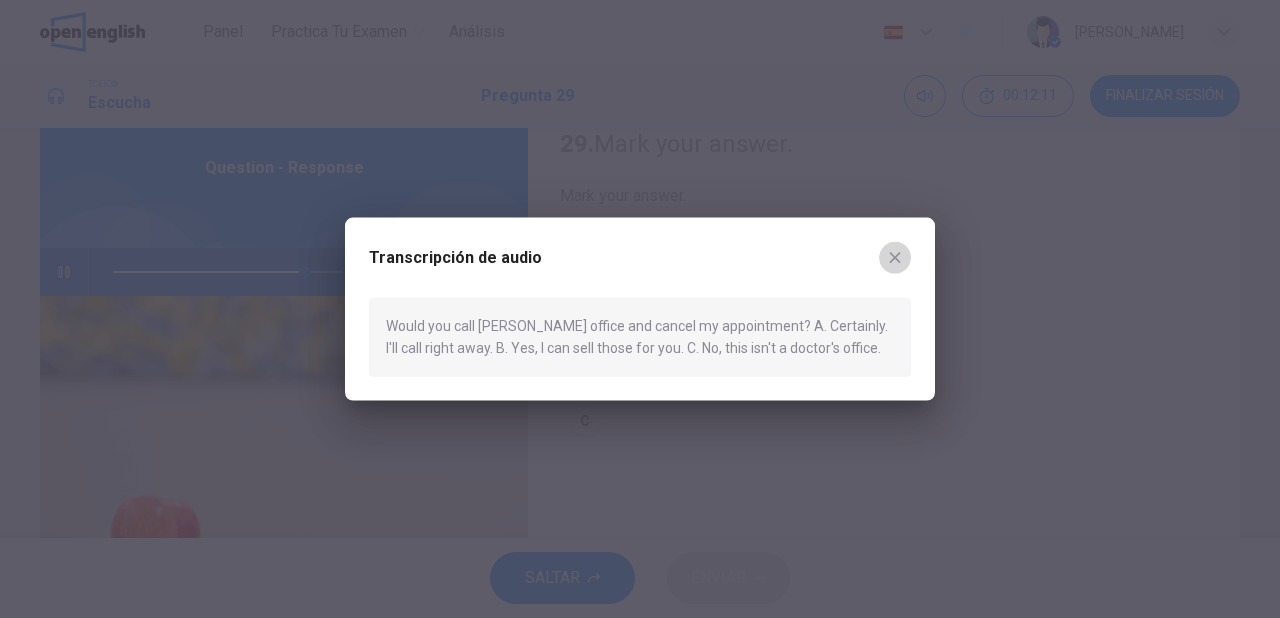 click 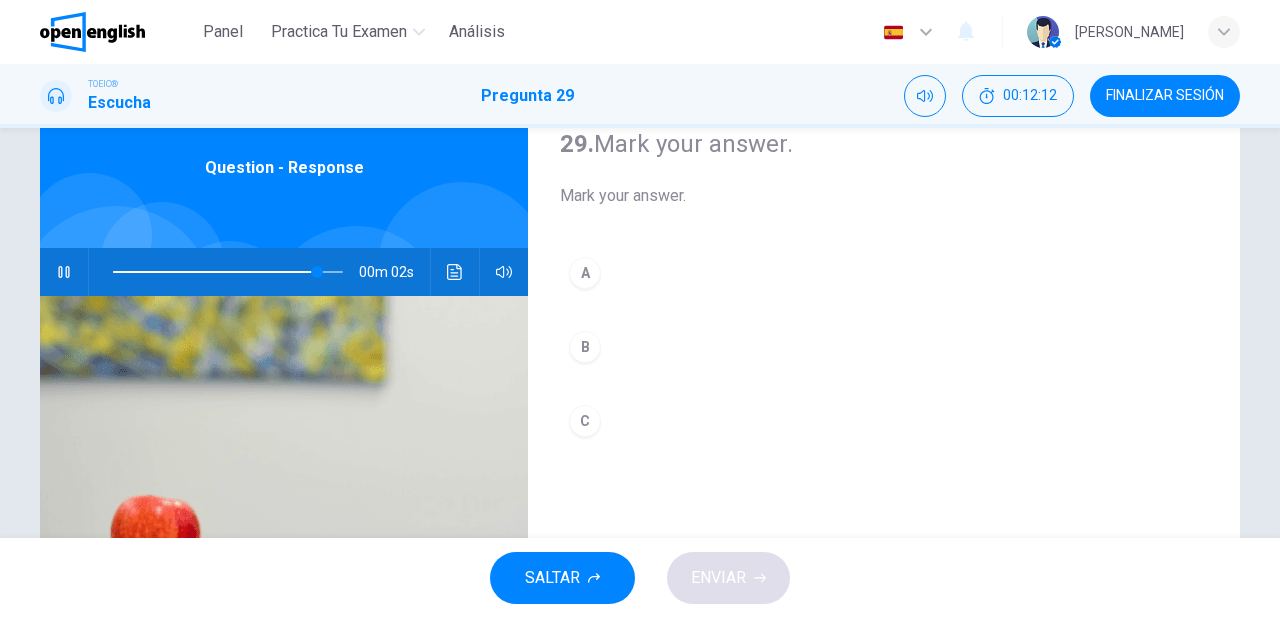 drag, startPoint x: 585, startPoint y: 276, endPoint x: 588, endPoint y: 300, distance: 24.186773 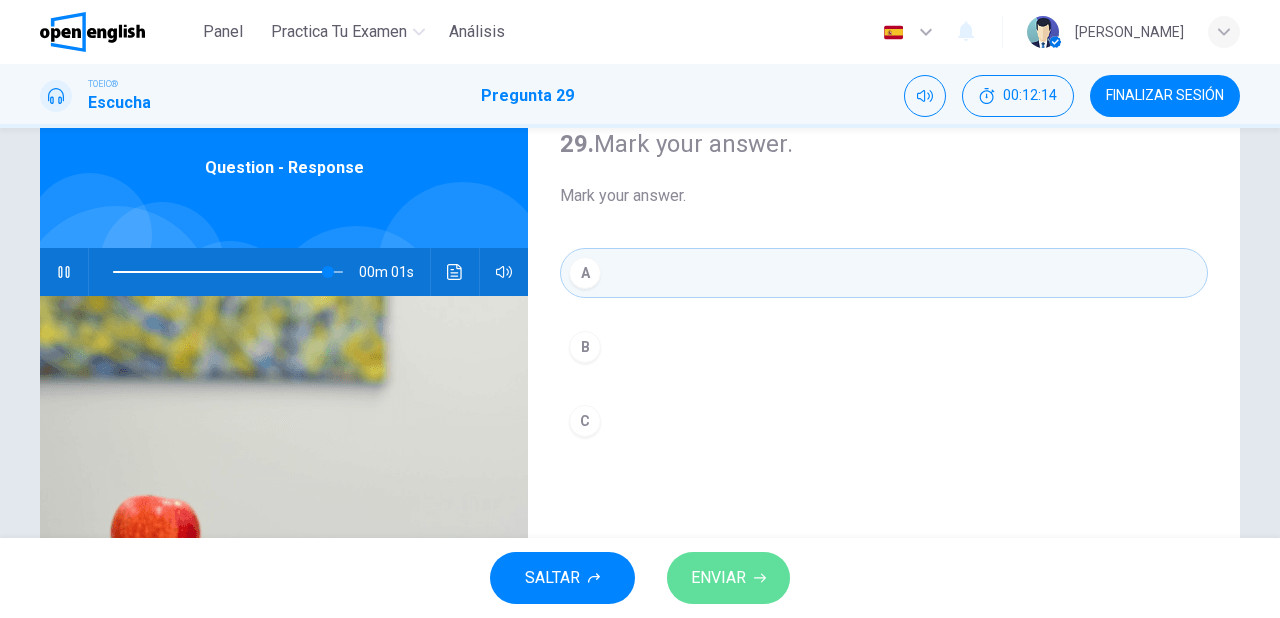 click on "ENVIAR" at bounding box center (718, 578) 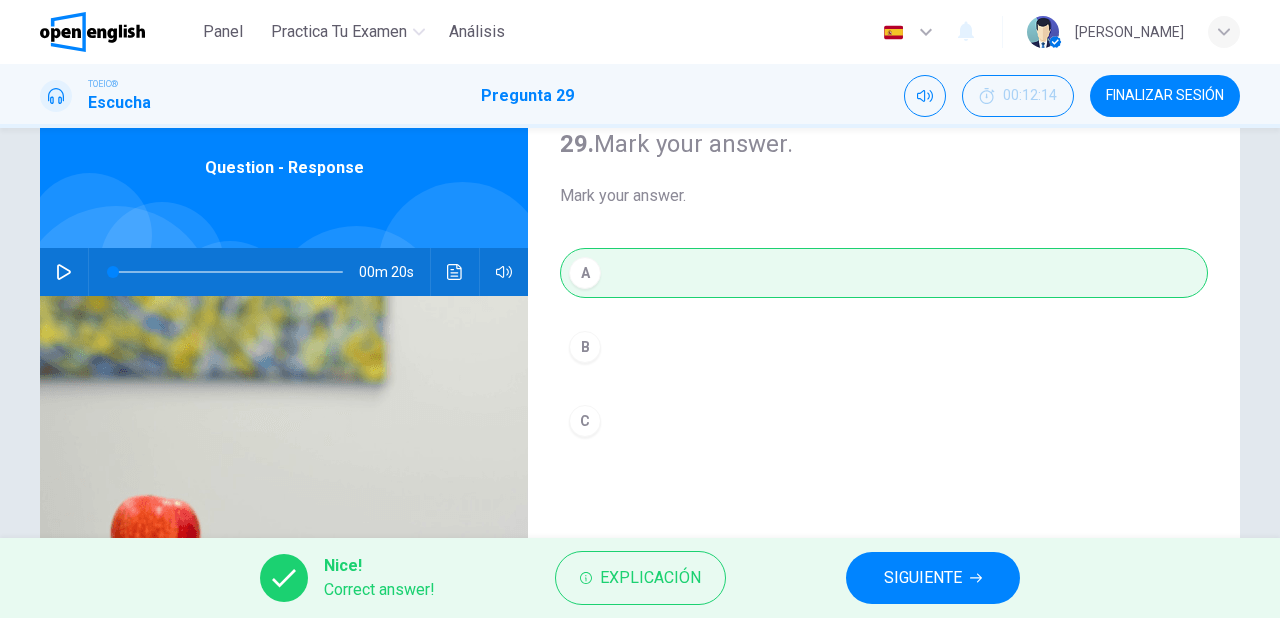 type on "*" 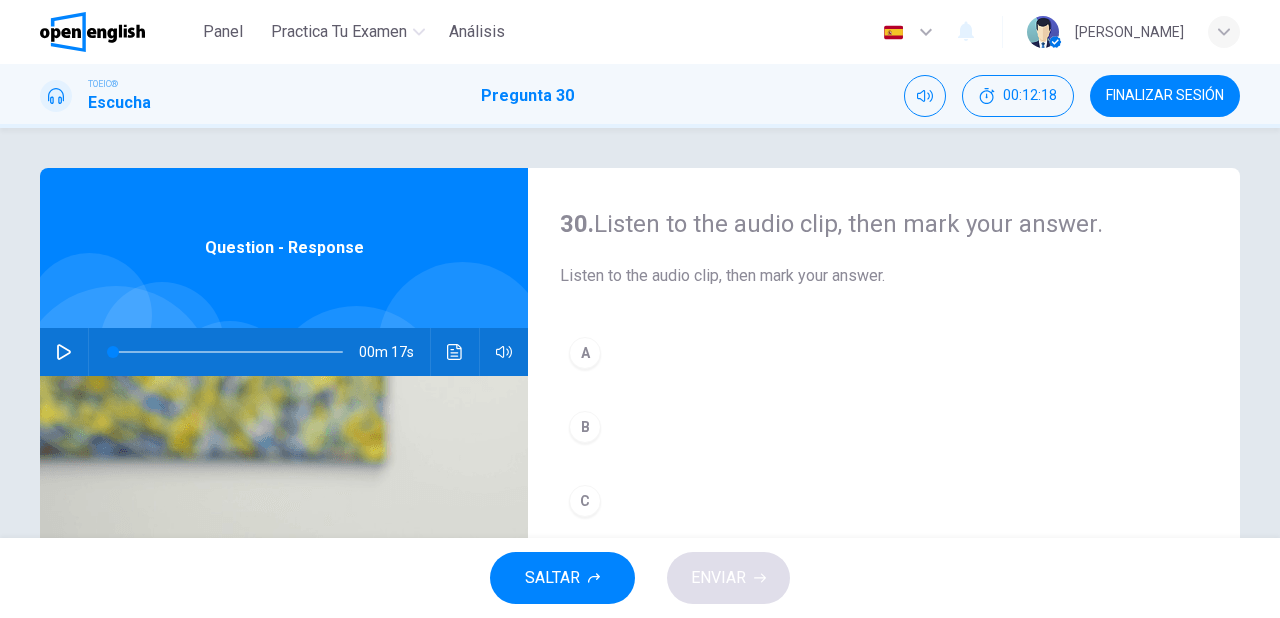 click 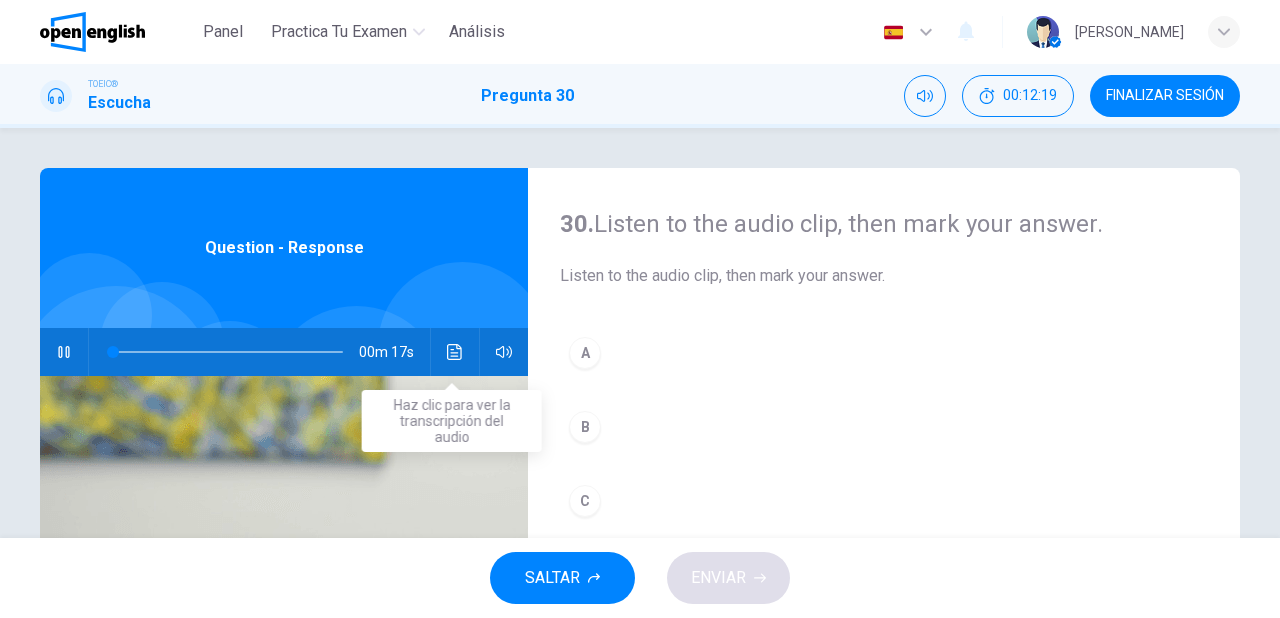 click at bounding box center (455, 352) 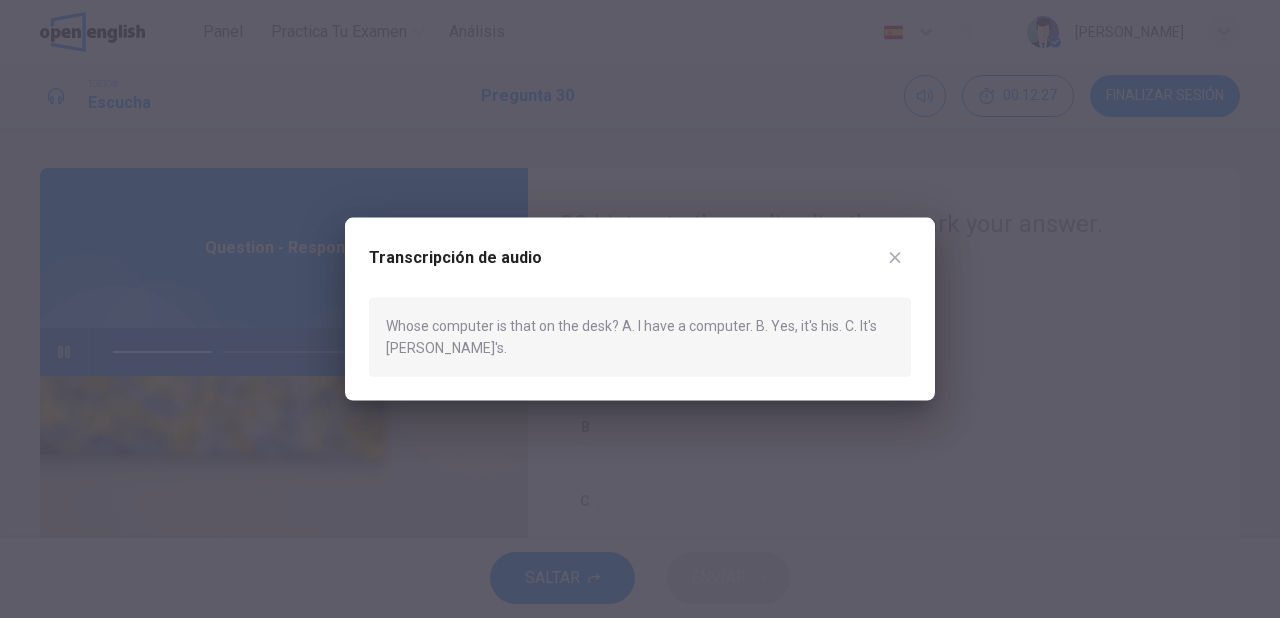 drag, startPoint x: 898, startPoint y: 253, endPoint x: 873, endPoint y: 276, distance: 33.970577 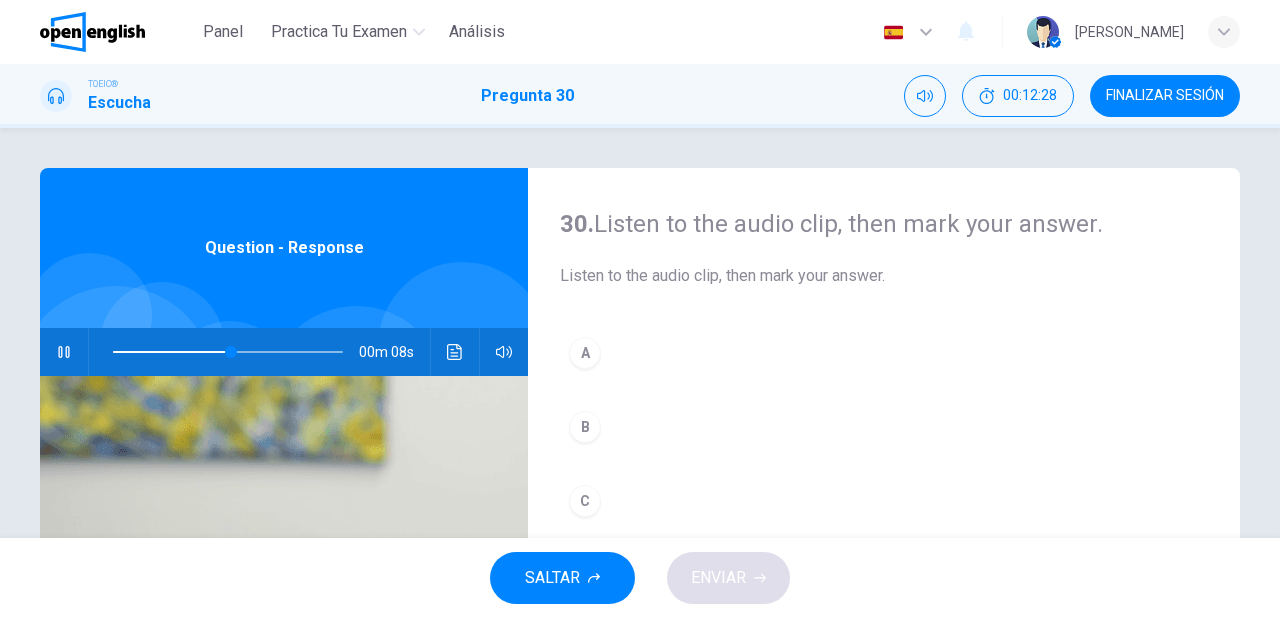 click on "C" at bounding box center (585, 501) 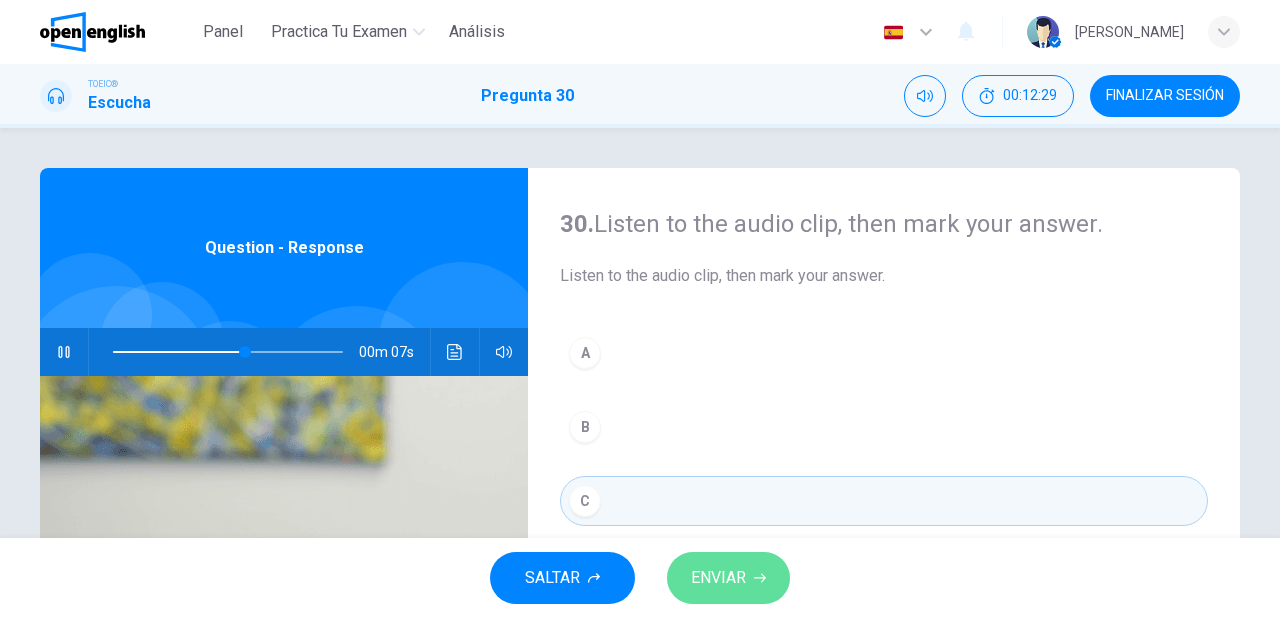 click on "ENVIAR" at bounding box center (718, 578) 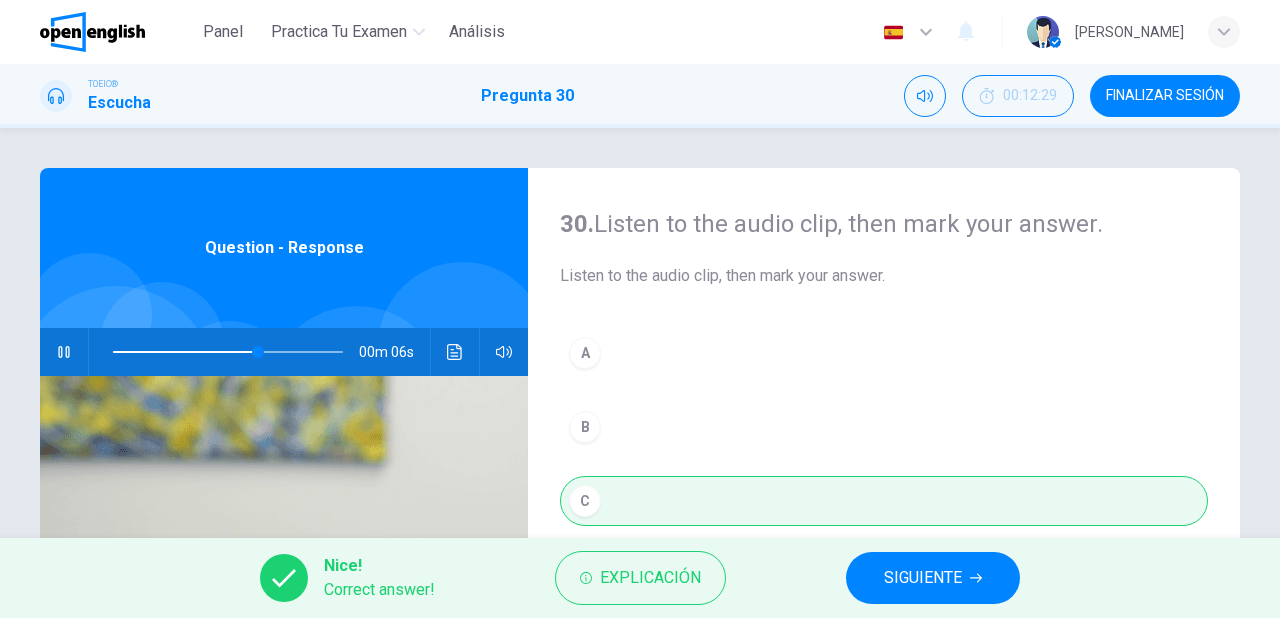 type on "**" 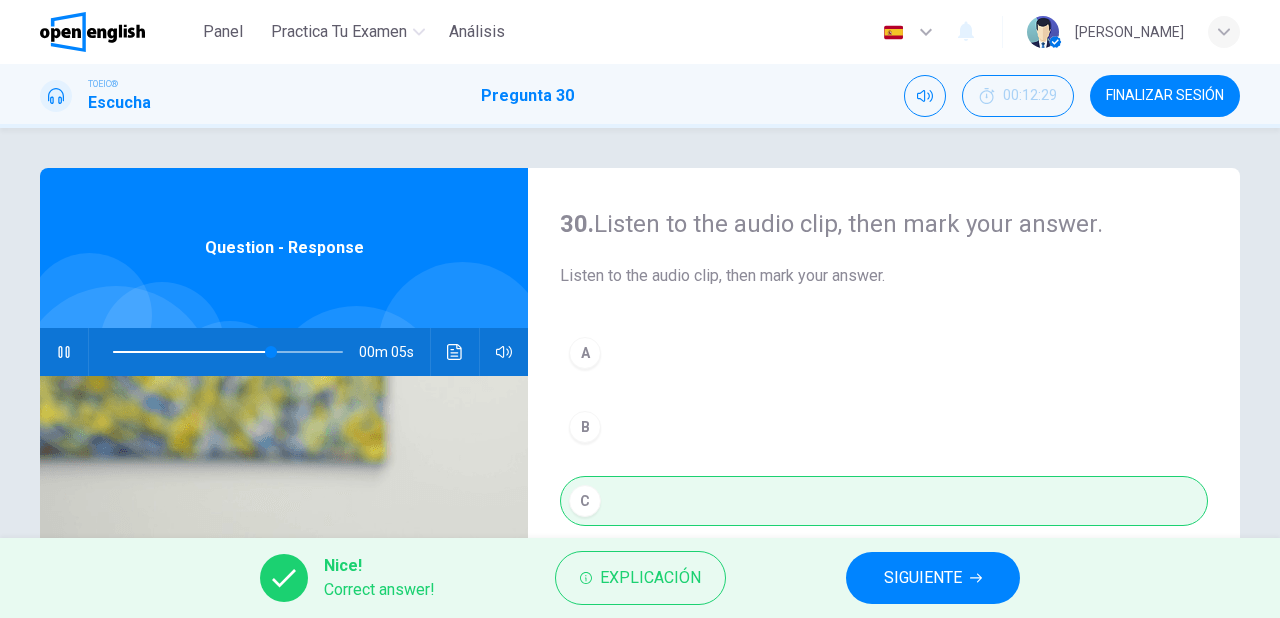 click on "SIGUIENTE" at bounding box center (923, 578) 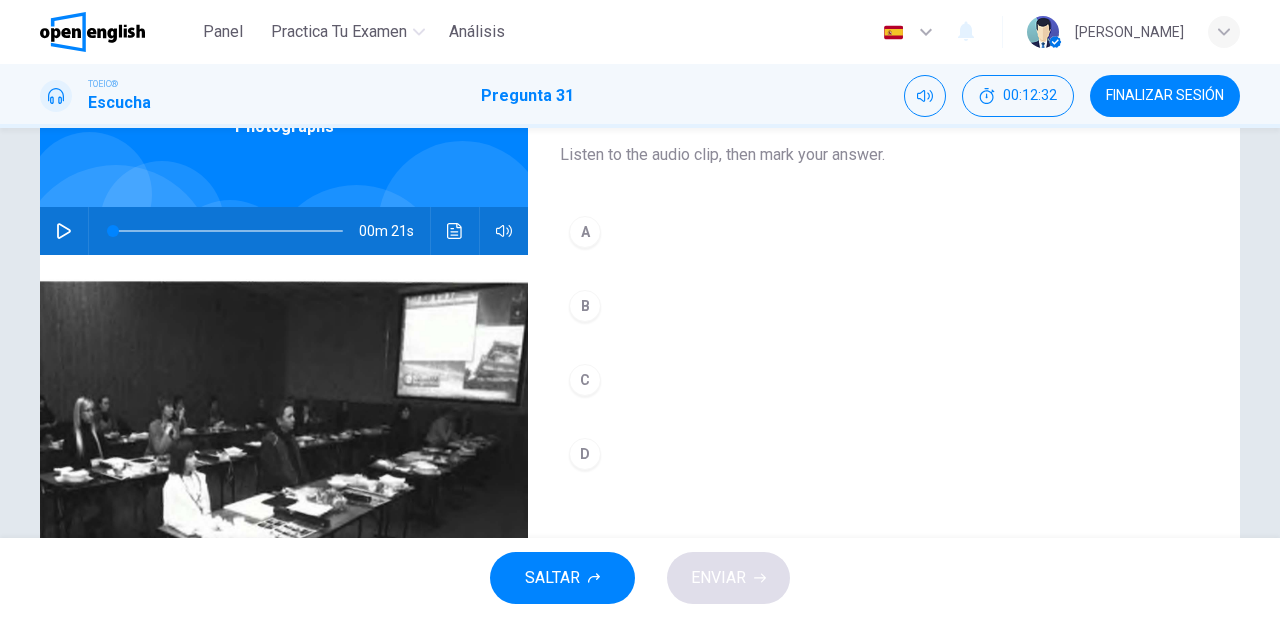 scroll, scrollTop: 160, scrollLeft: 0, axis: vertical 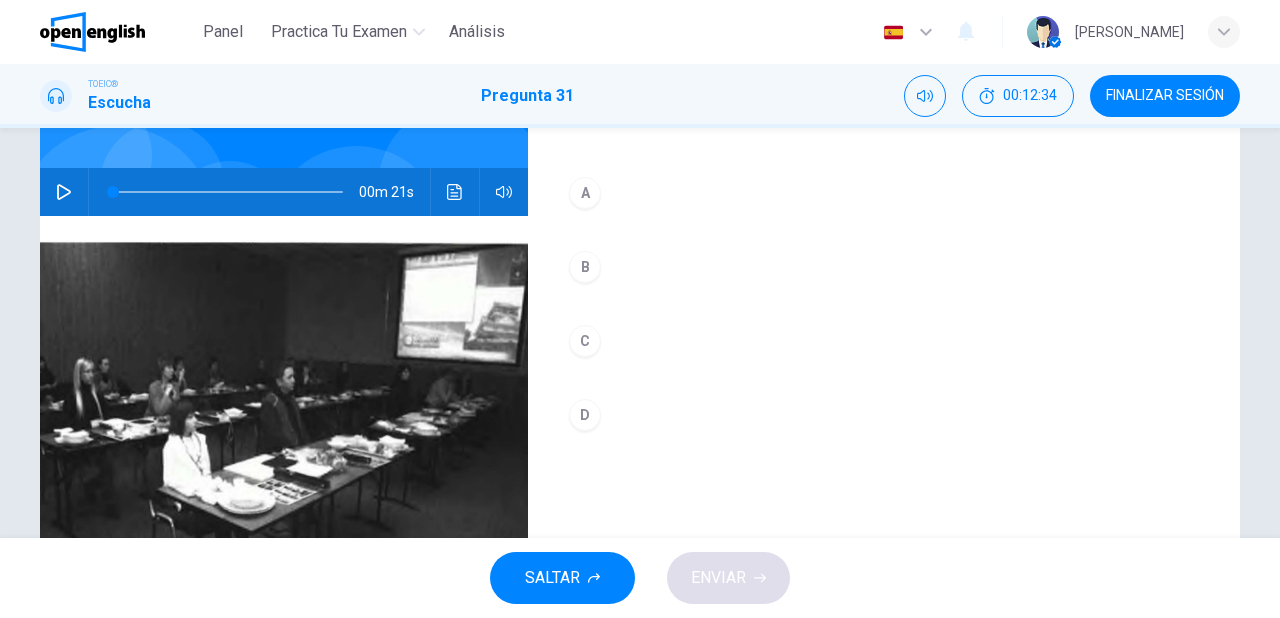 click 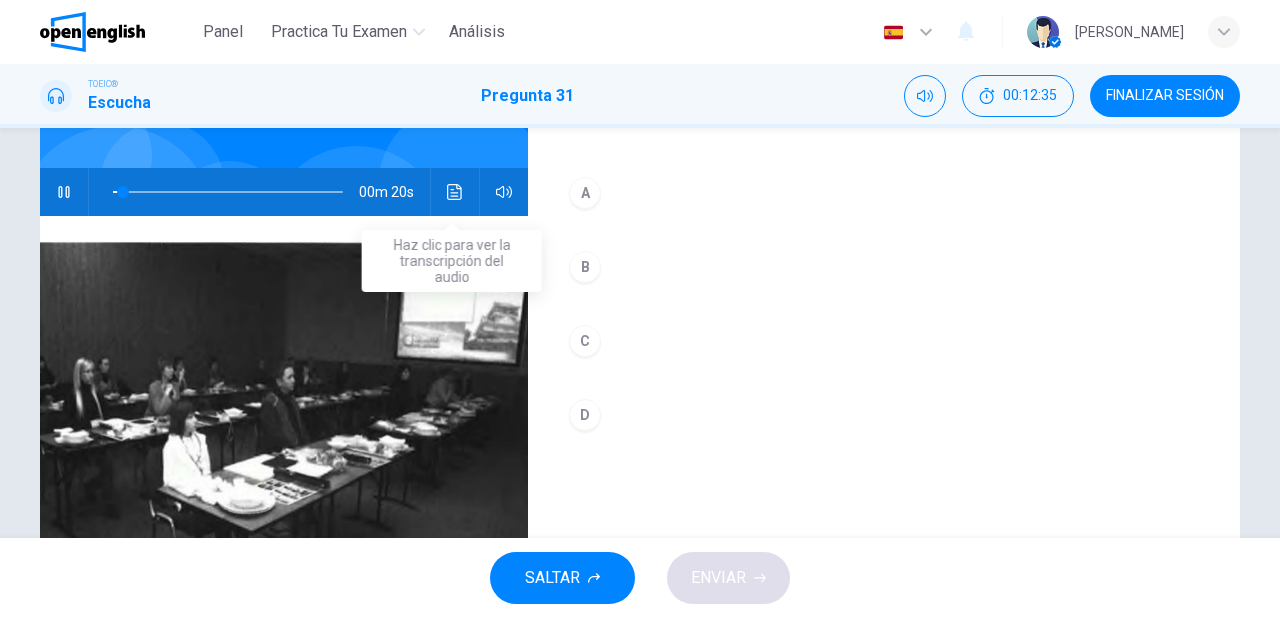 click 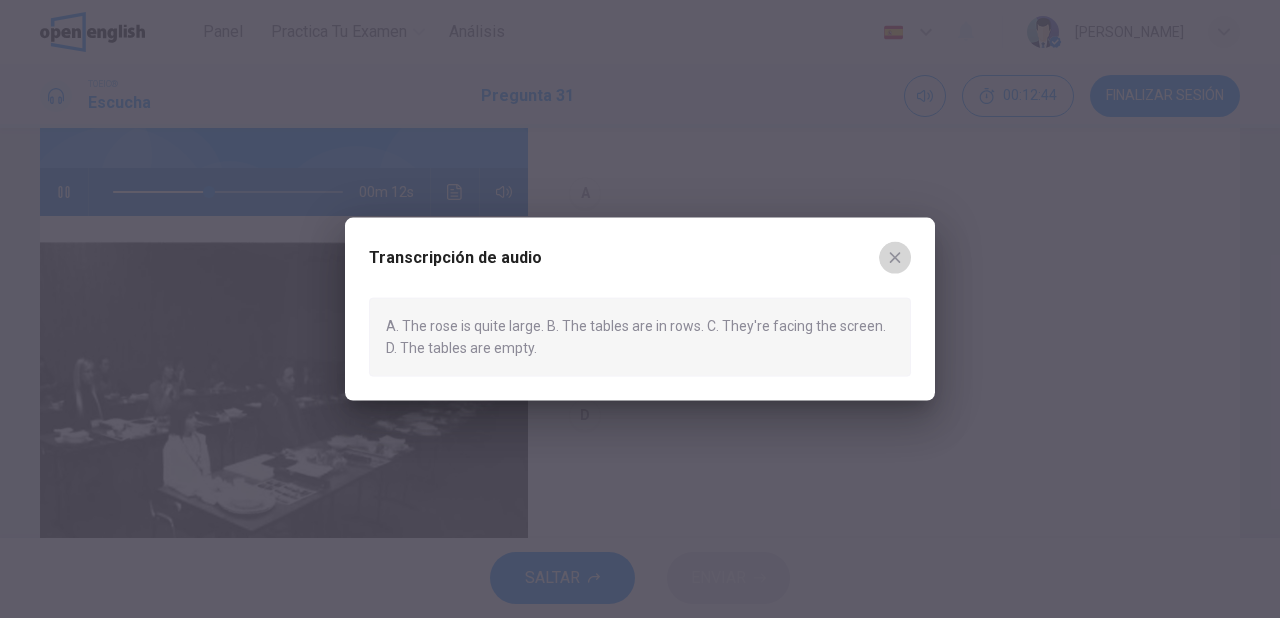 click 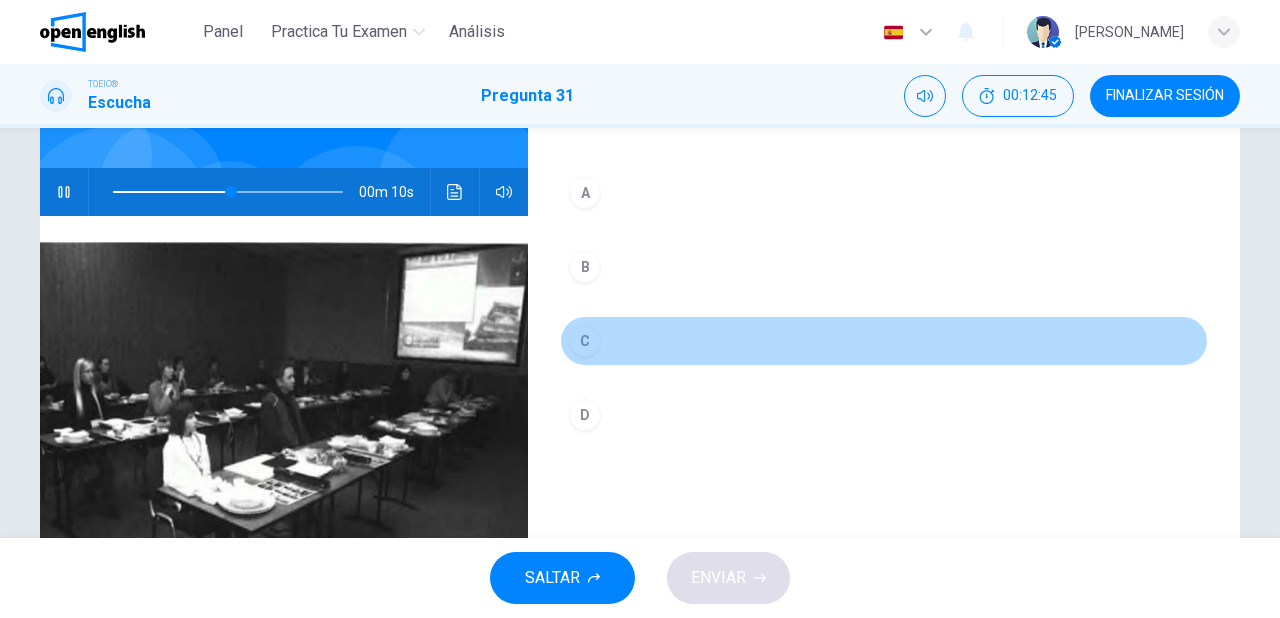 click on "C" at bounding box center [585, 341] 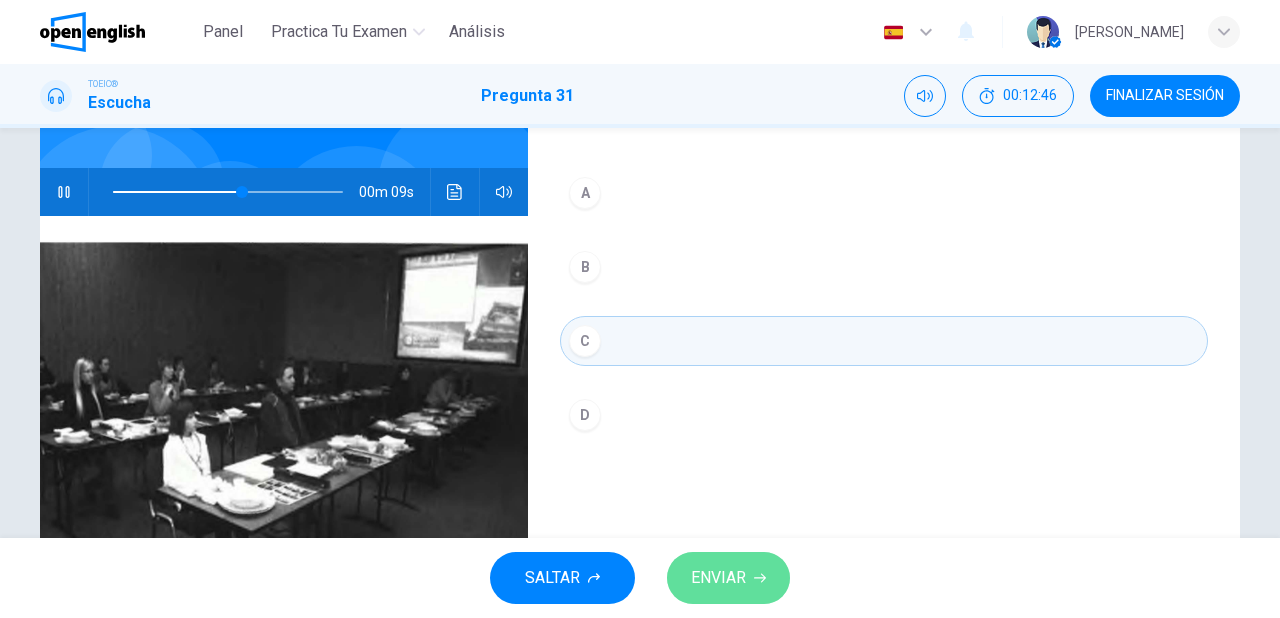 click on "ENVIAR" at bounding box center [718, 578] 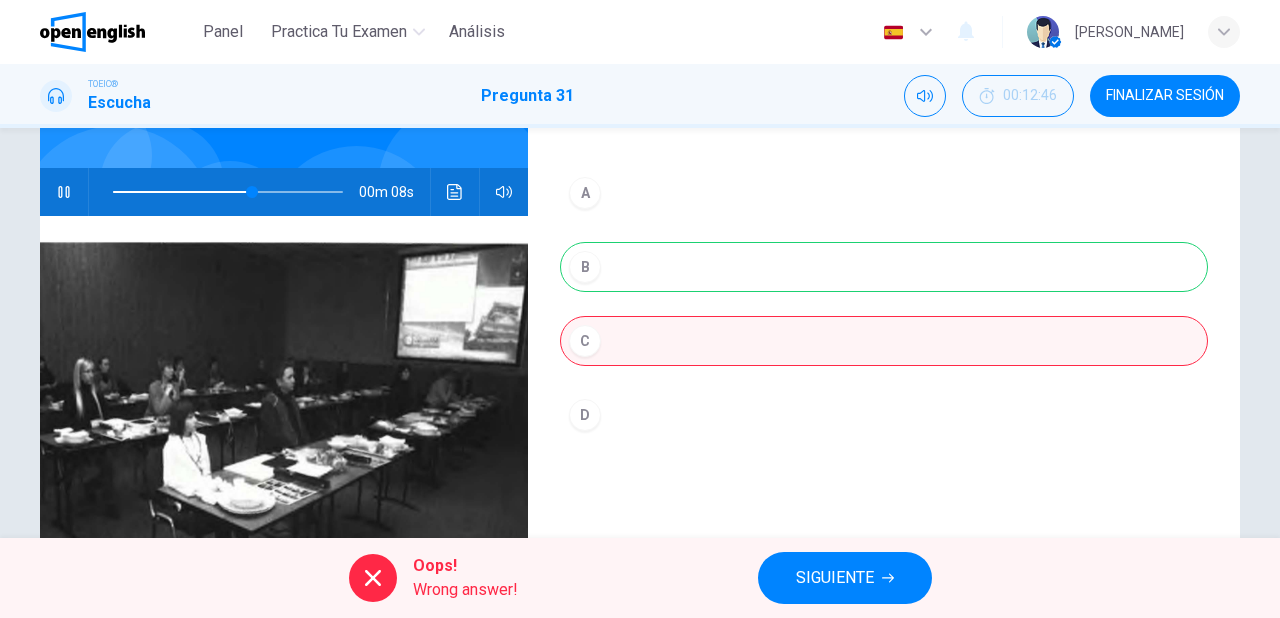 type on "**" 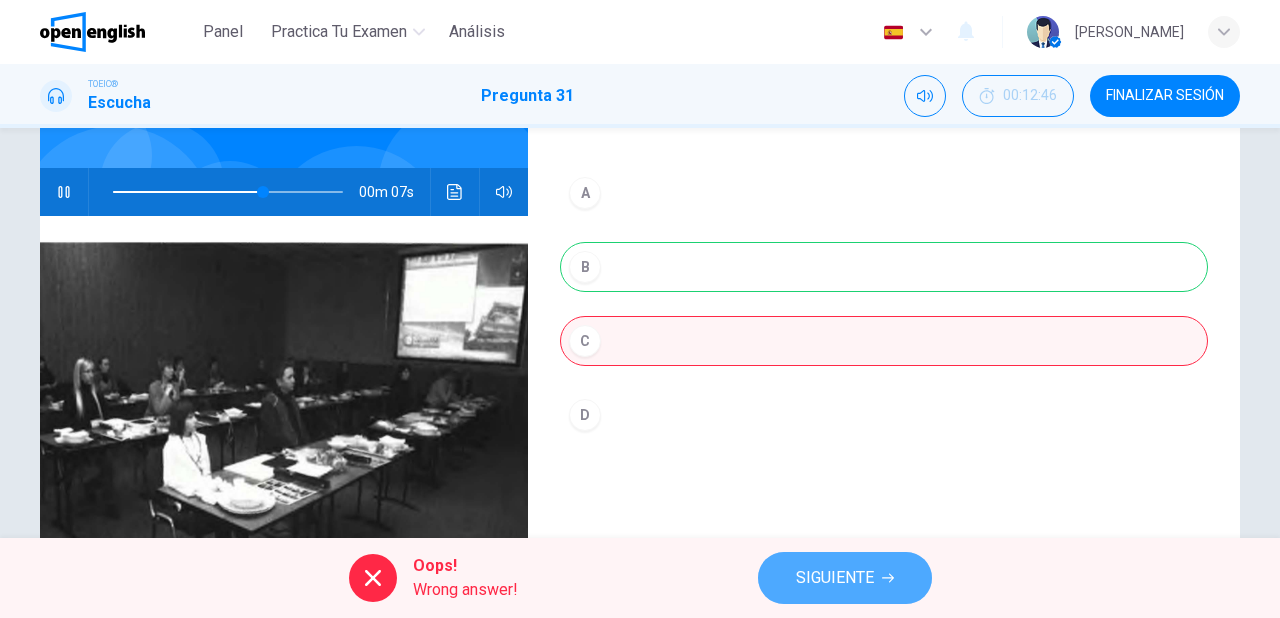 click on "SIGUIENTE" at bounding box center [835, 578] 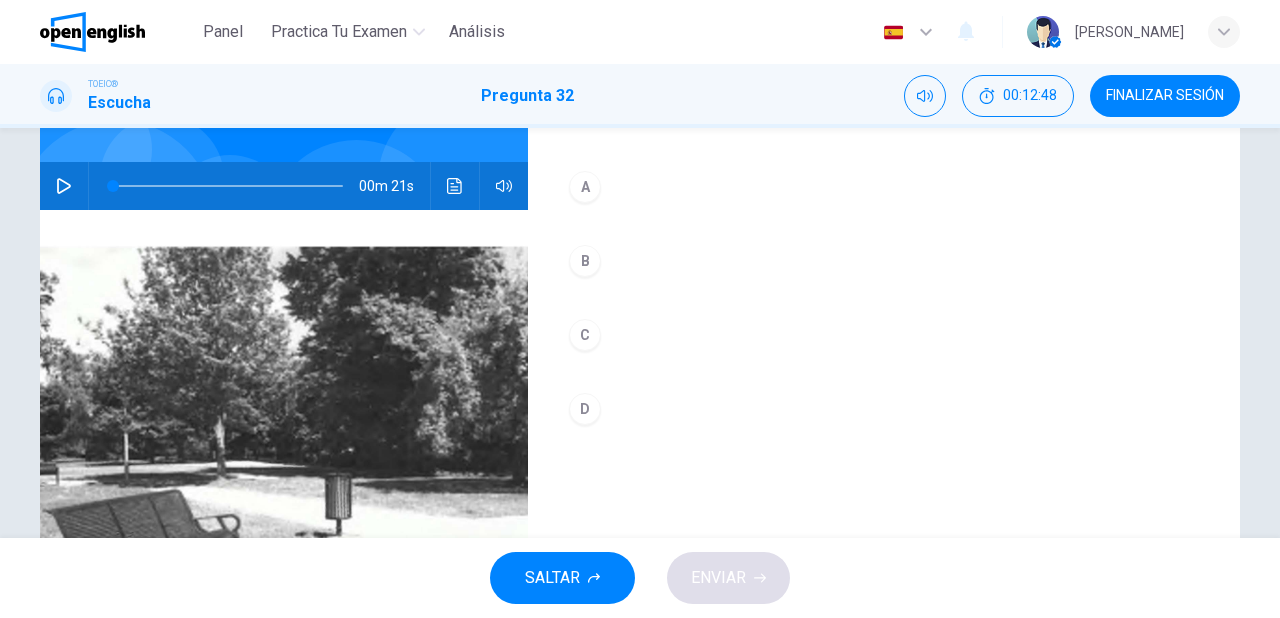 scroll, scrollTop: 160, scrollLeft: 0, axis: vertical 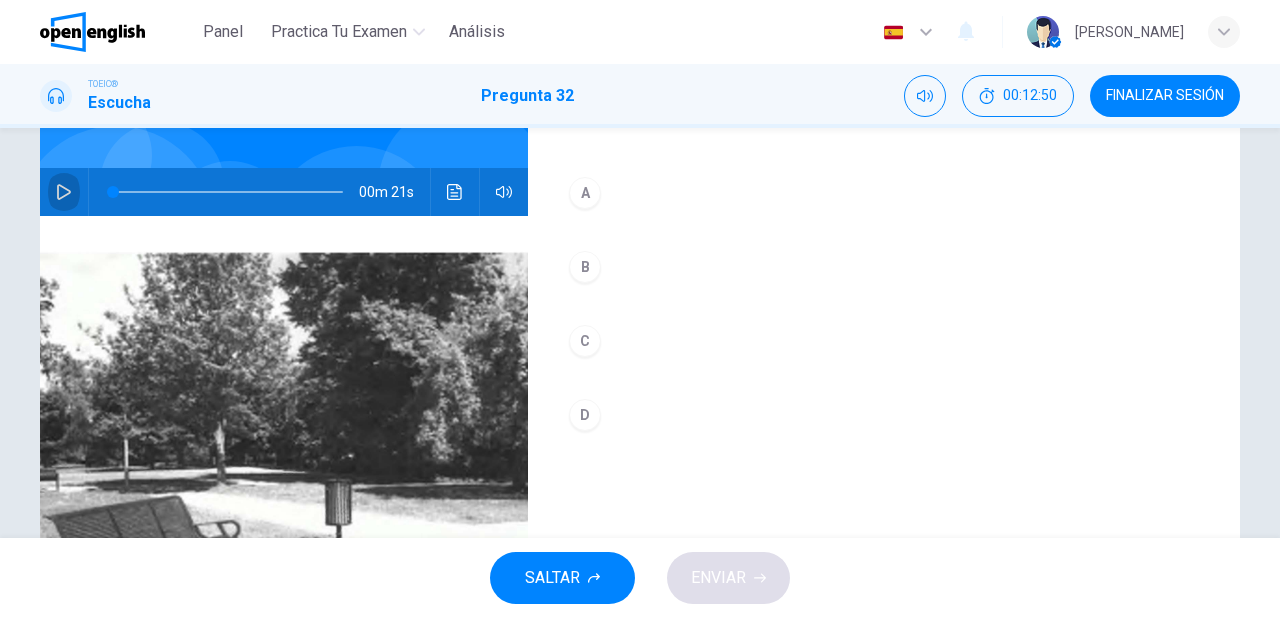 click 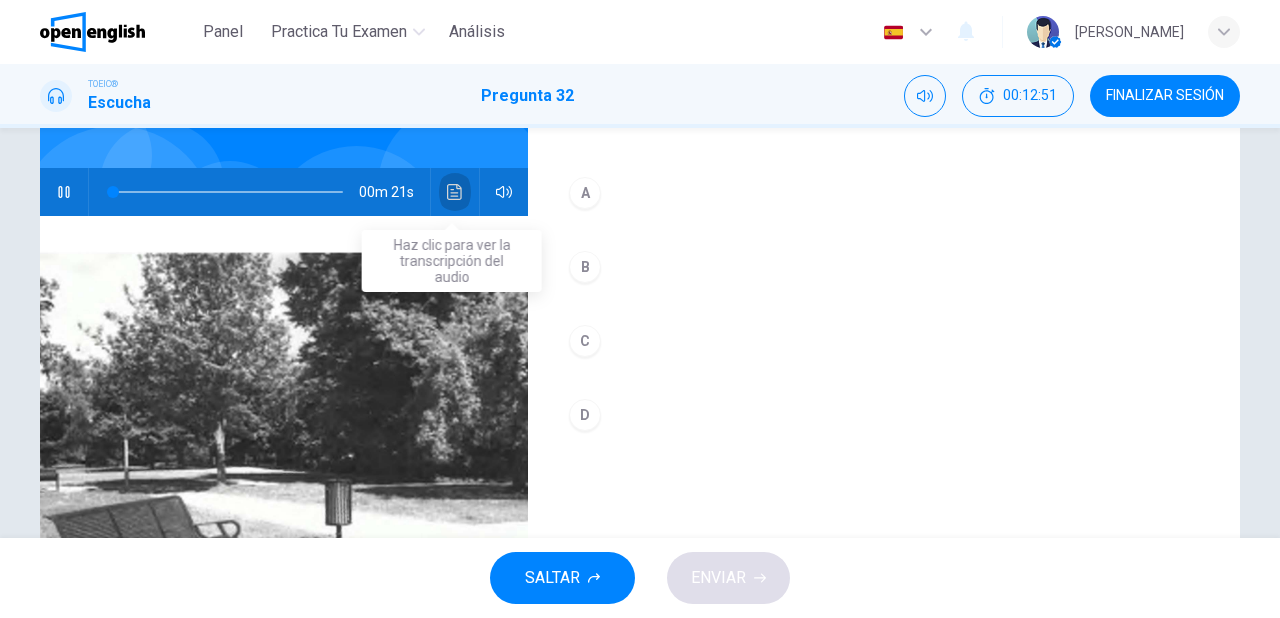 click 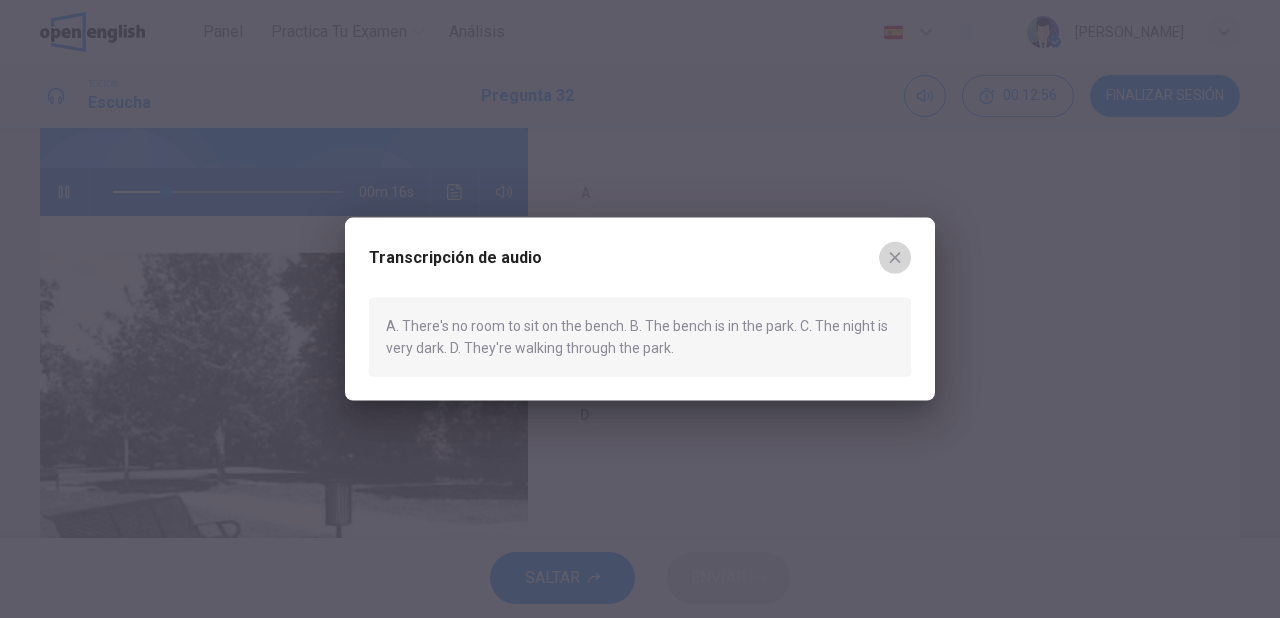 click at bounding box center (895, 258) 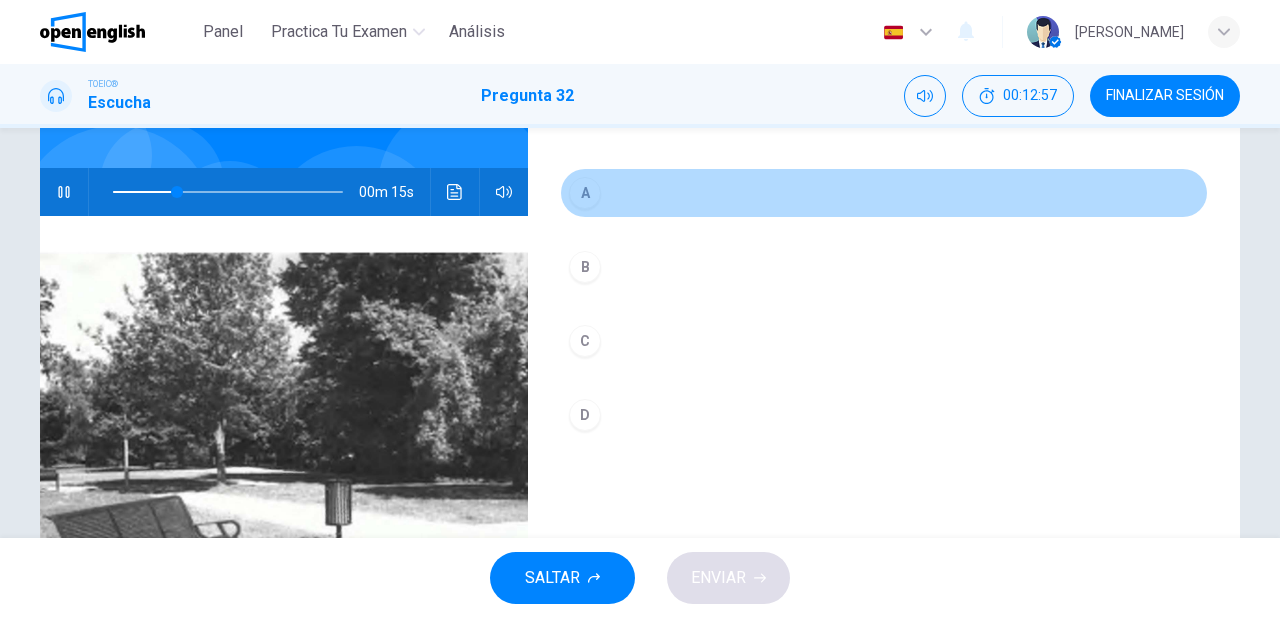 click on "A" at bounding box center (585, 193) 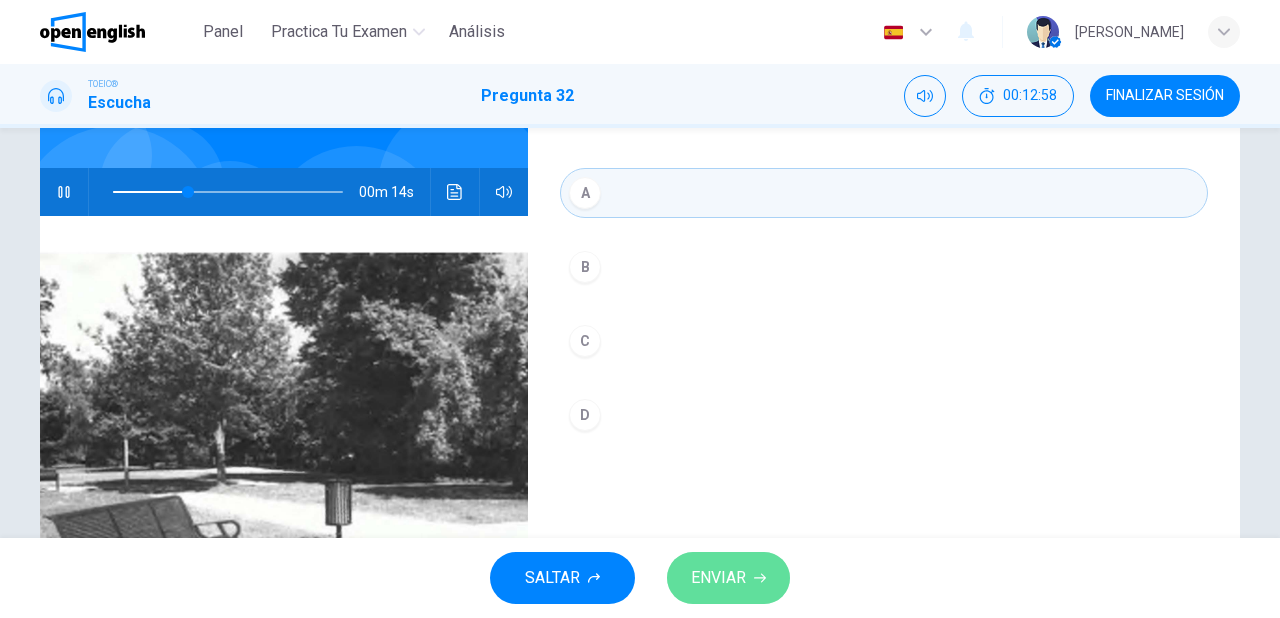 click on "ENVIAR" at bounding box center (718, 578) 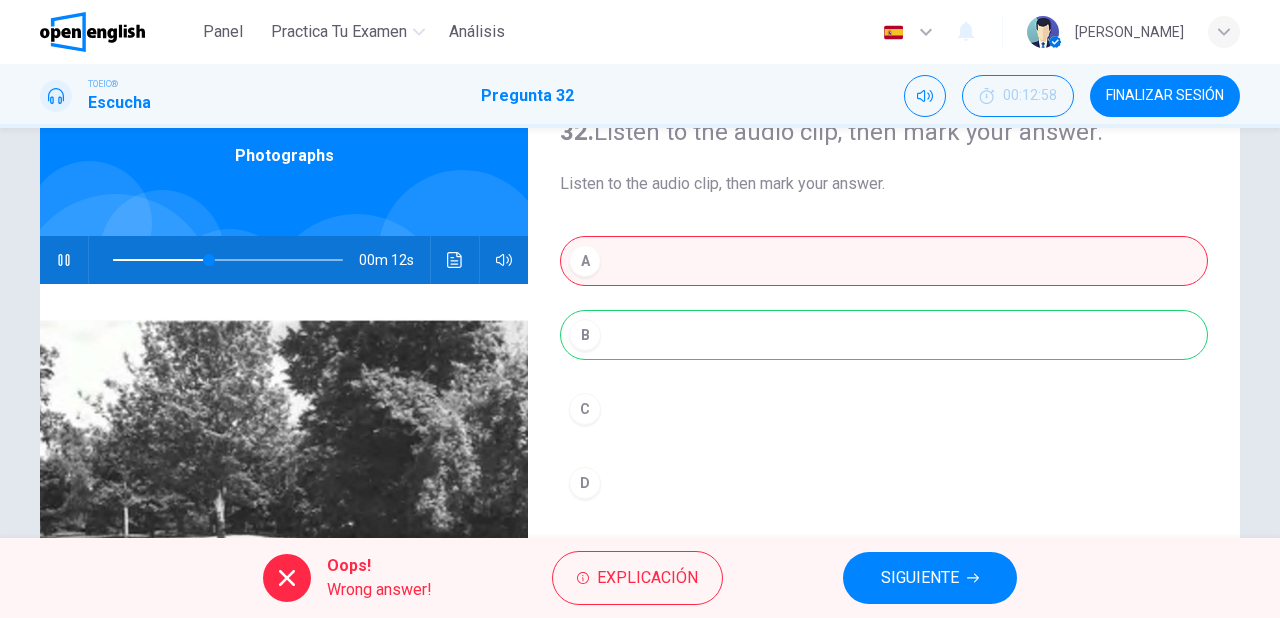 scroll, scrollTop: 0, scrollLeft: 0, axis: both 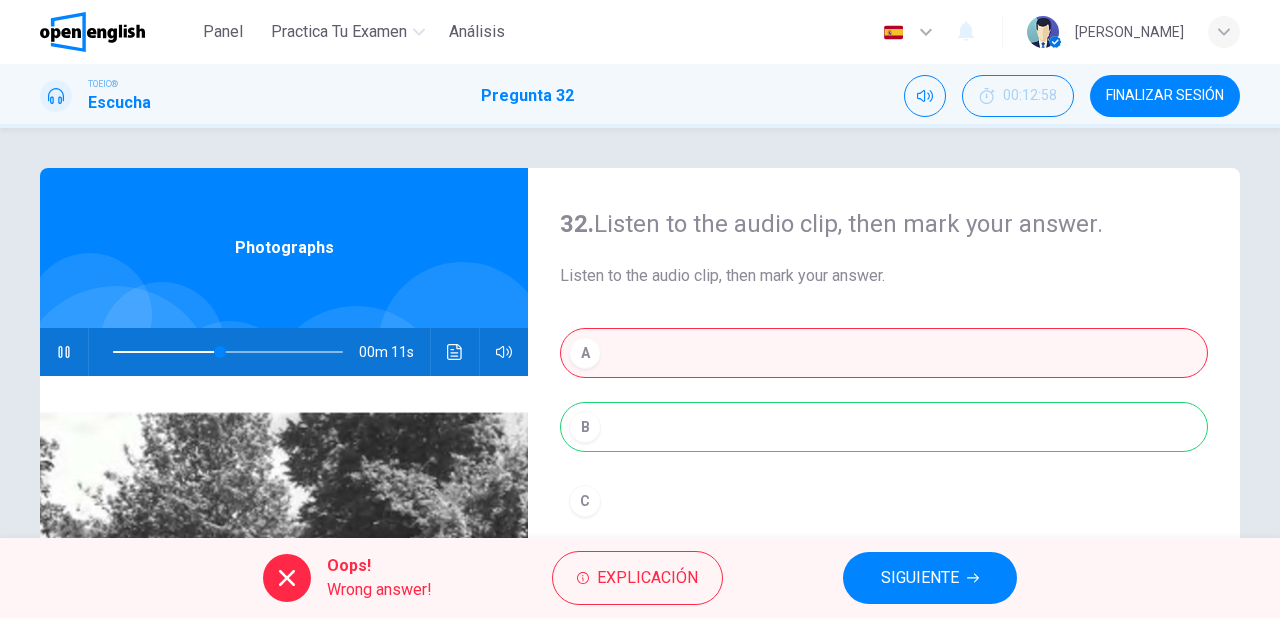 type on "**" 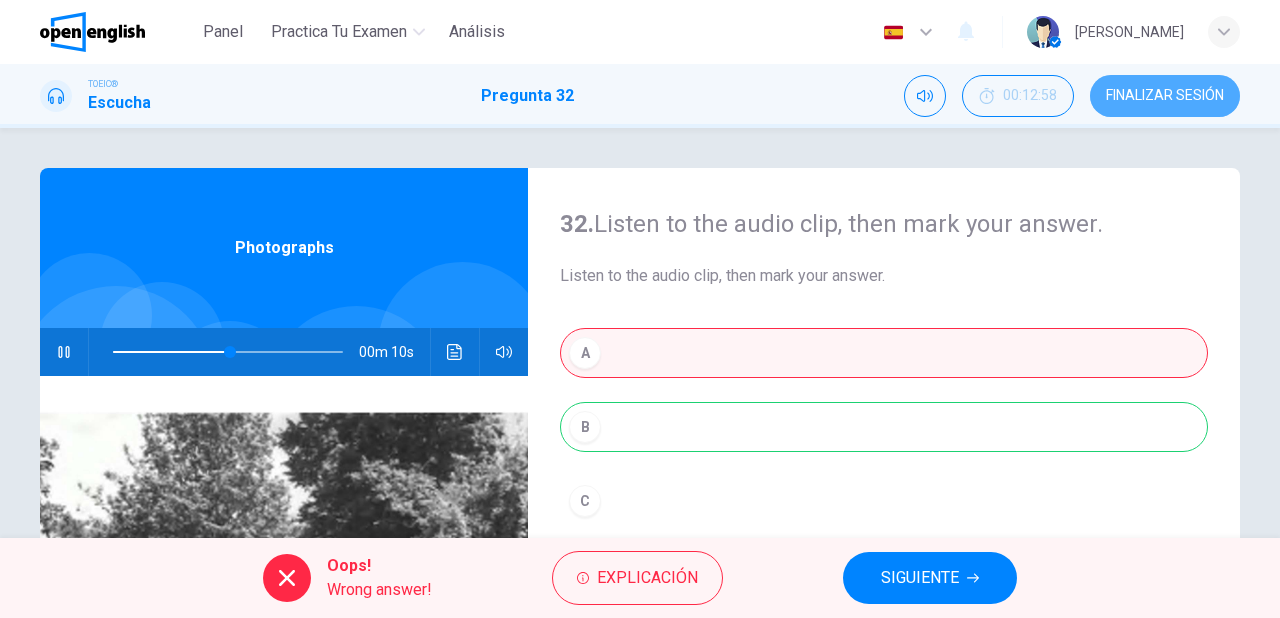 click on "FINALIZAR SESIÓN" at bounding box center (1165, 96) 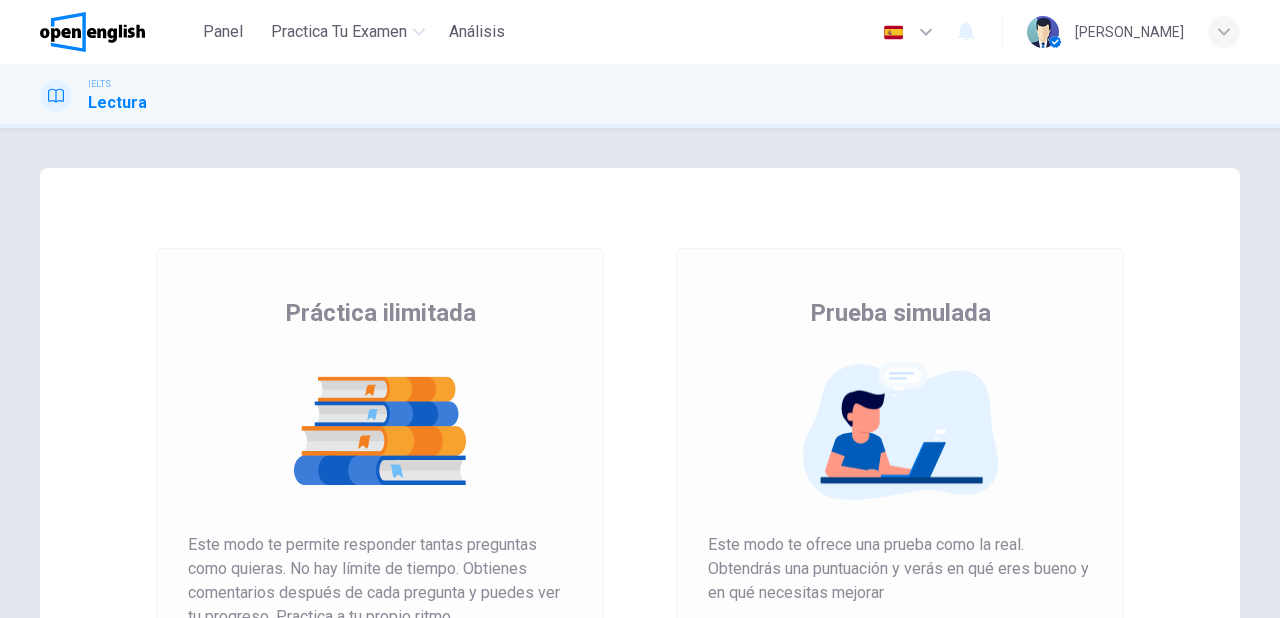scroll, scrollTop: 0, scrollLeft: 0, axis: both 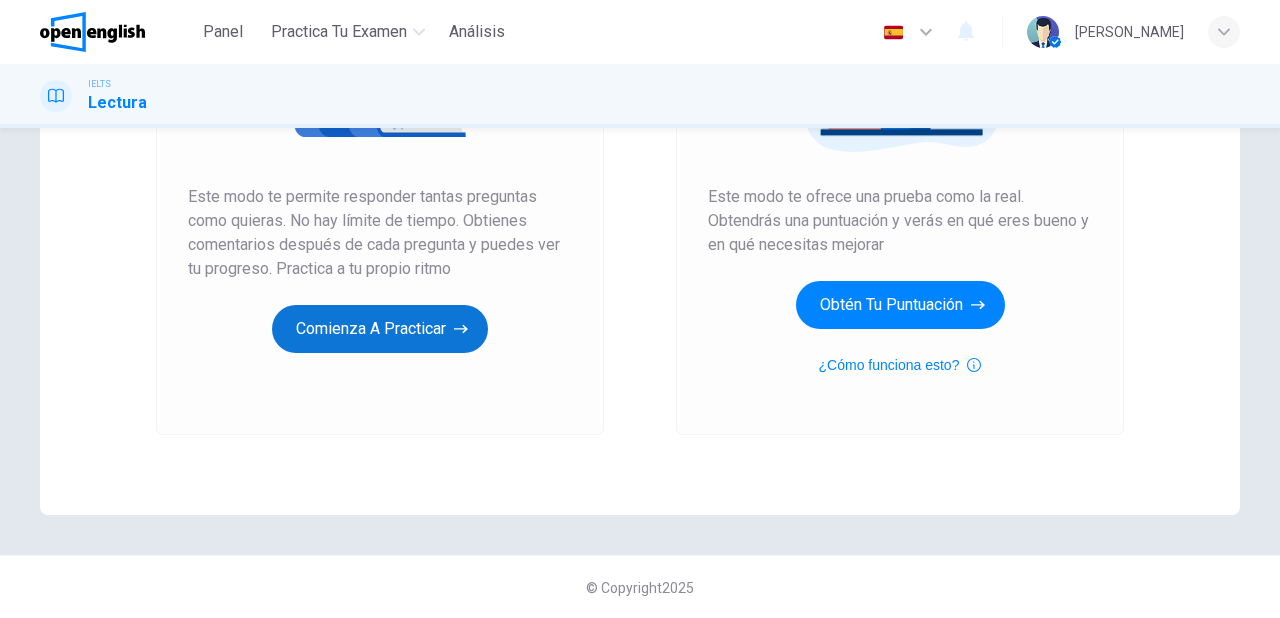 click on "Comienza a practicar" at bounding box center (380, 329) 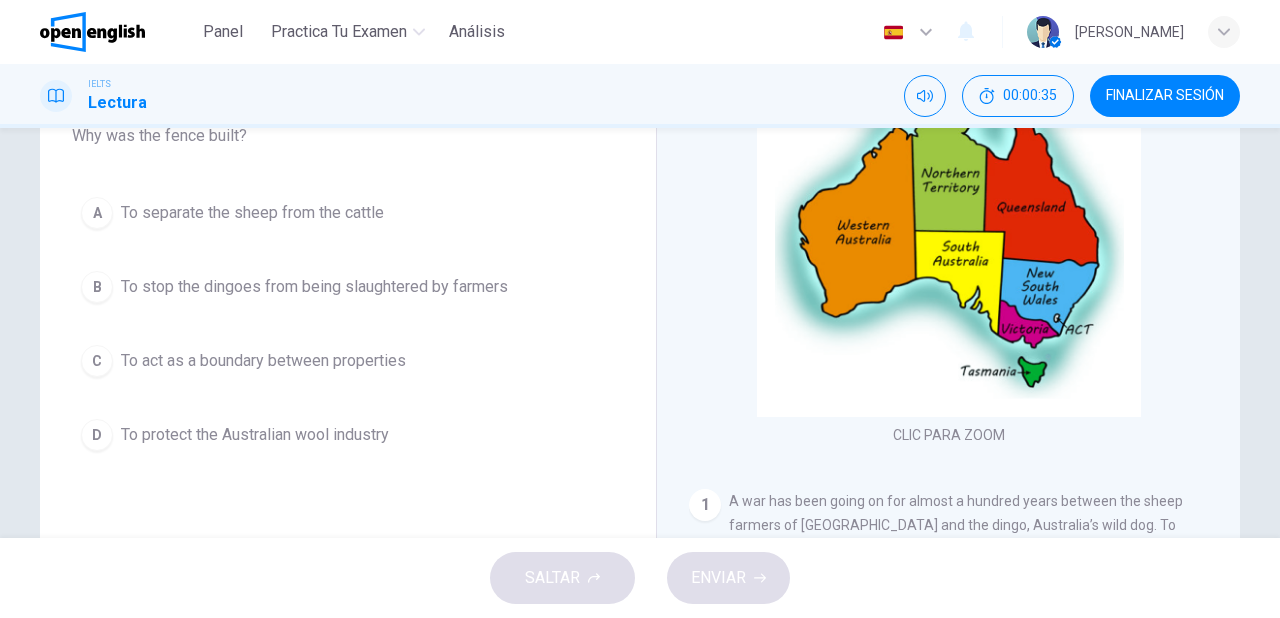 scroll, scrollTop: 160, scrollLeft: 0, axis: vertical 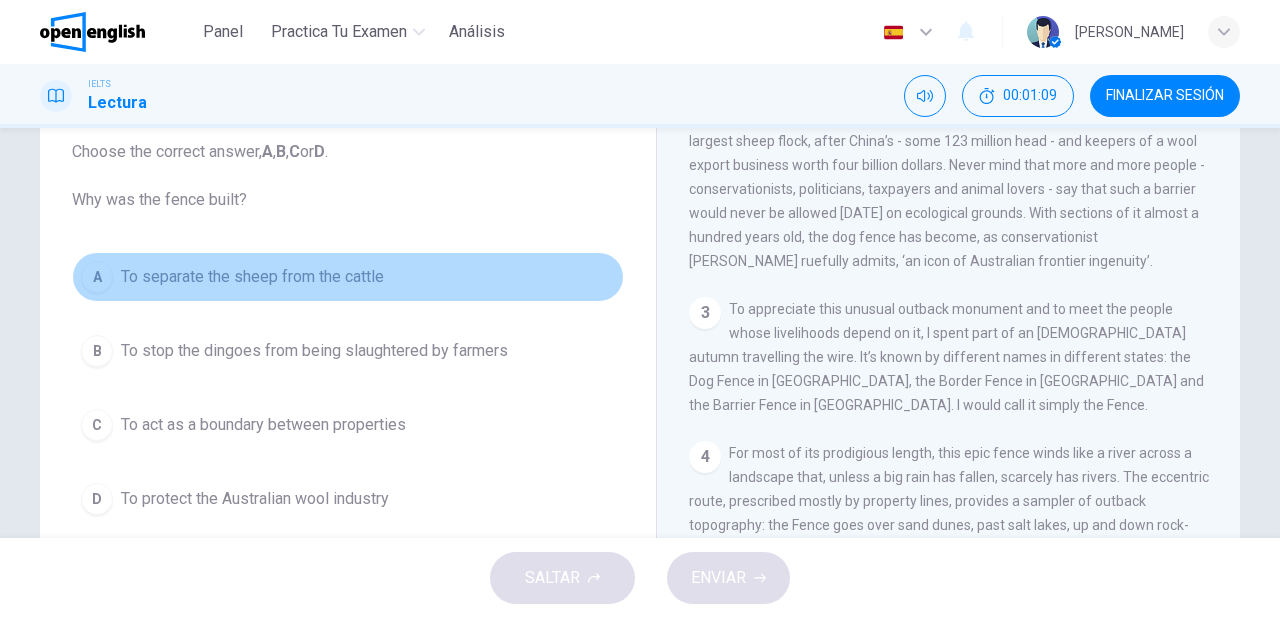 click on "To separate the sheep from the cattle" at bounding box center [252, 277] 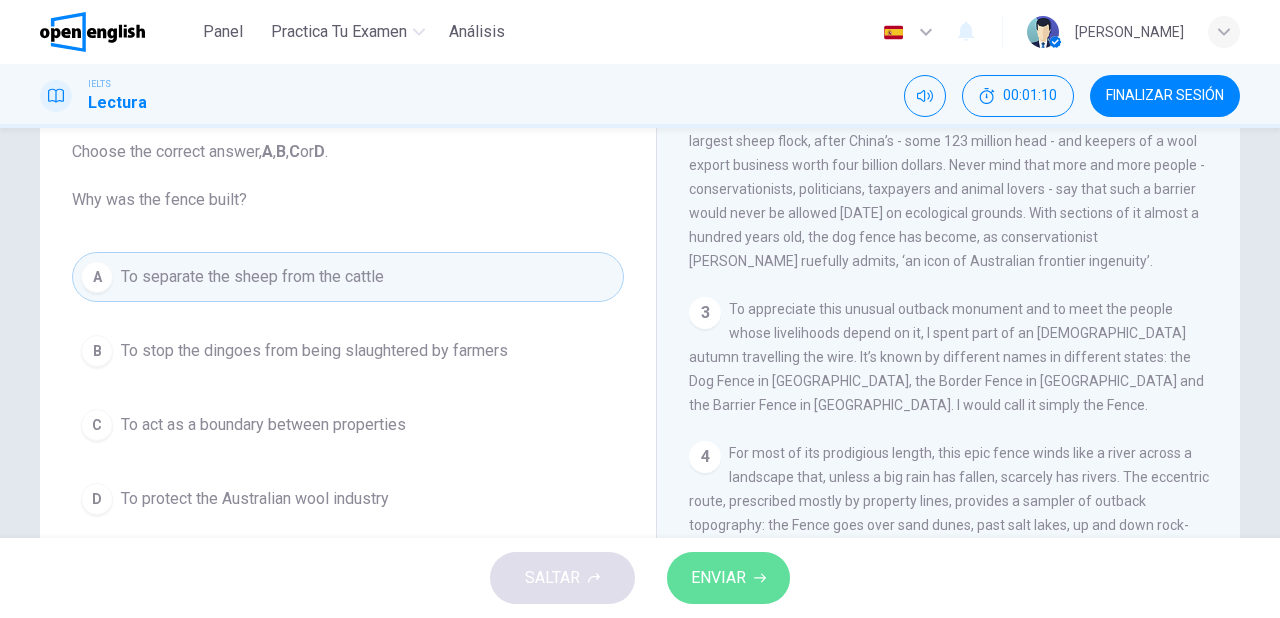 click on "ENVIAR" at bounding box center [728, 578] 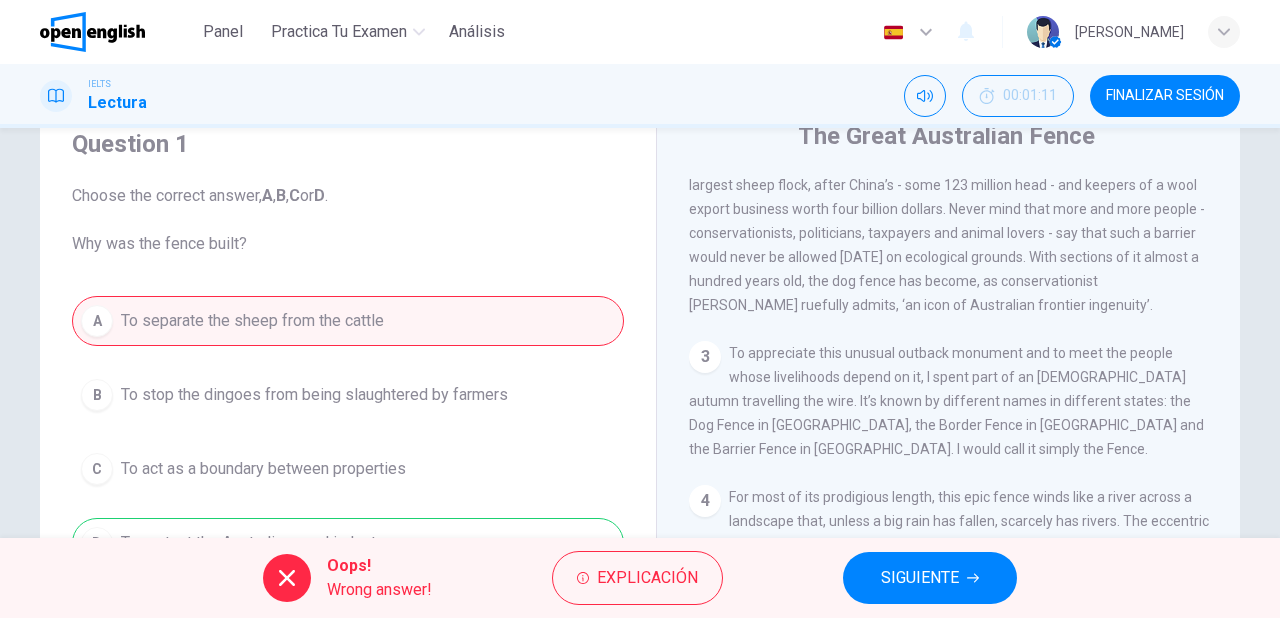 scroll, scrollTop: 0, scrollLeft: 0, axis: both 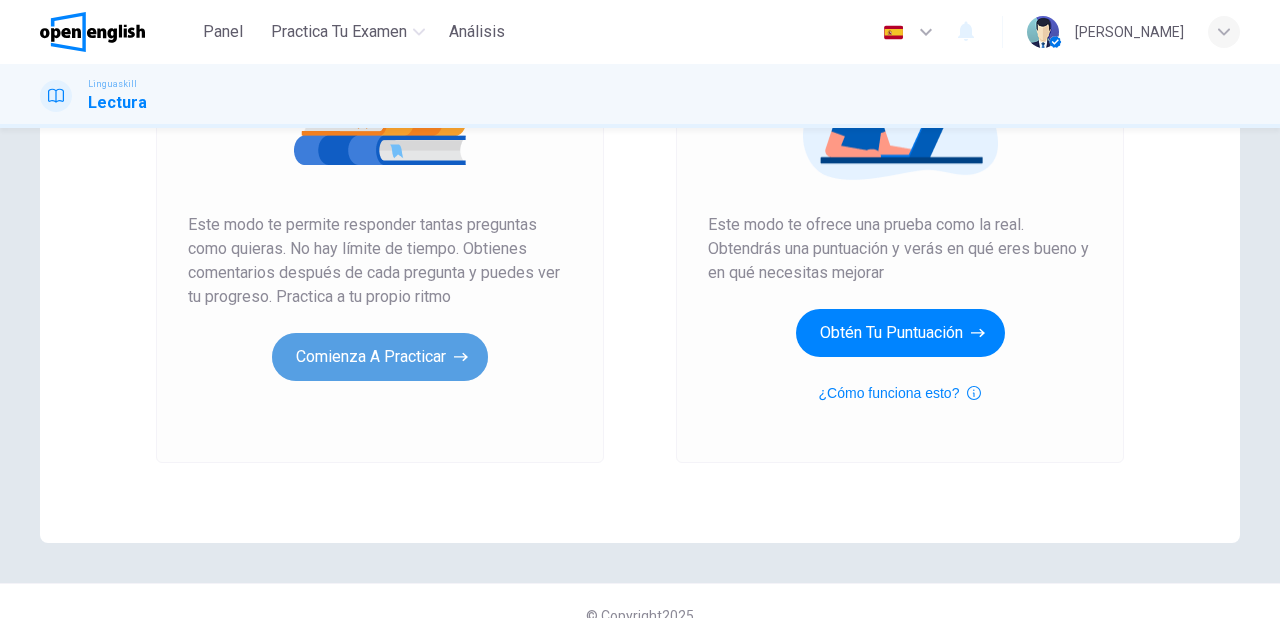 click on "Comienza a practicar" at bounding box center [380, 357] 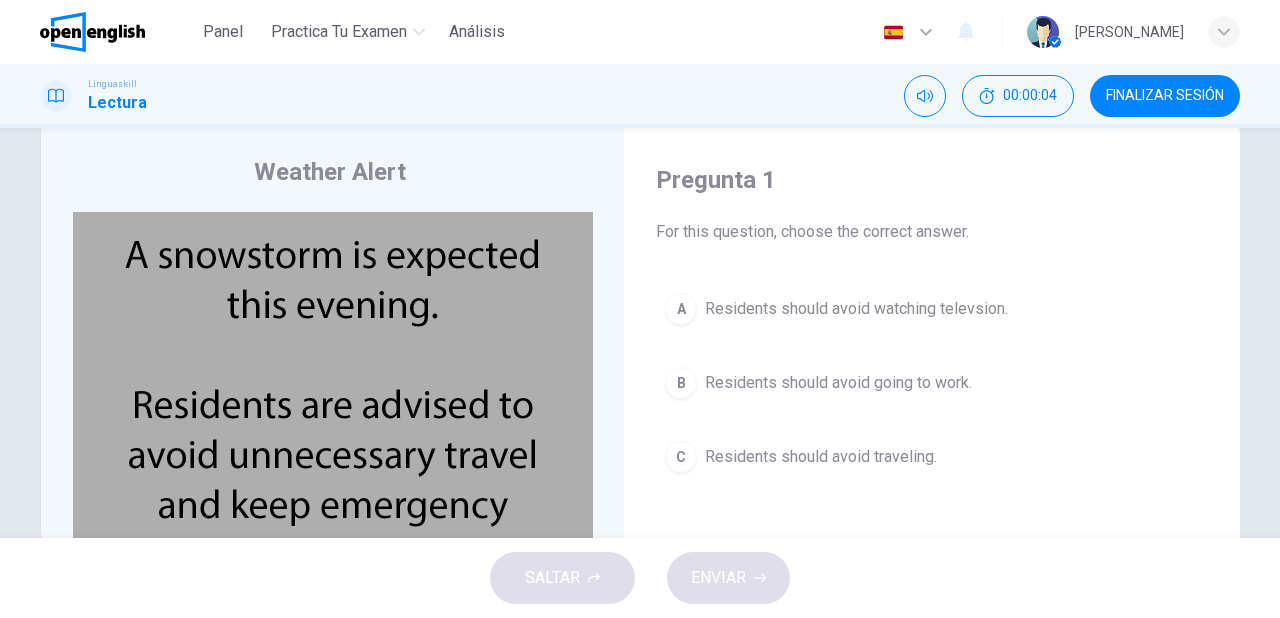 scroll, scrollTop: 80, scrollLeft: 0, axis: vertical 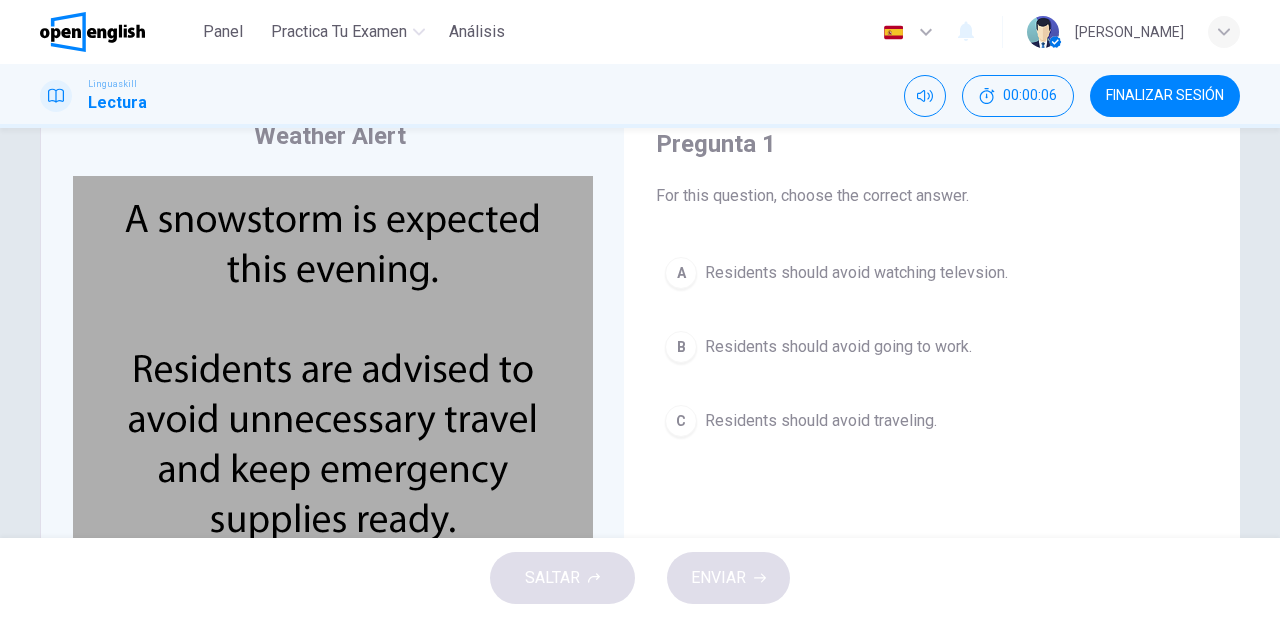 click on "Residents should avoid traveling." at bounding box center (821, 421) 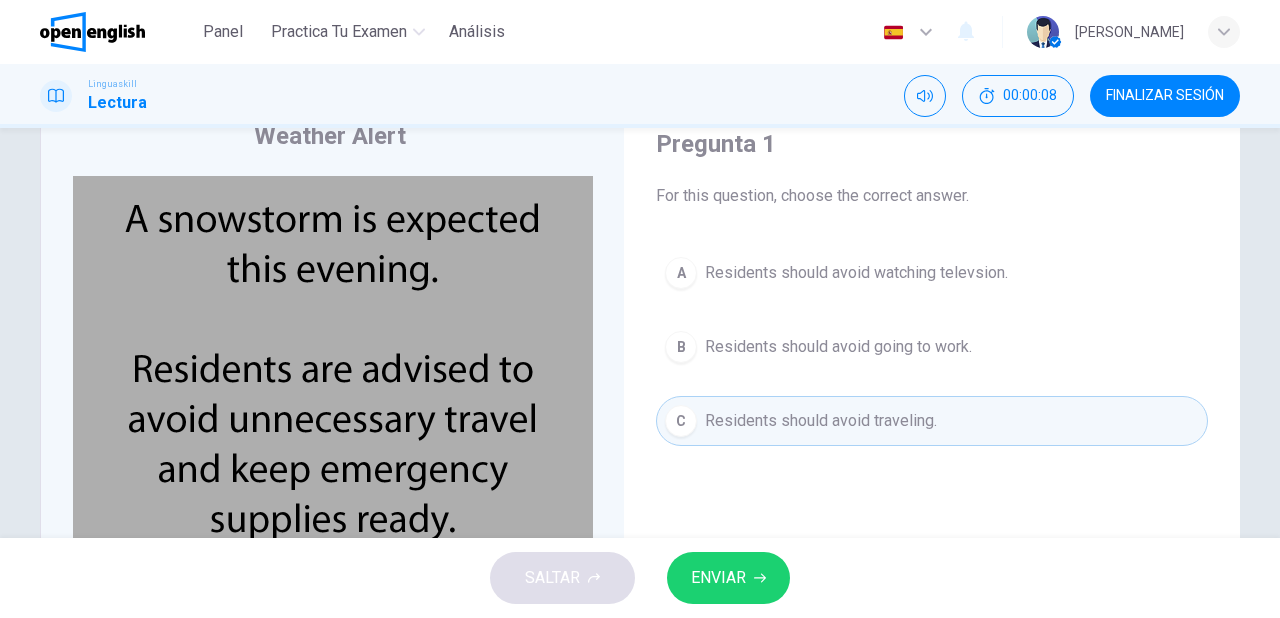click on "ENVIAR" at bounding box center [728, 578] 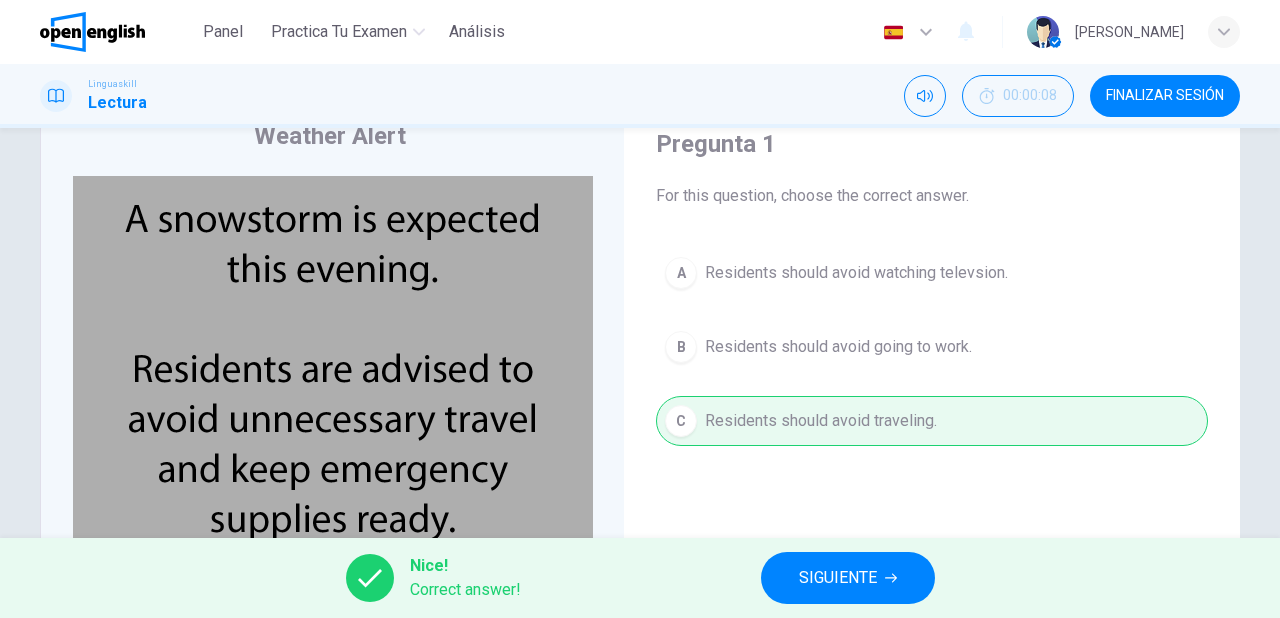 click on "SIGUIENTE" at bounding box center (838, 578) 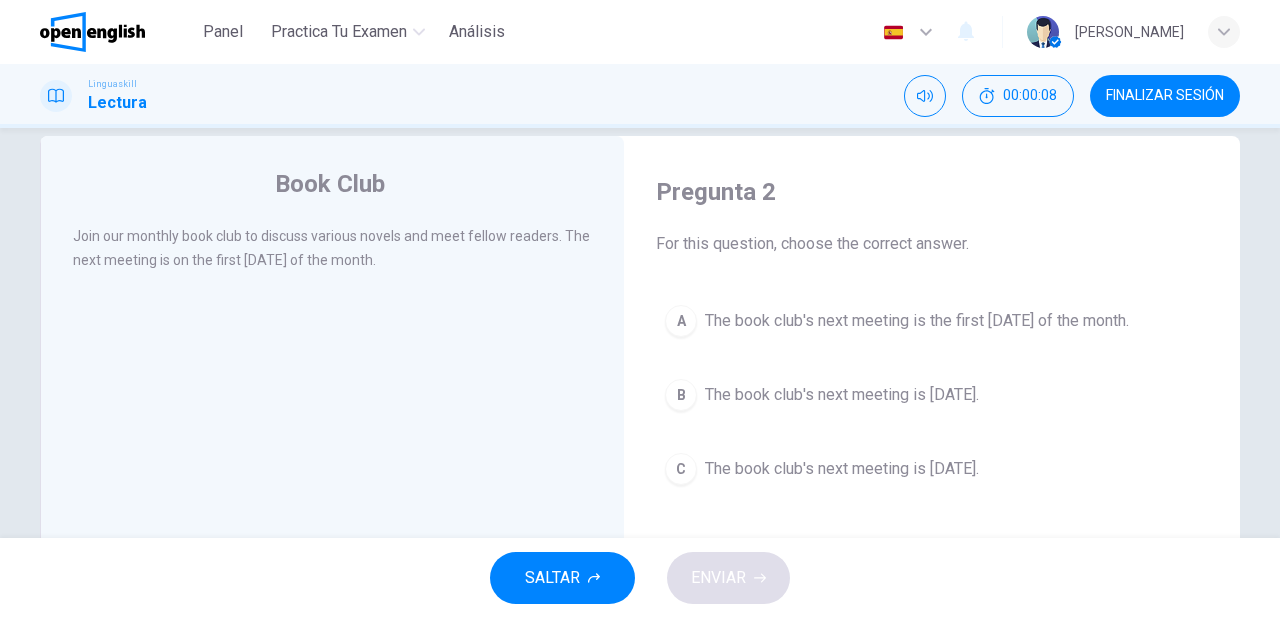 scroll, scrollTop: 80, scrollLeft: 0, axis: vertical 